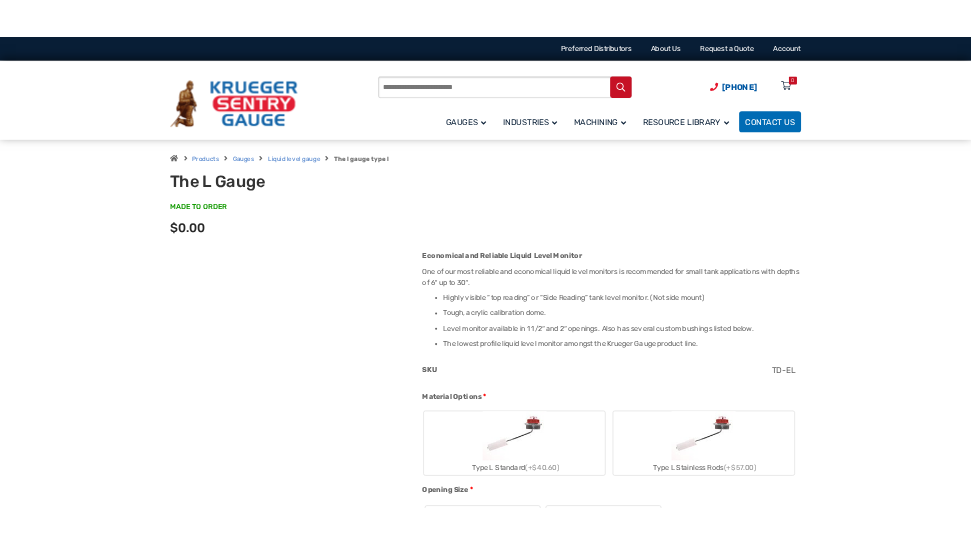 scroll, scrollTop: 0, scrollLeft: 0, axis: both 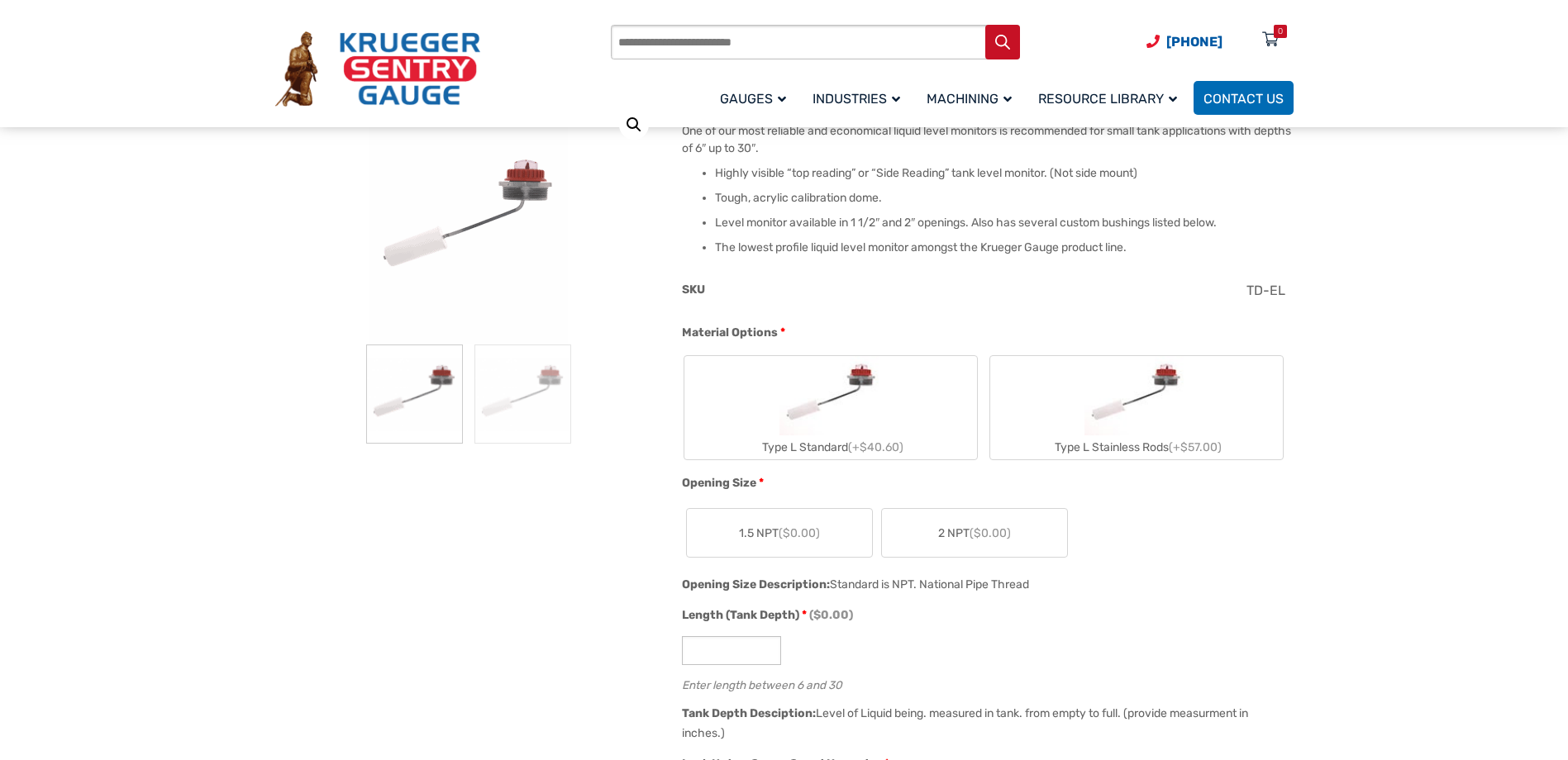 click at bounding box center [831, 396] 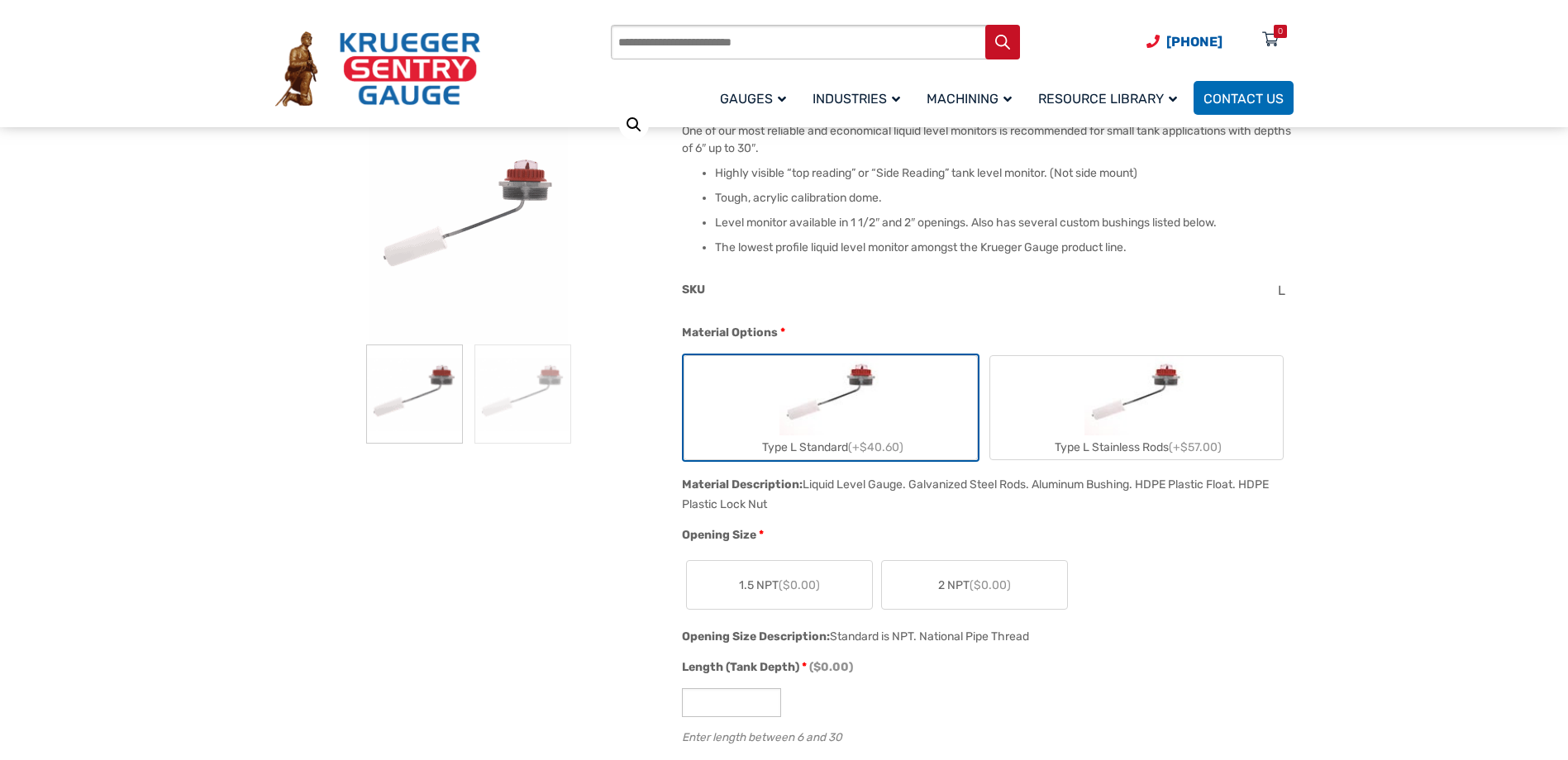 click on "($0.00)" at bounding box center (990, 585) 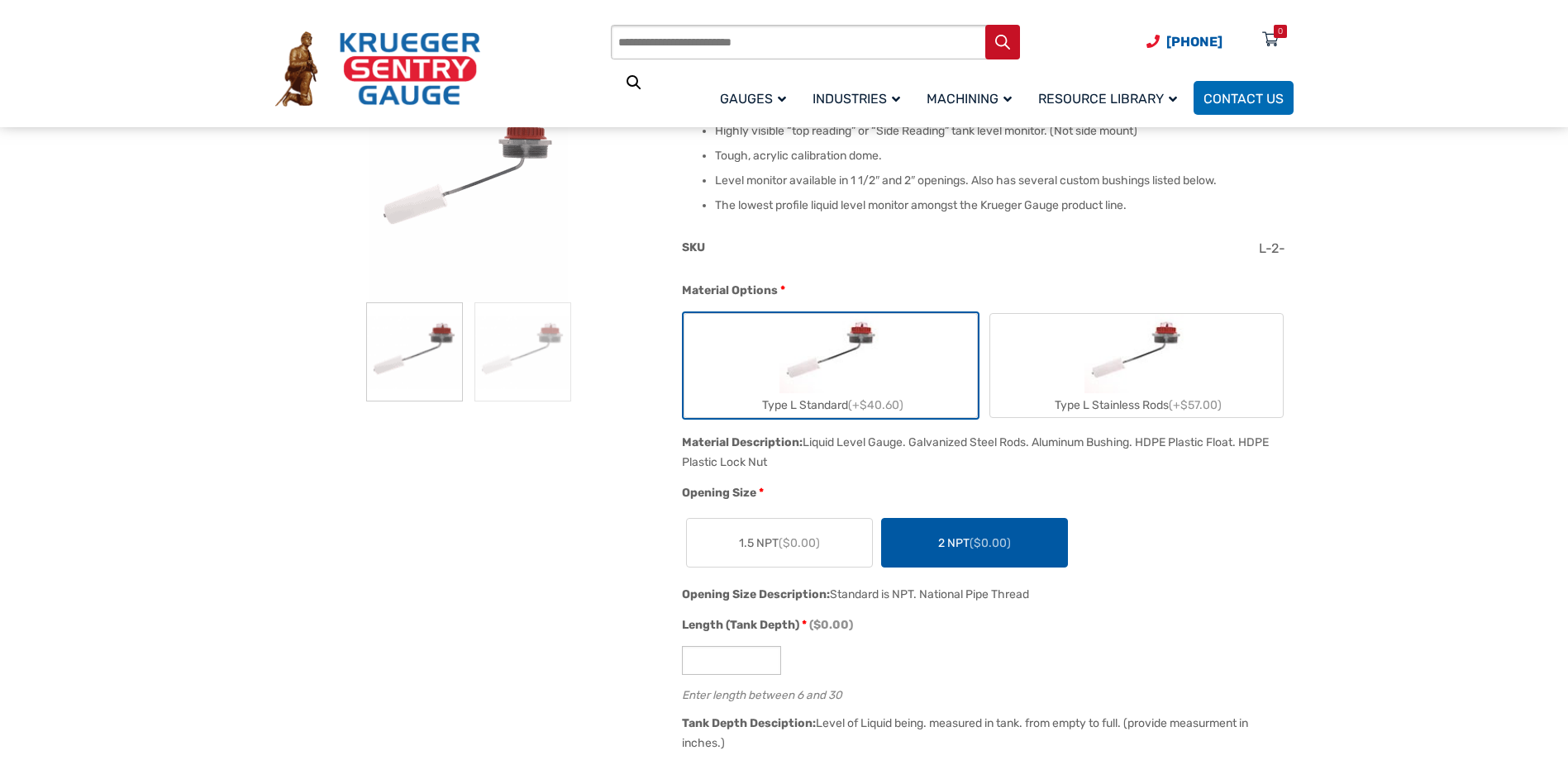 scroll, scrollTop: 330, scrollLeft: 0, axis: vertical 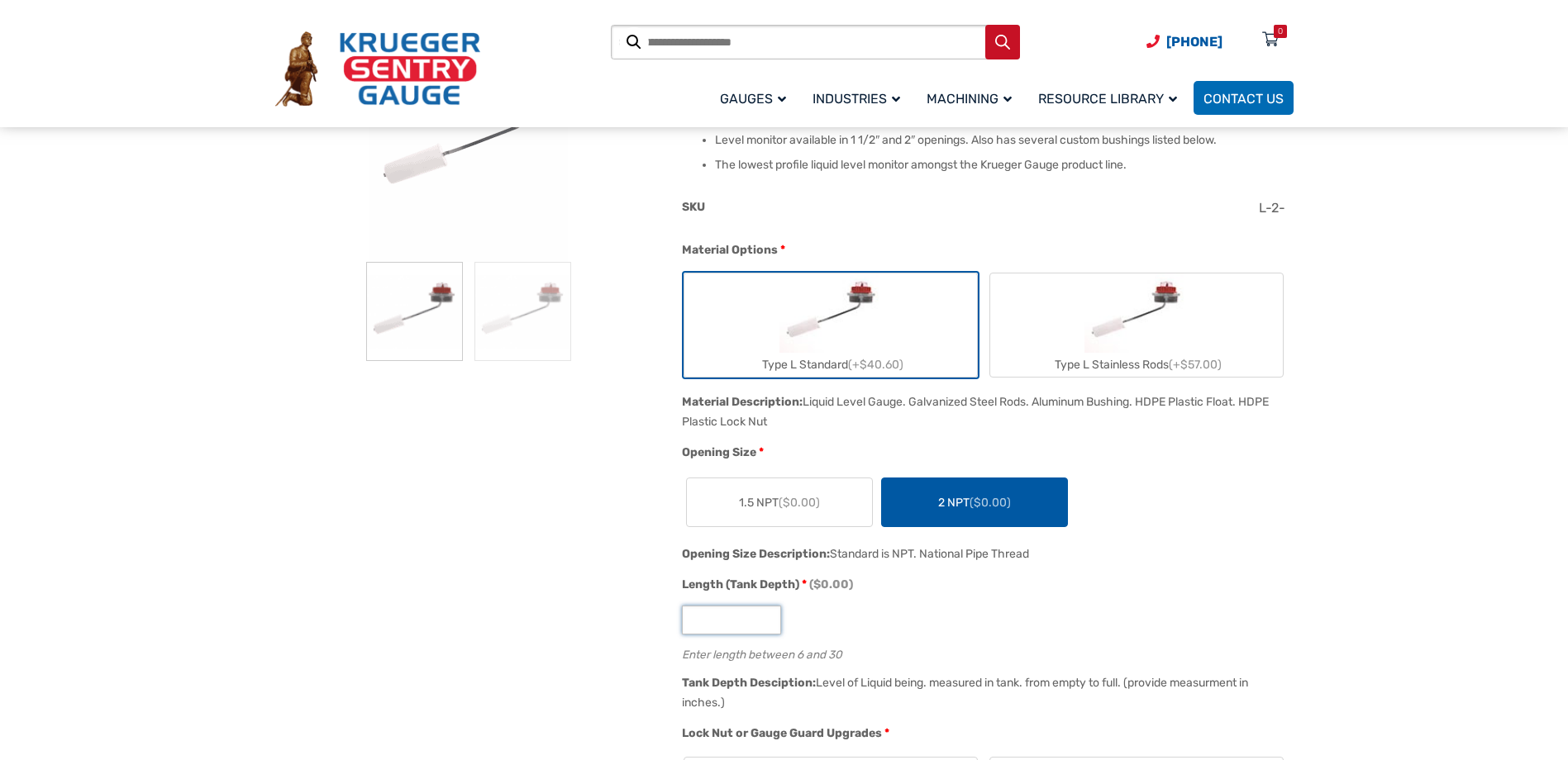 click on "Length (Tank Depth)   *   ($0.00)" at bounding box center [732, 620] 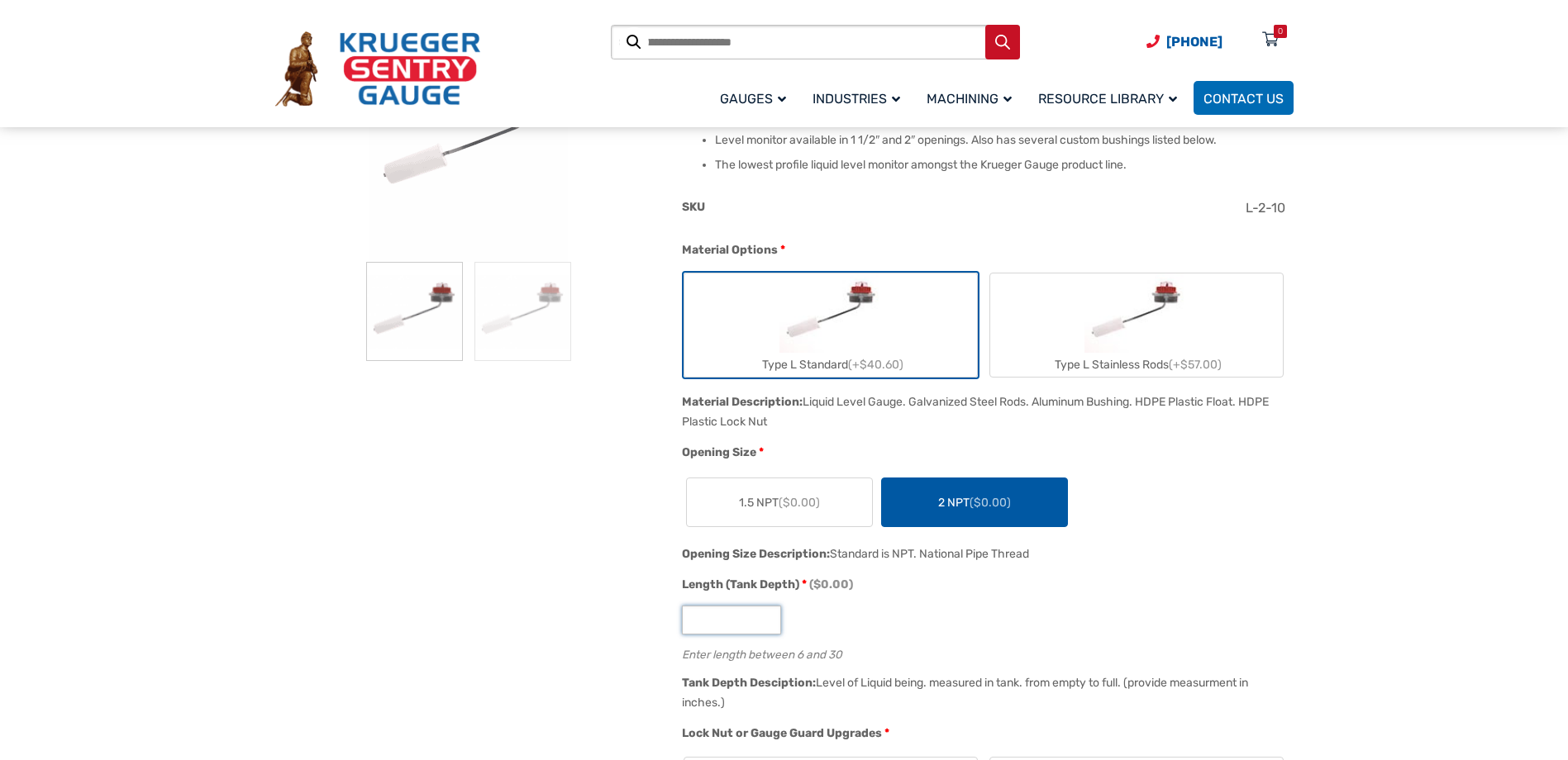 type on "**" 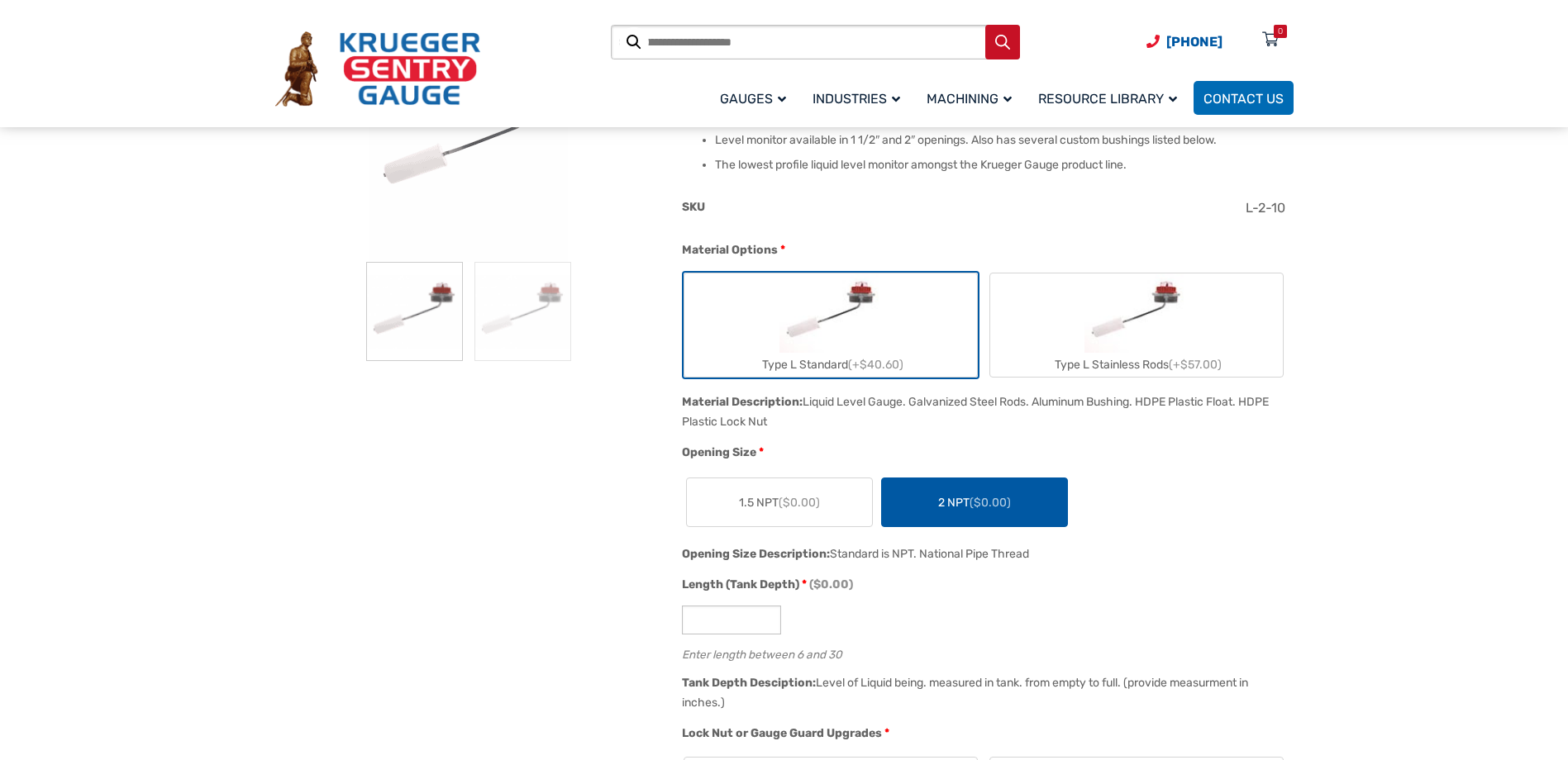 click on "**" at bounding box center (983, 620) 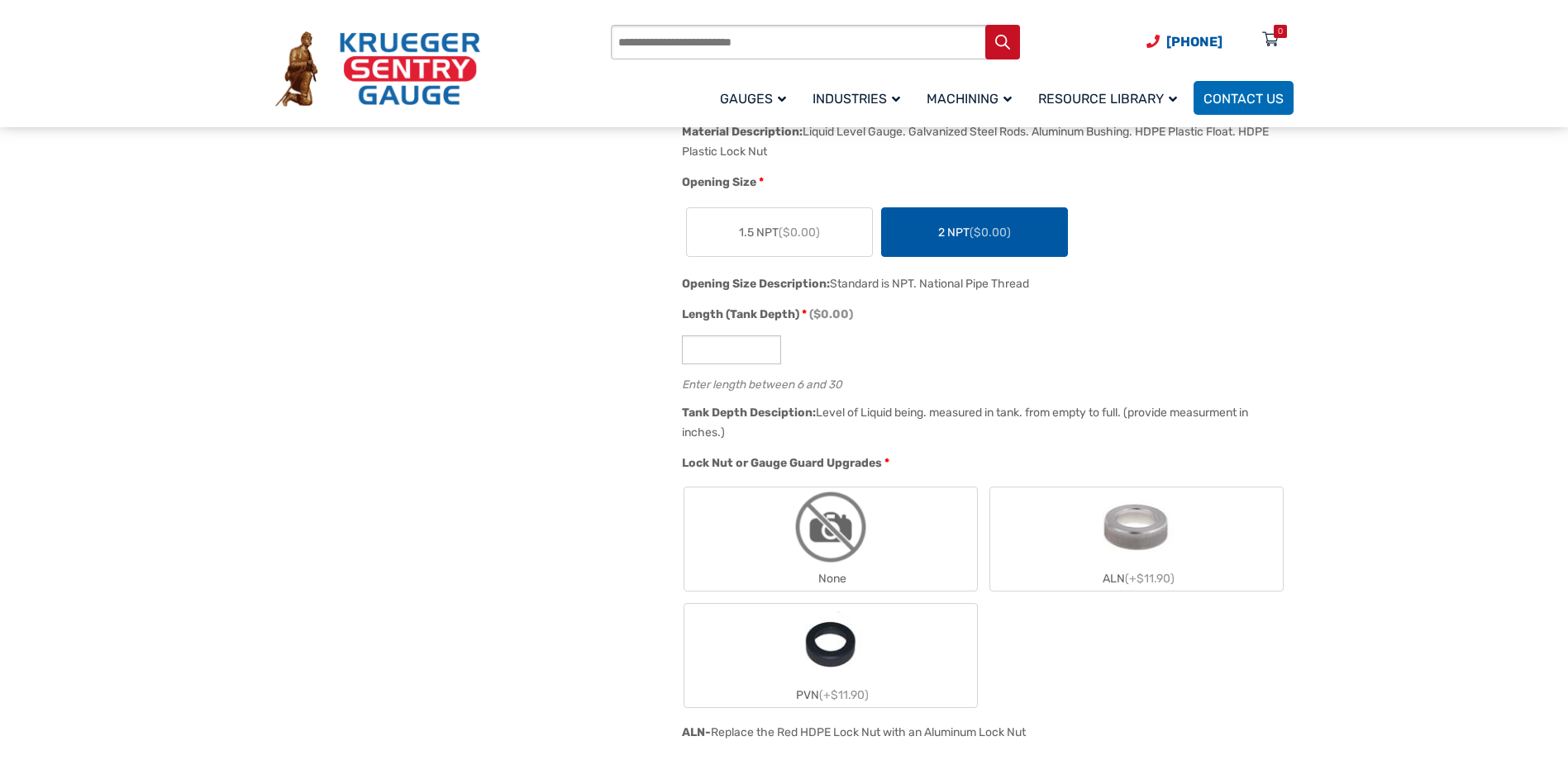 scroll, scrollTop: 826, scrollLeft: 0, axis: vertical 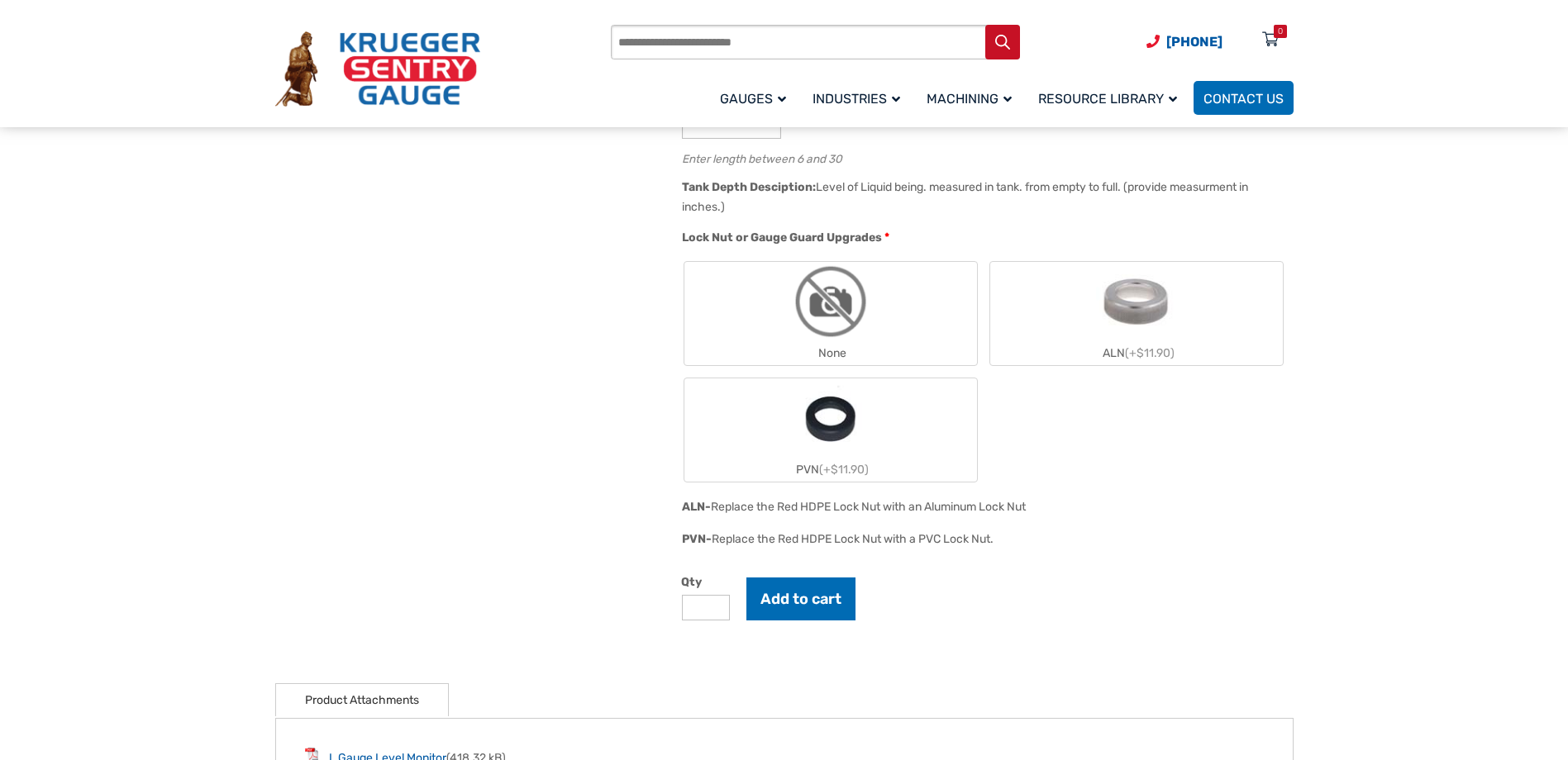 click at bounding box center (831, 302) 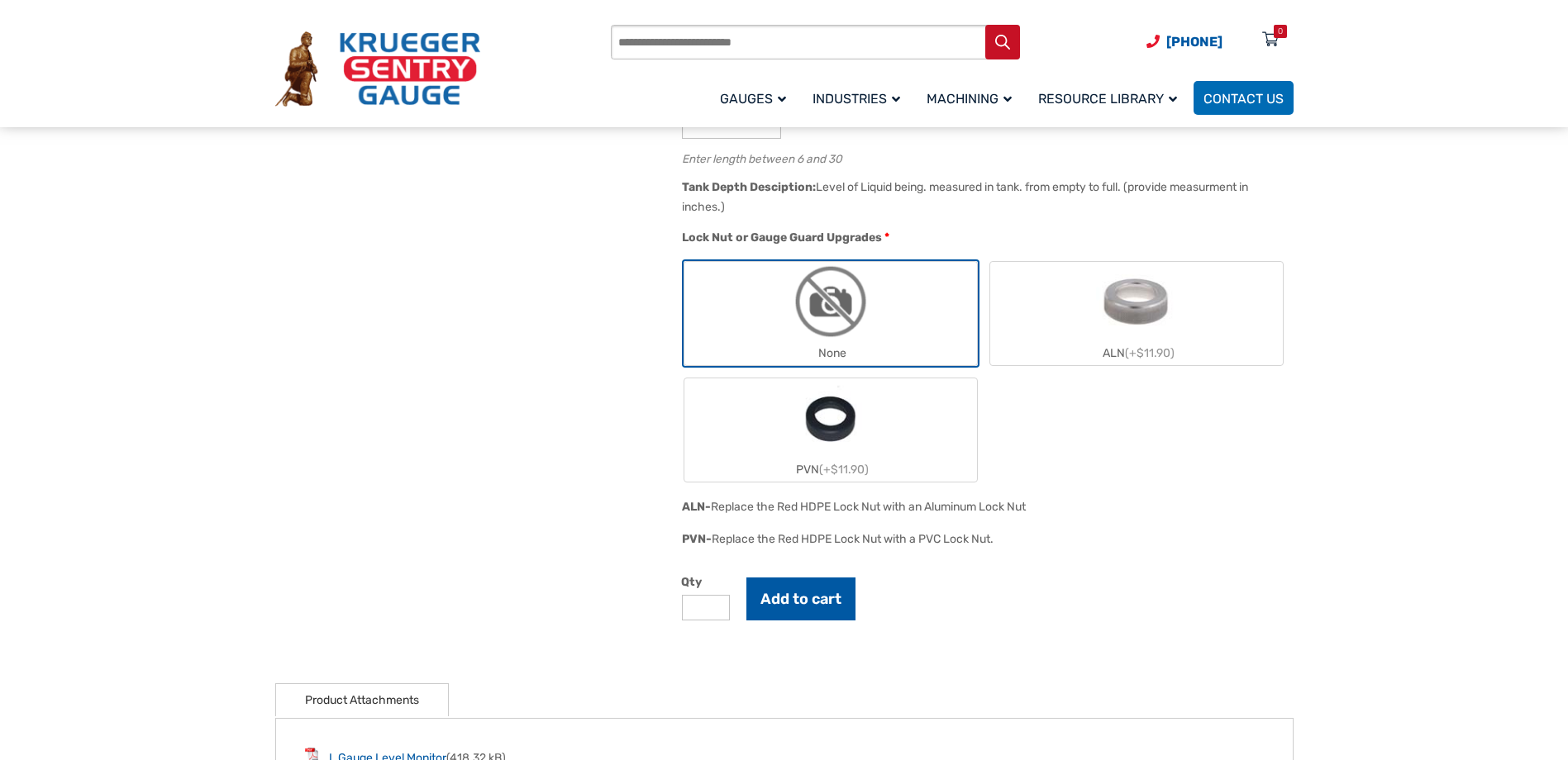 click on "Add to cart" at bounding box center [801, 599] 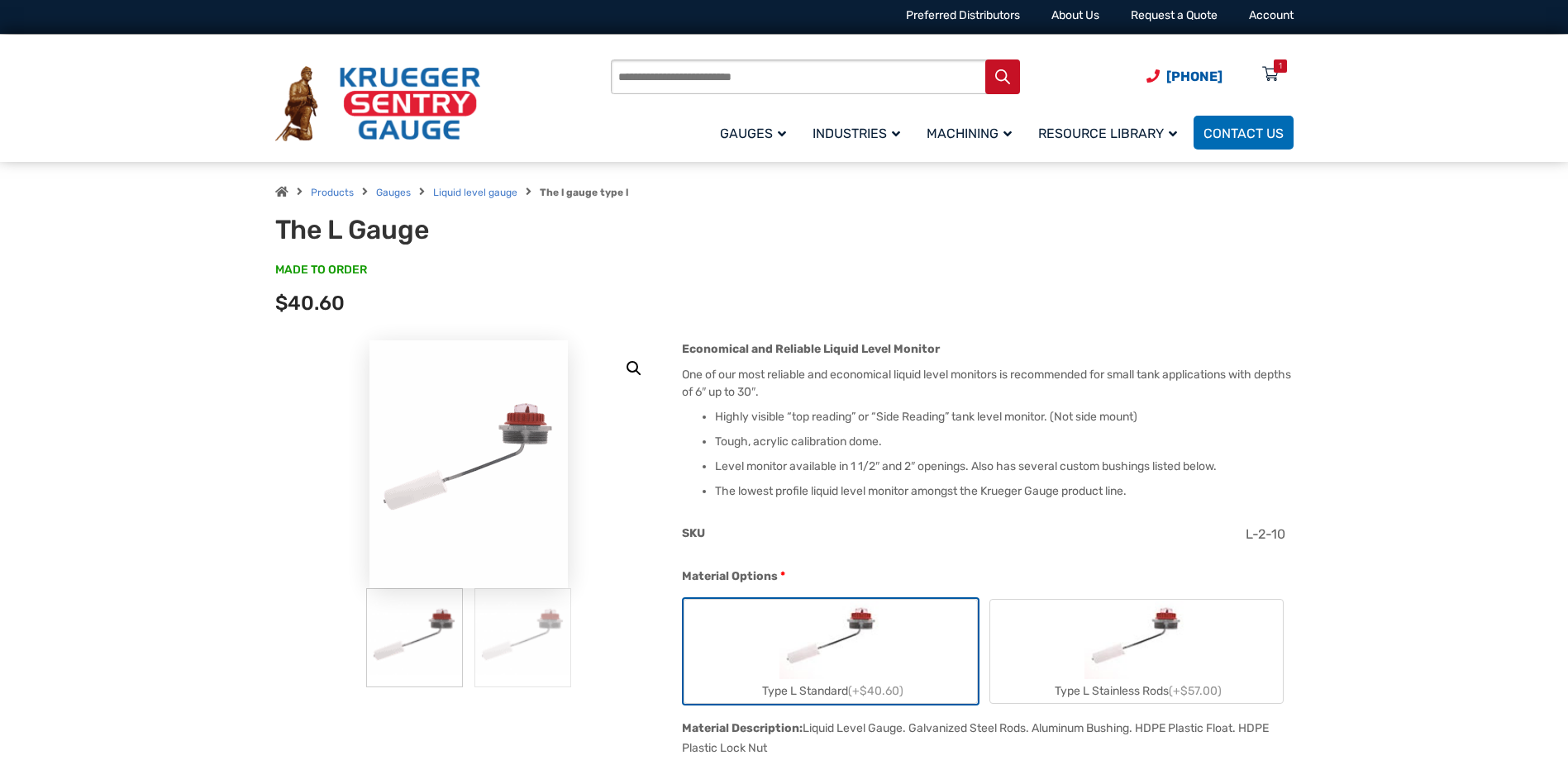 scroll, scrollTop: 0, scrollLeft: 0, axis: both 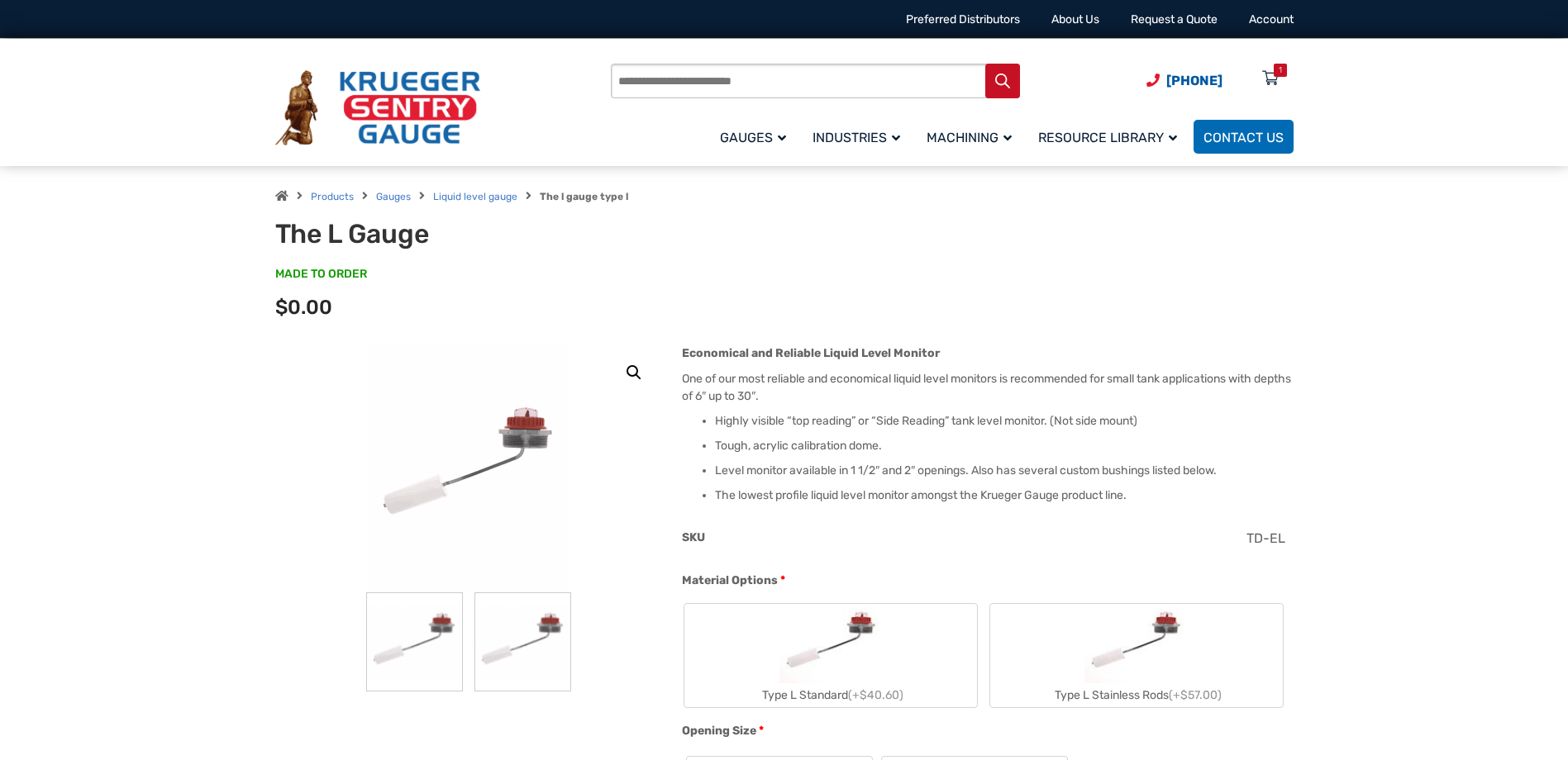 click at bounding box center [522, 642] 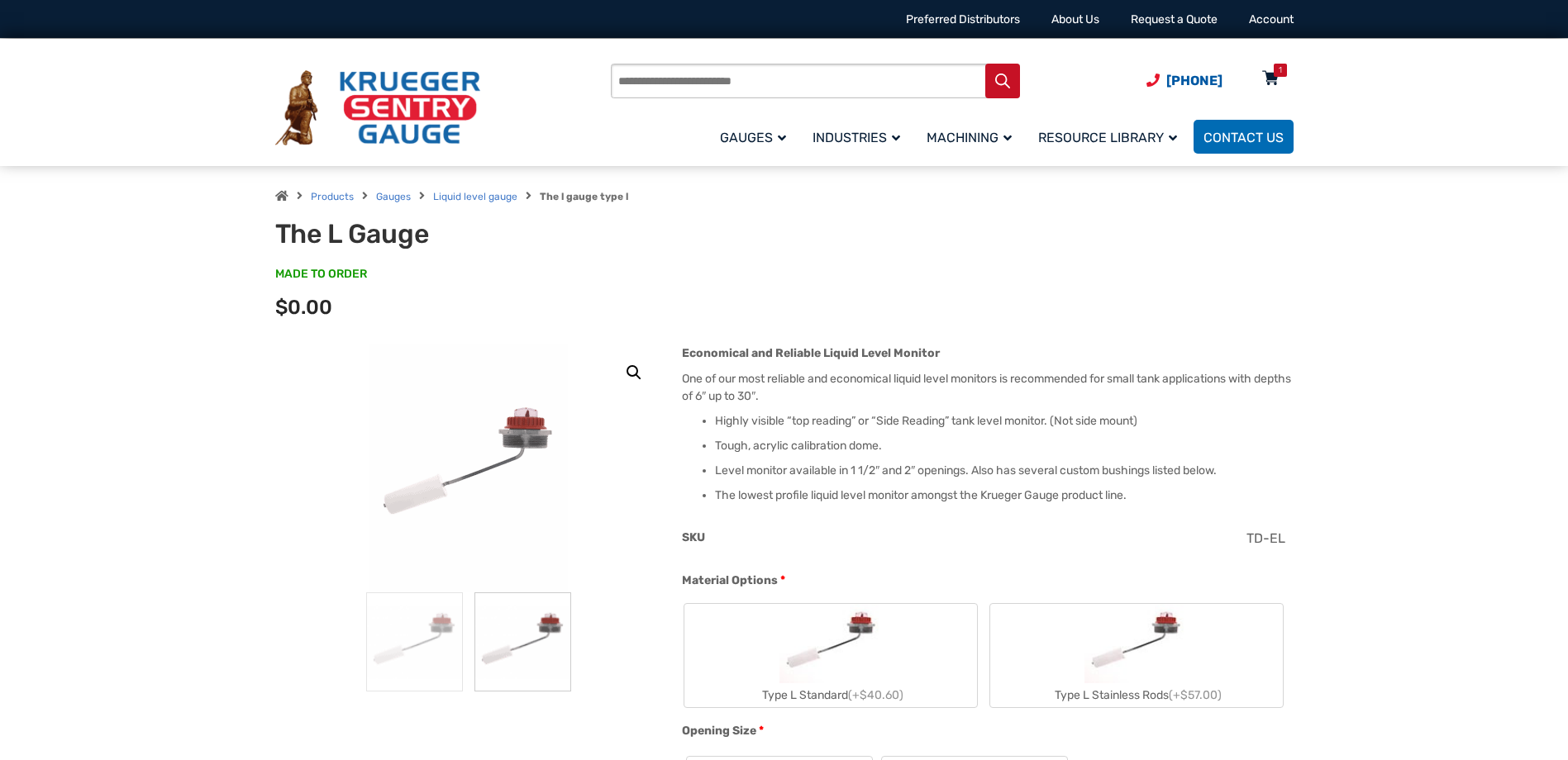 click at bounding box center (1270, 79) 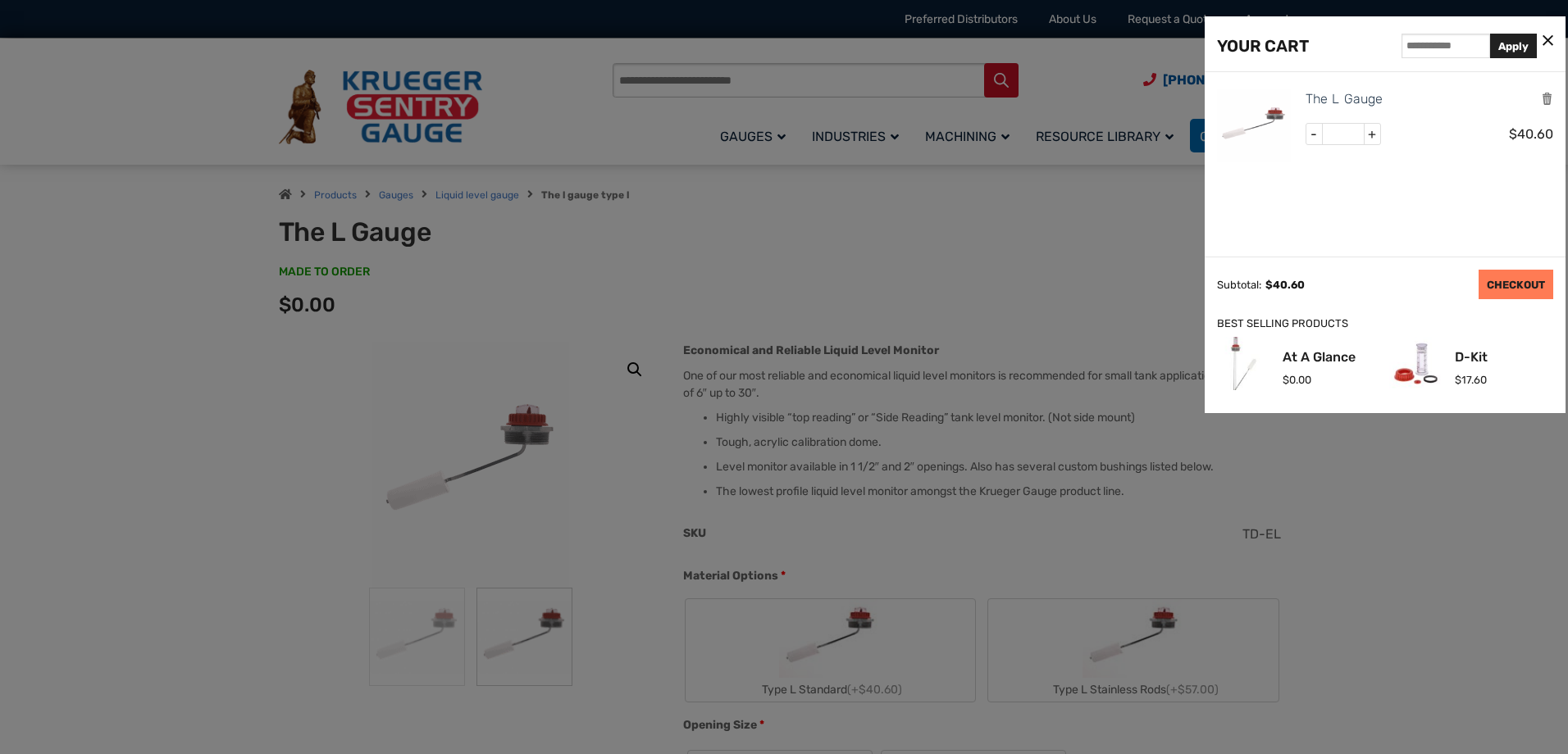 click on "CHECKOUT" at bounding box center [1516, 284] 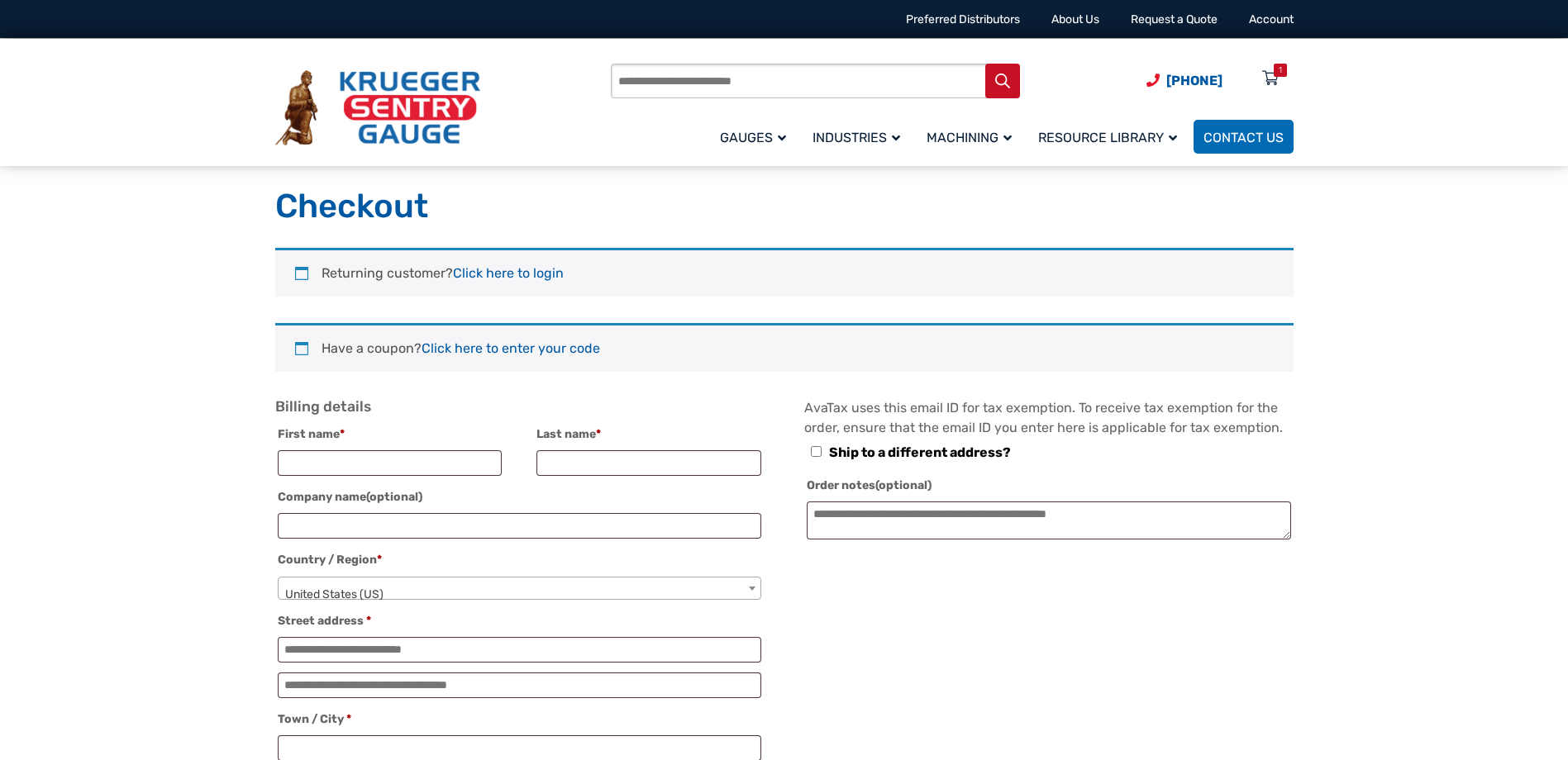 select on "**" 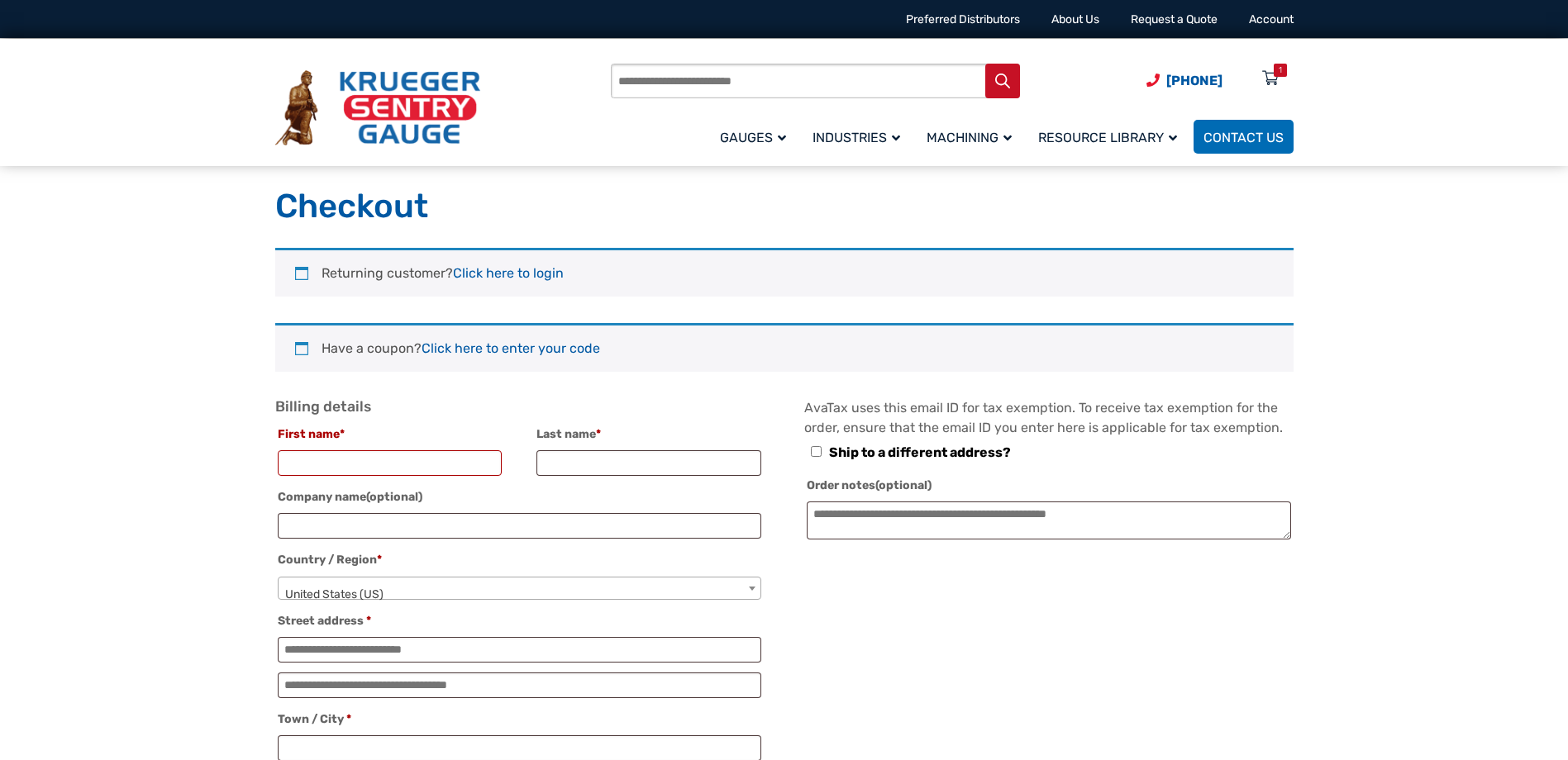 click on "**********" at bounding box center (784, 972) 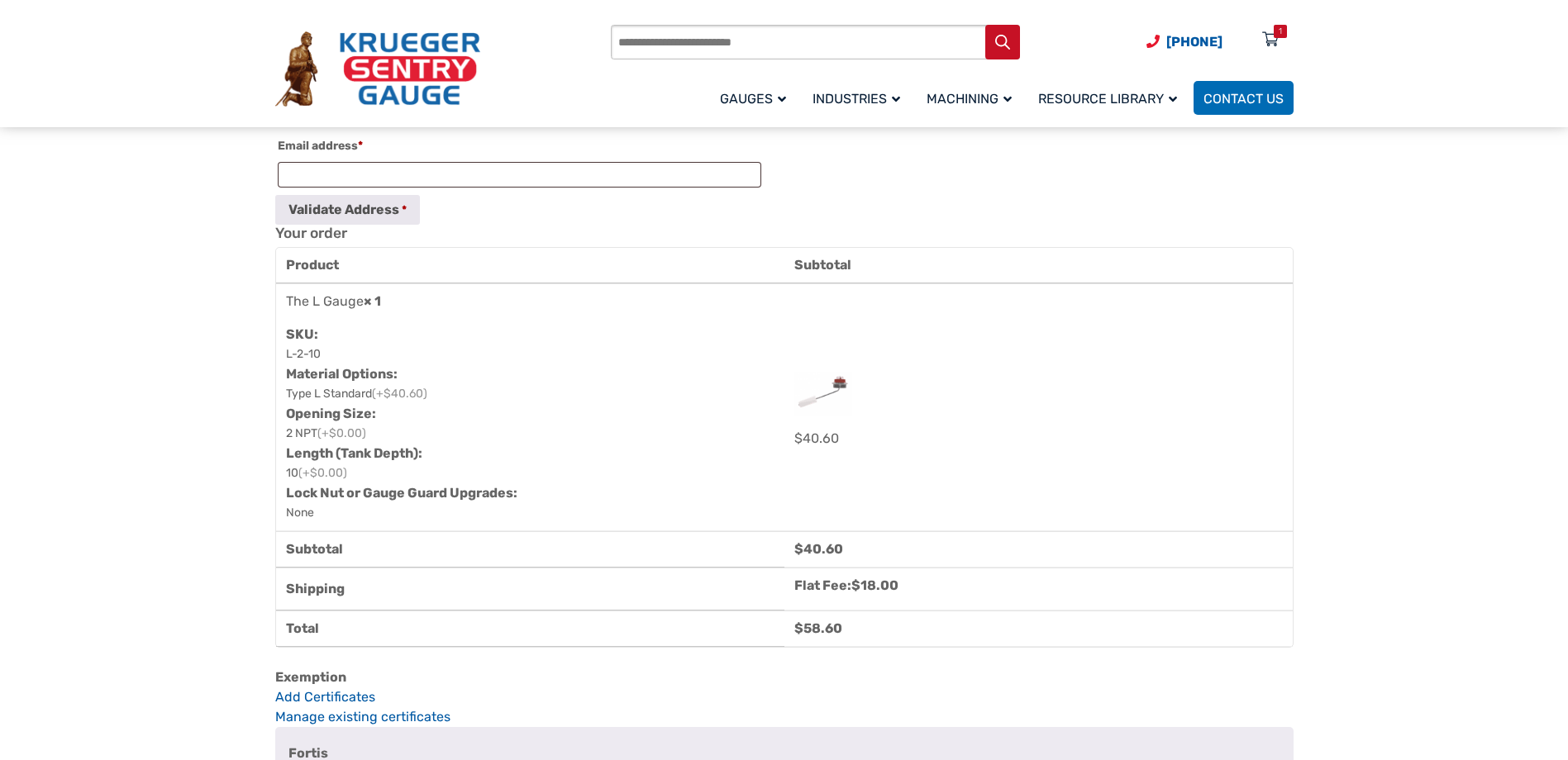 scroll, scrollTop: 826, scrollLeft: 0, axis: vertical 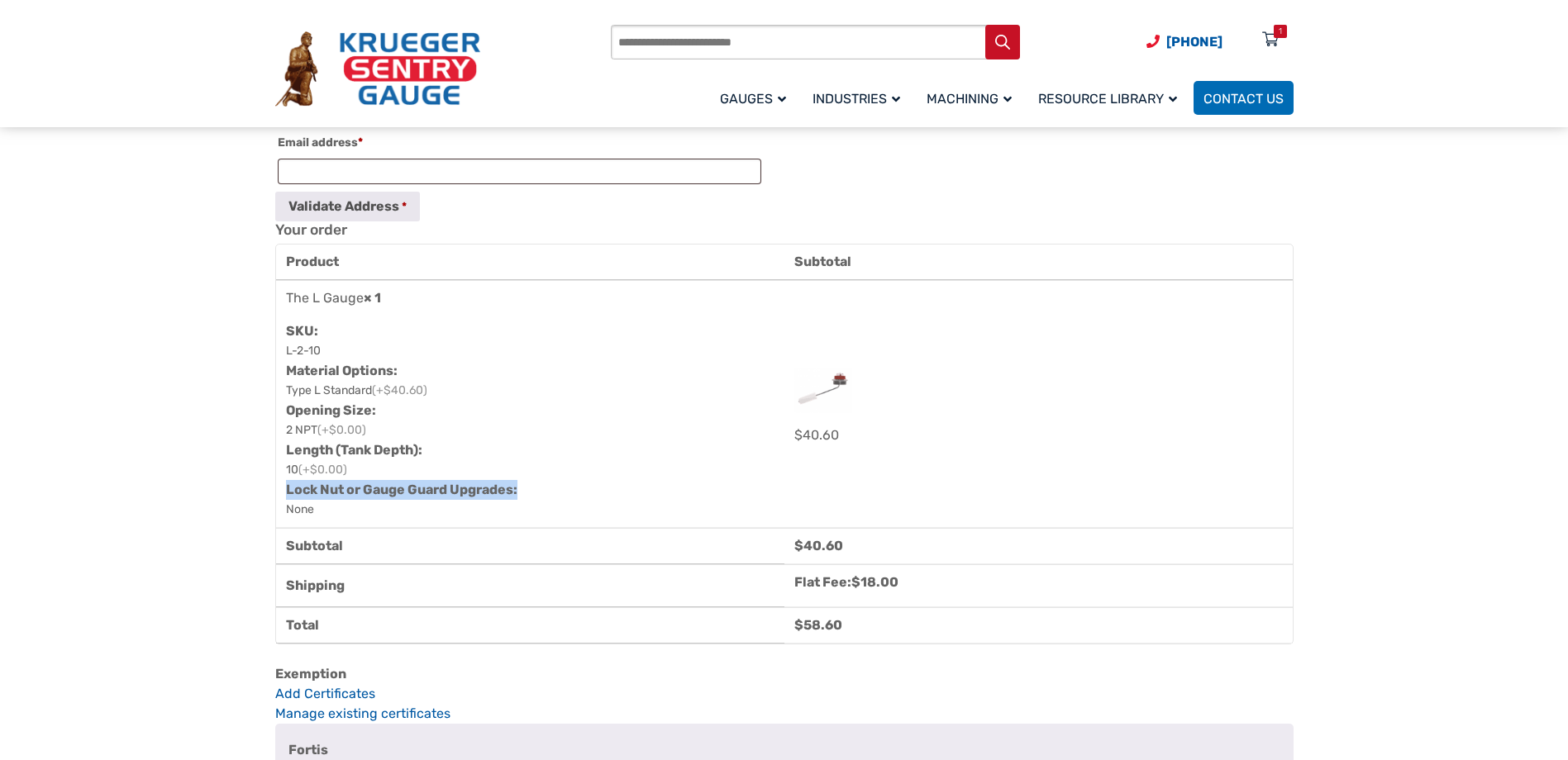 drag, startPoint x: 286, startPoint y: 507, endPoint x: 557, endPoint y: 519, distance: 271.26555 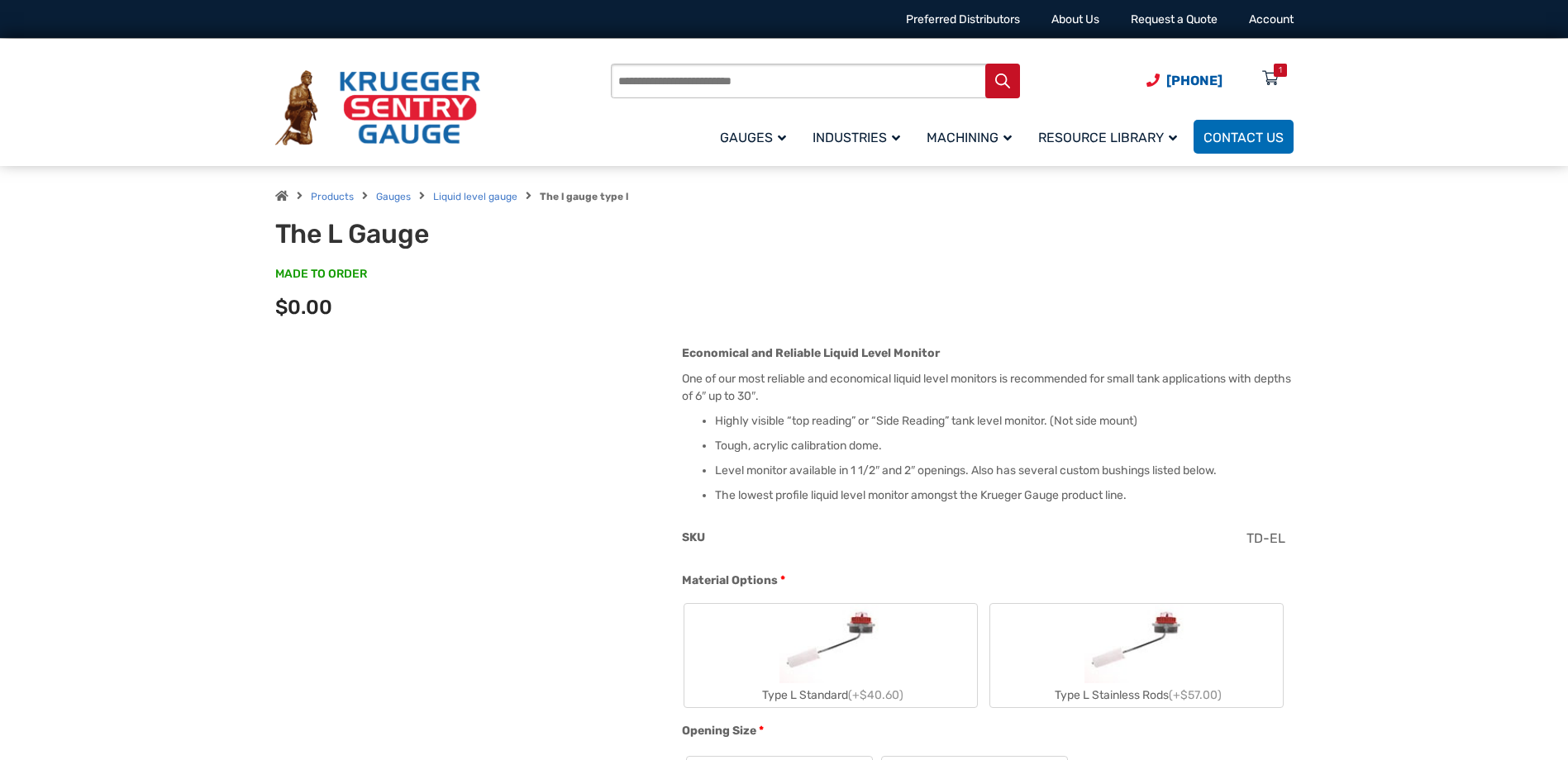 scroll, scrollTop: 0, scrollLeft: 0, axis: both 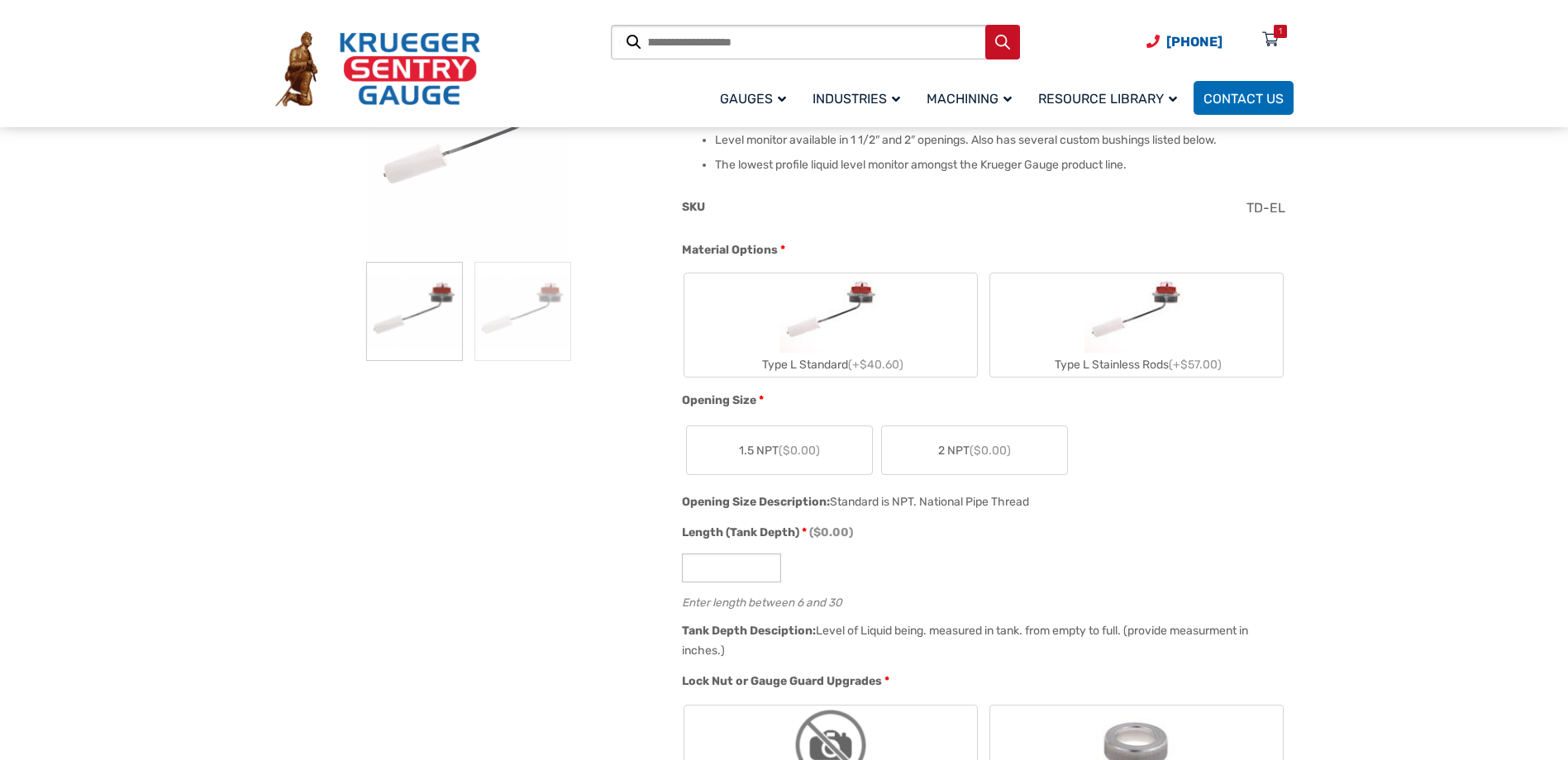 click at bounding box center (1136, 313) 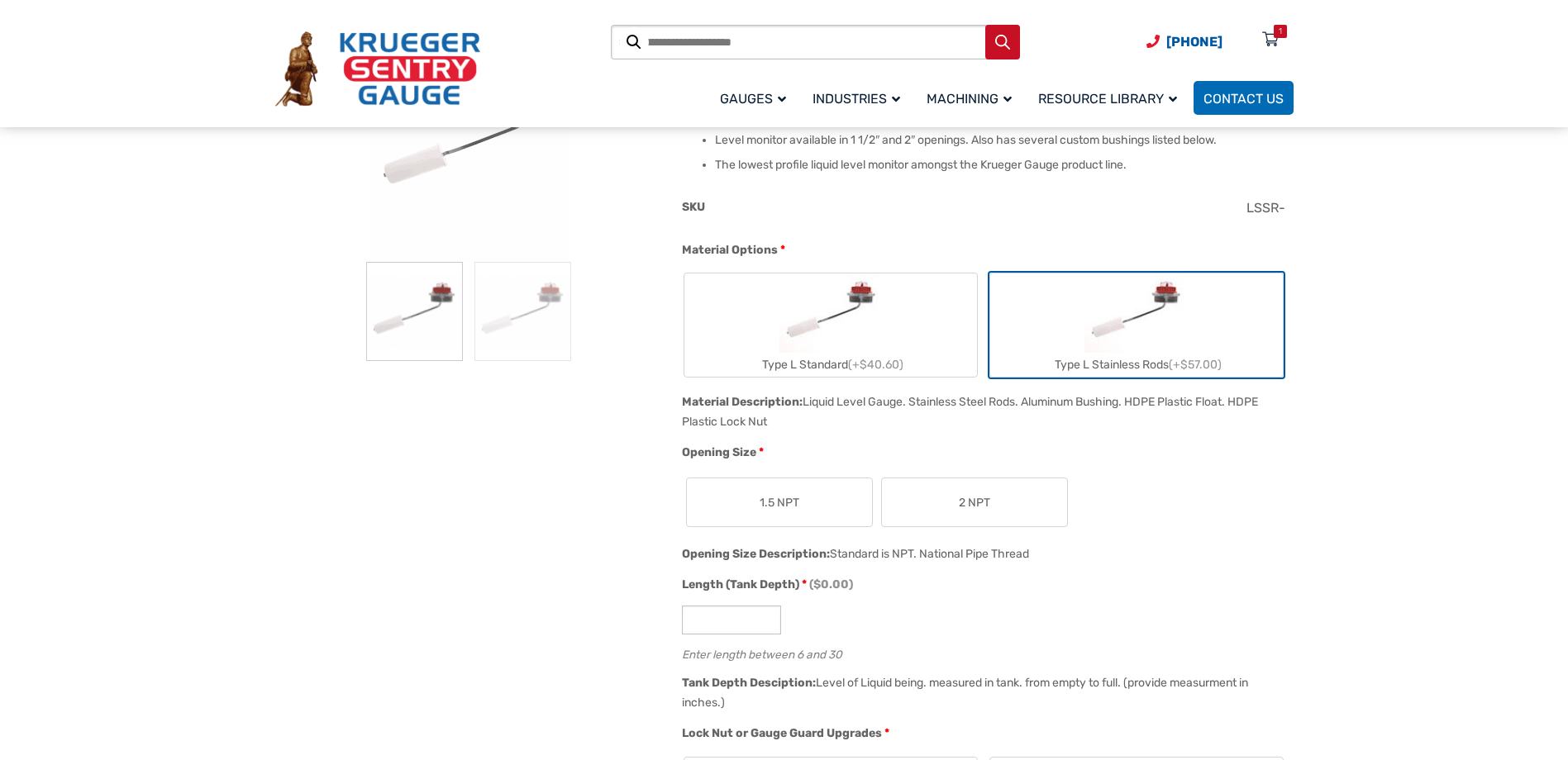 click at bounding box center [831, 313] 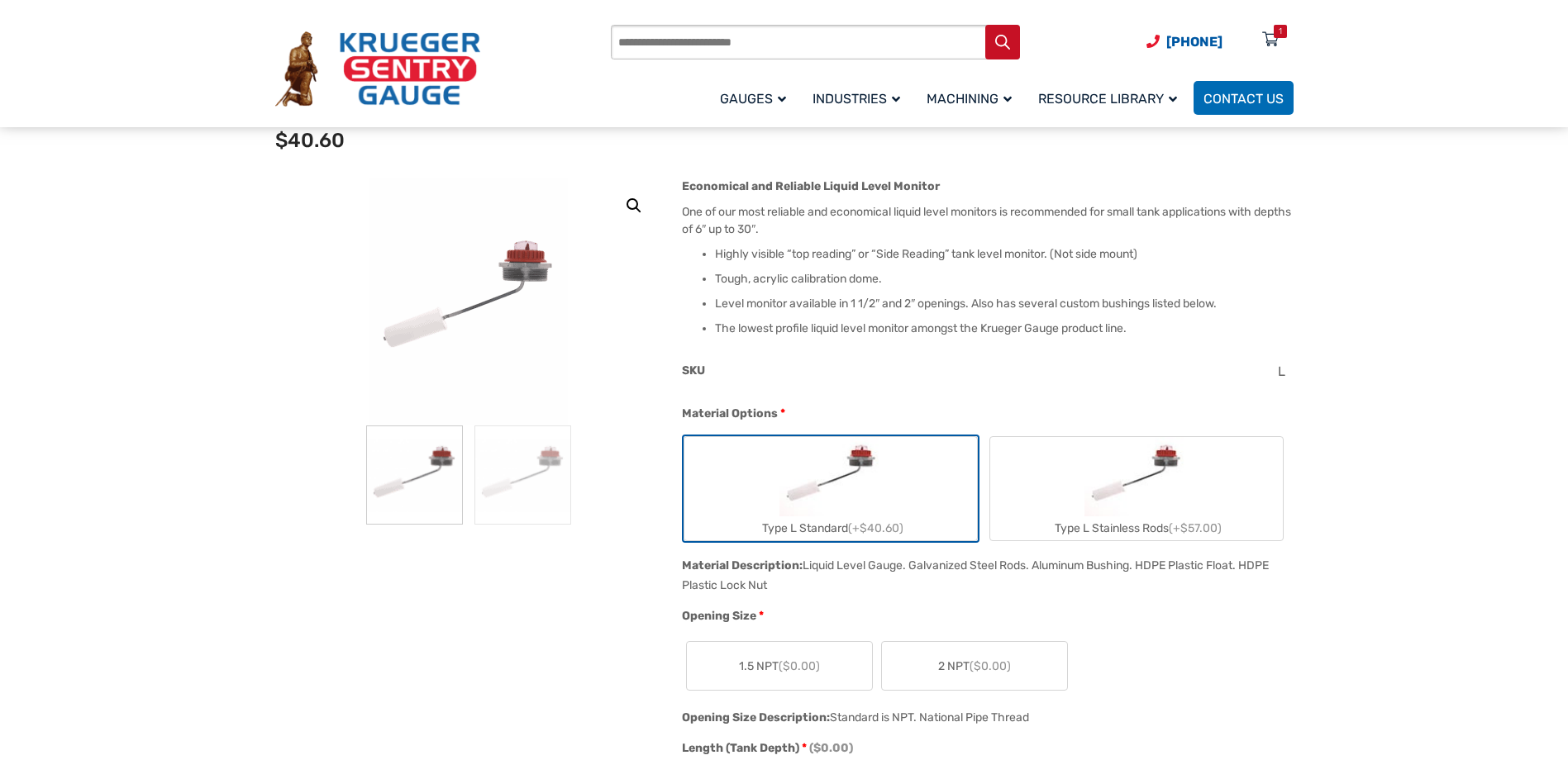 scroll, scrollTop: 165, scrollLeft: 0, axis: vertical 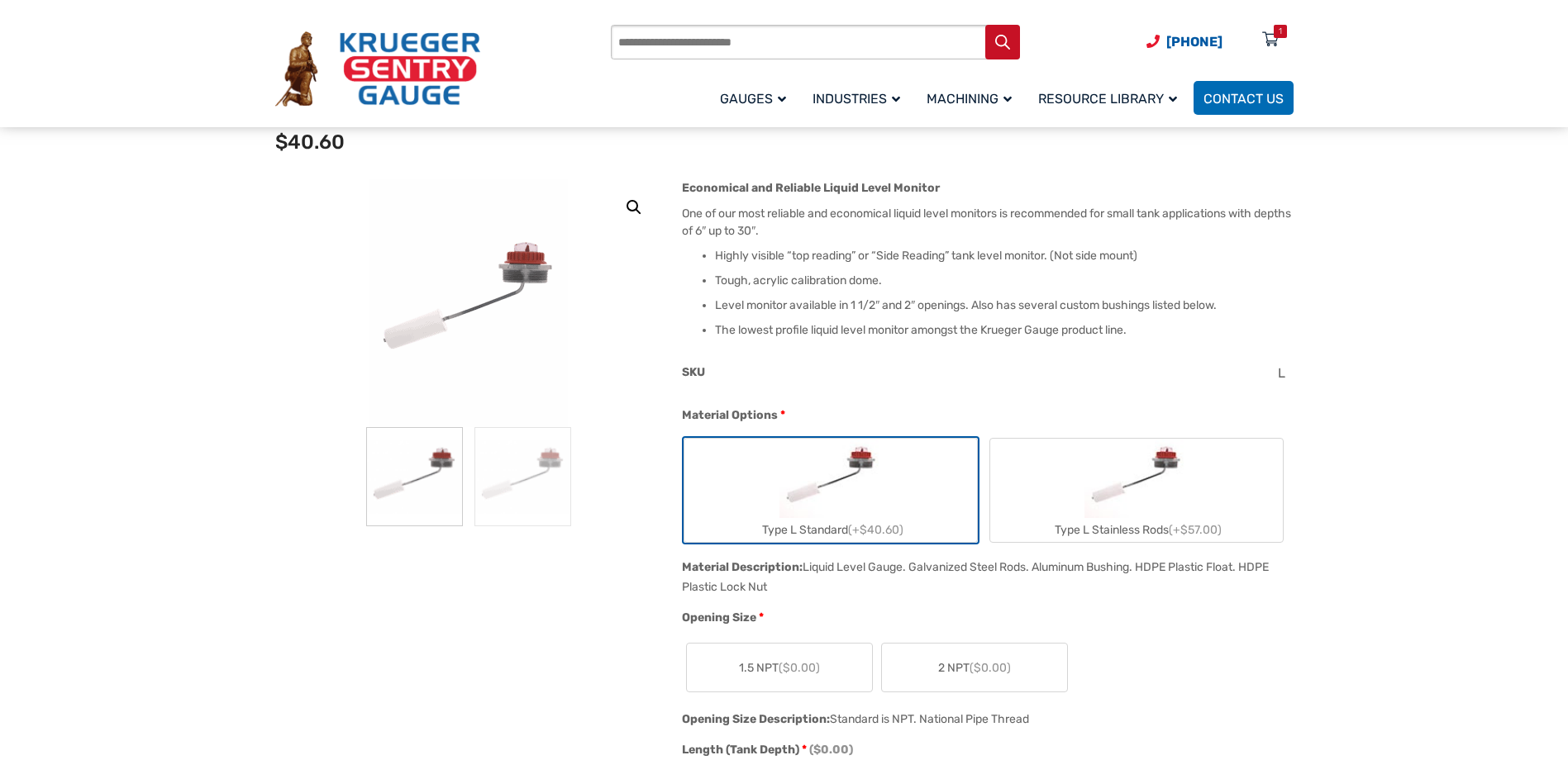click on "Liquid Level Gauge. Galvanized Steel Rods. Aluminum Bushing. HDPE Plastic Float. HDPE Plastic Lock Nut" at bounding box center (975, 577) 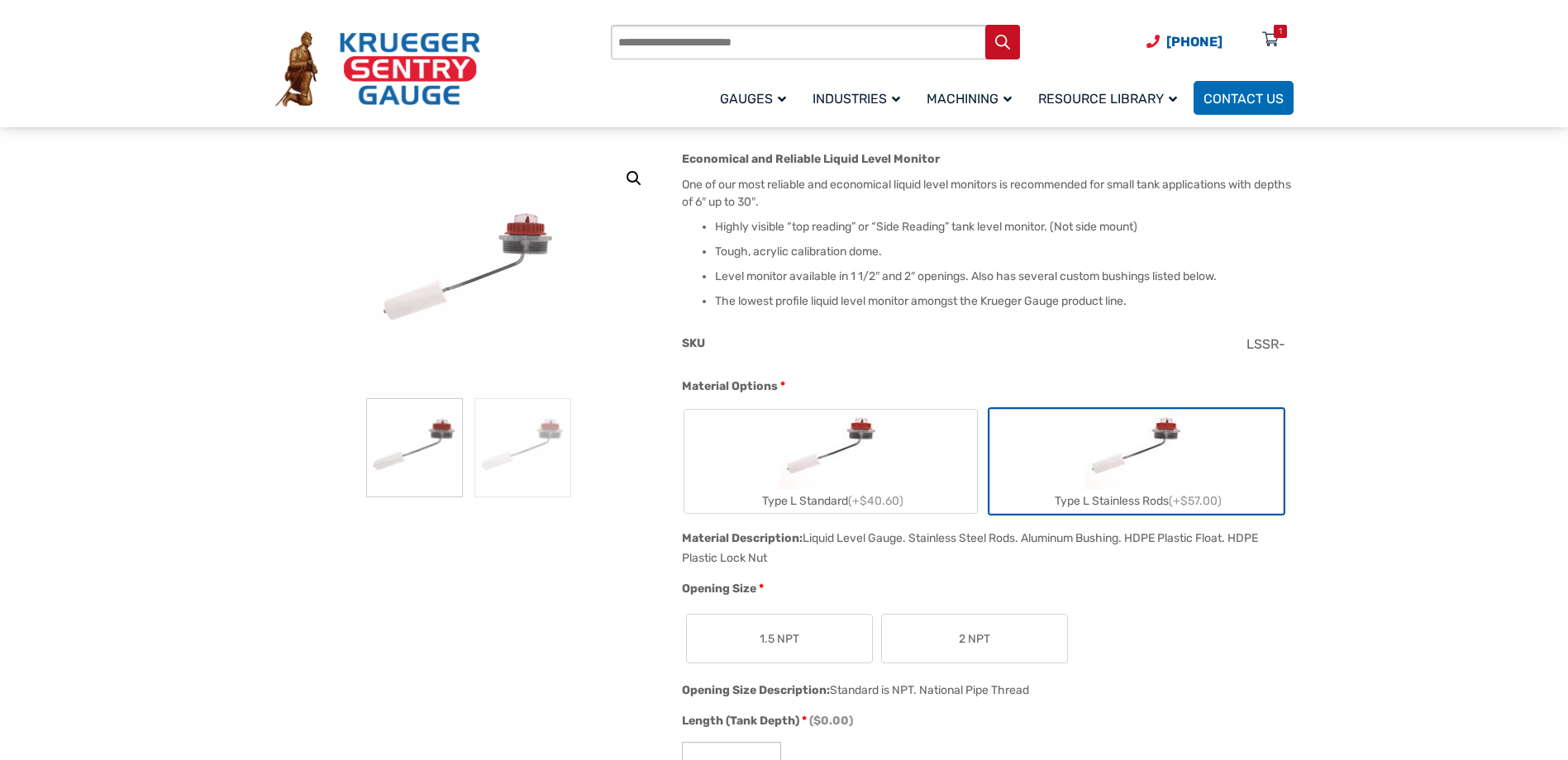 scroll, scrollTop: 165, scrollLeft: 0, axis: vertical 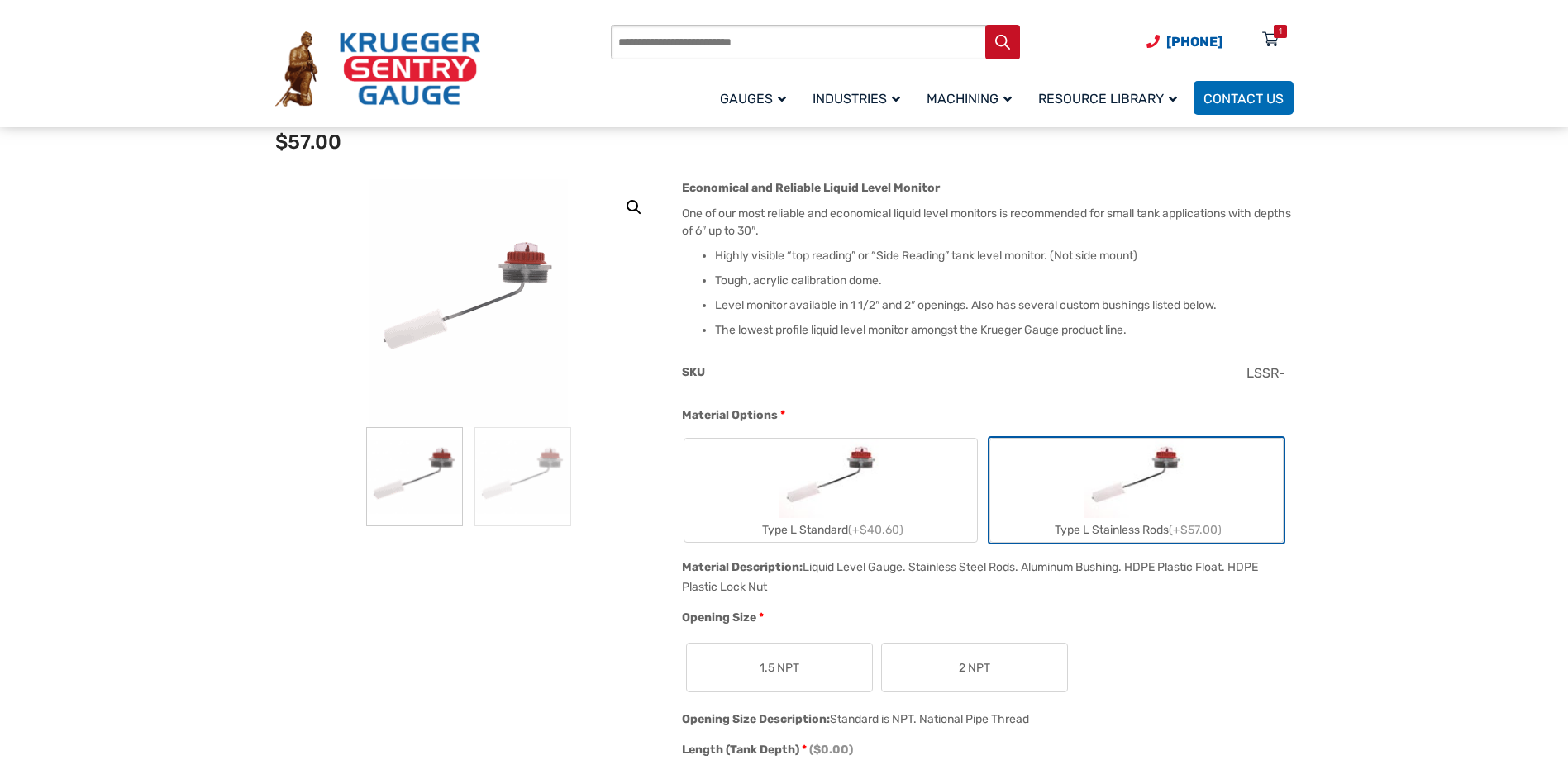 click at bounding box center (831, 478) 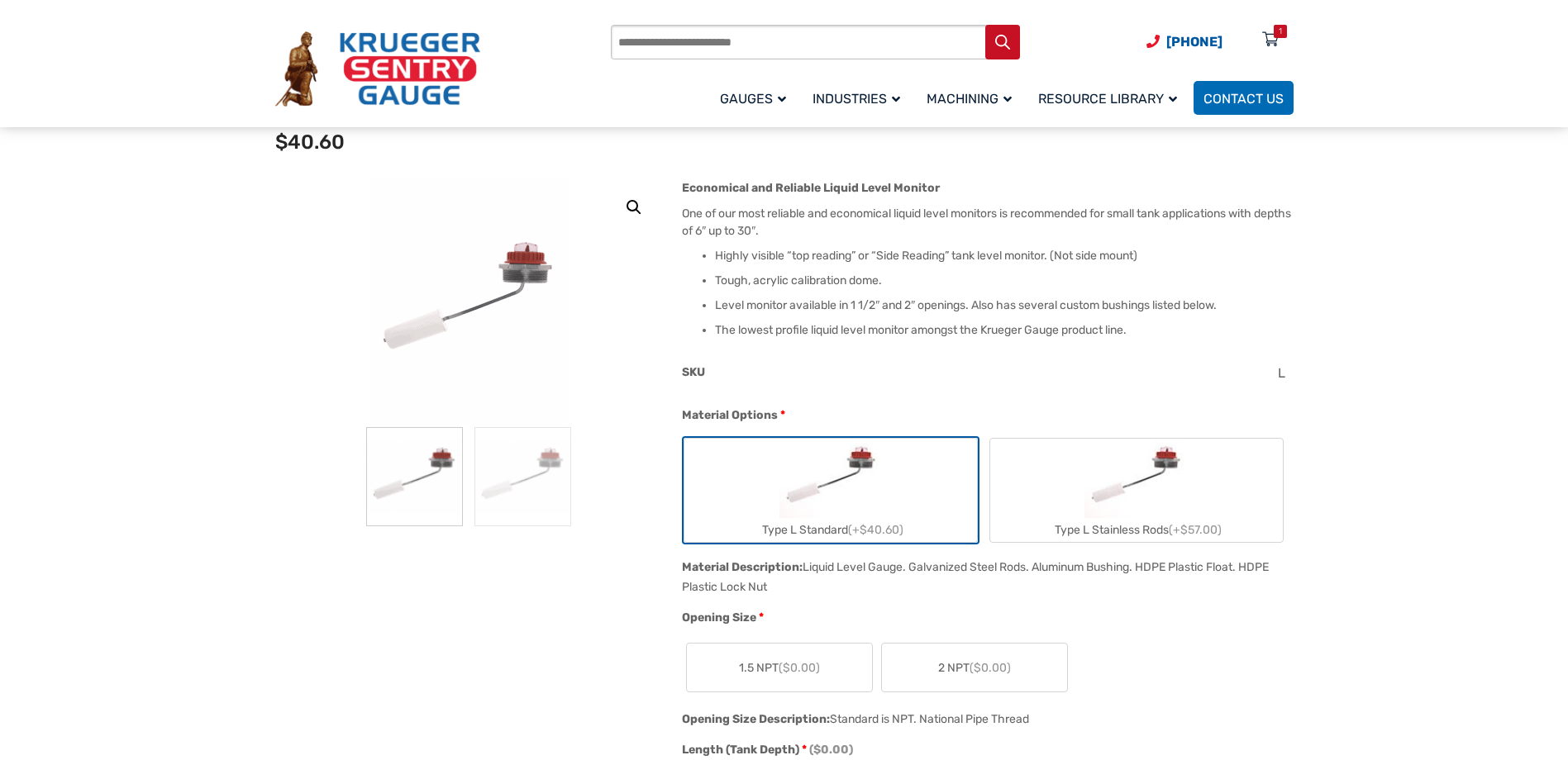 click at bounding box center [1136, 478] 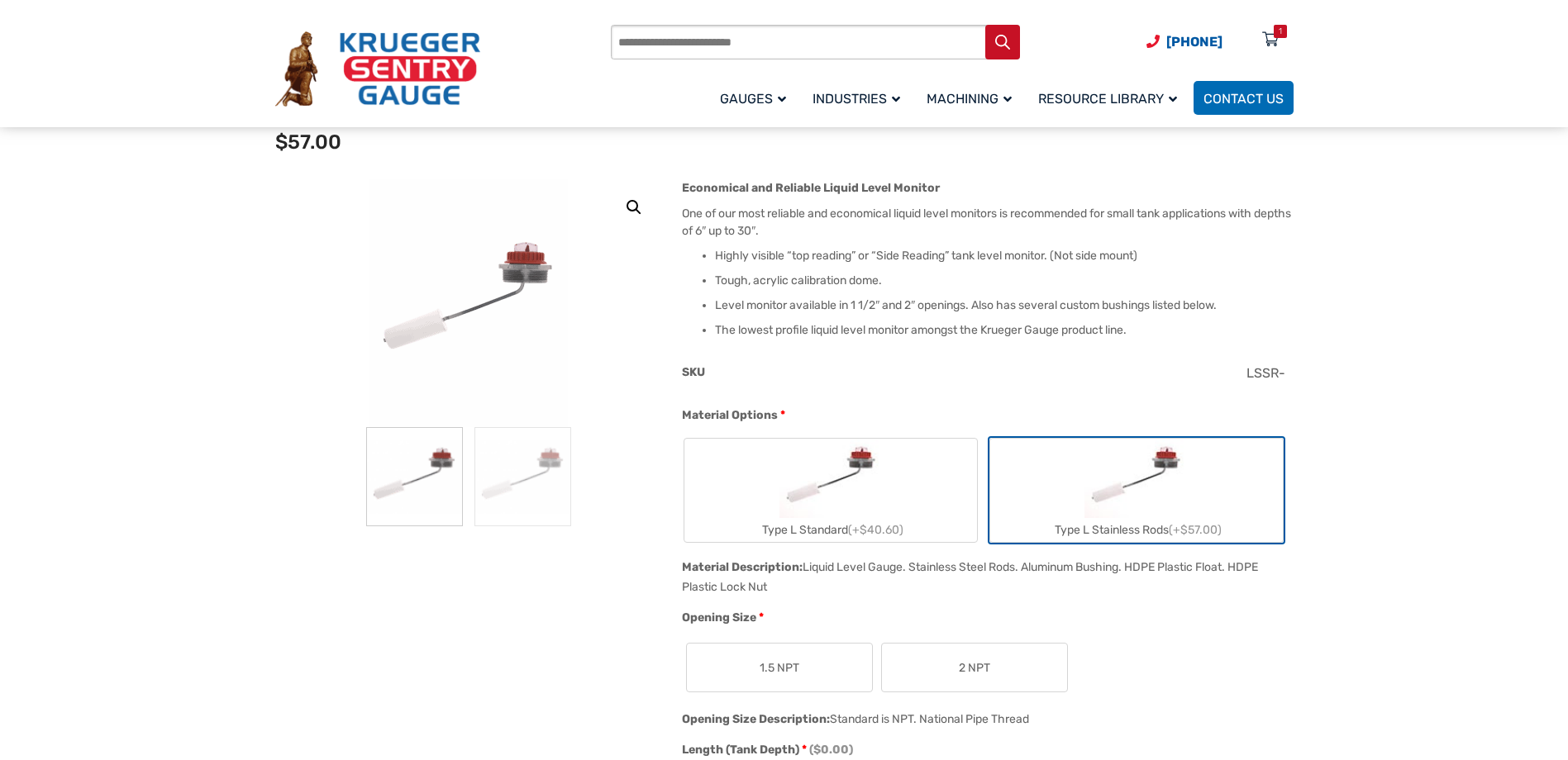 click at bounding box center (831, 478) 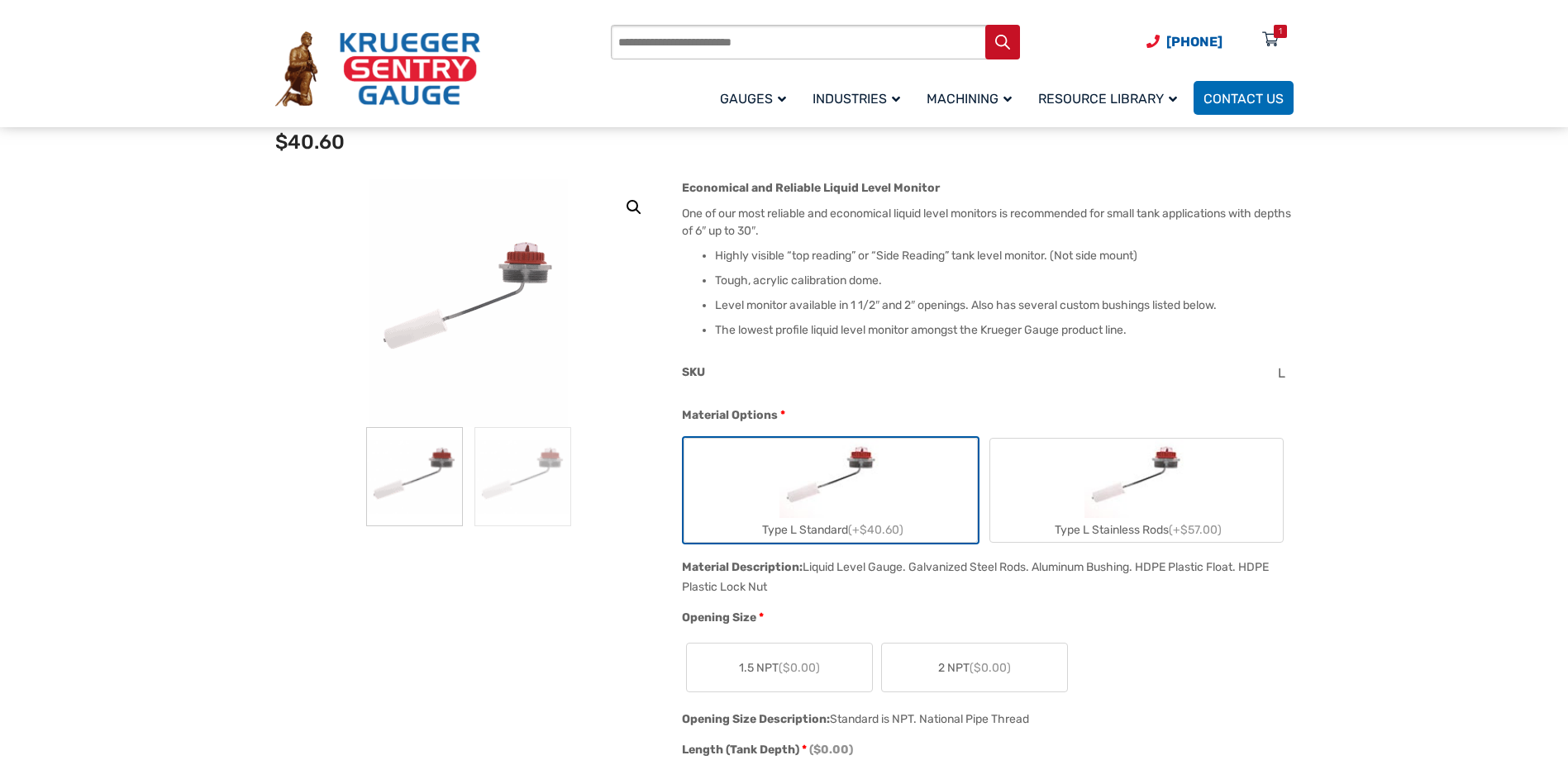 click at bounding box center (1136, 478) 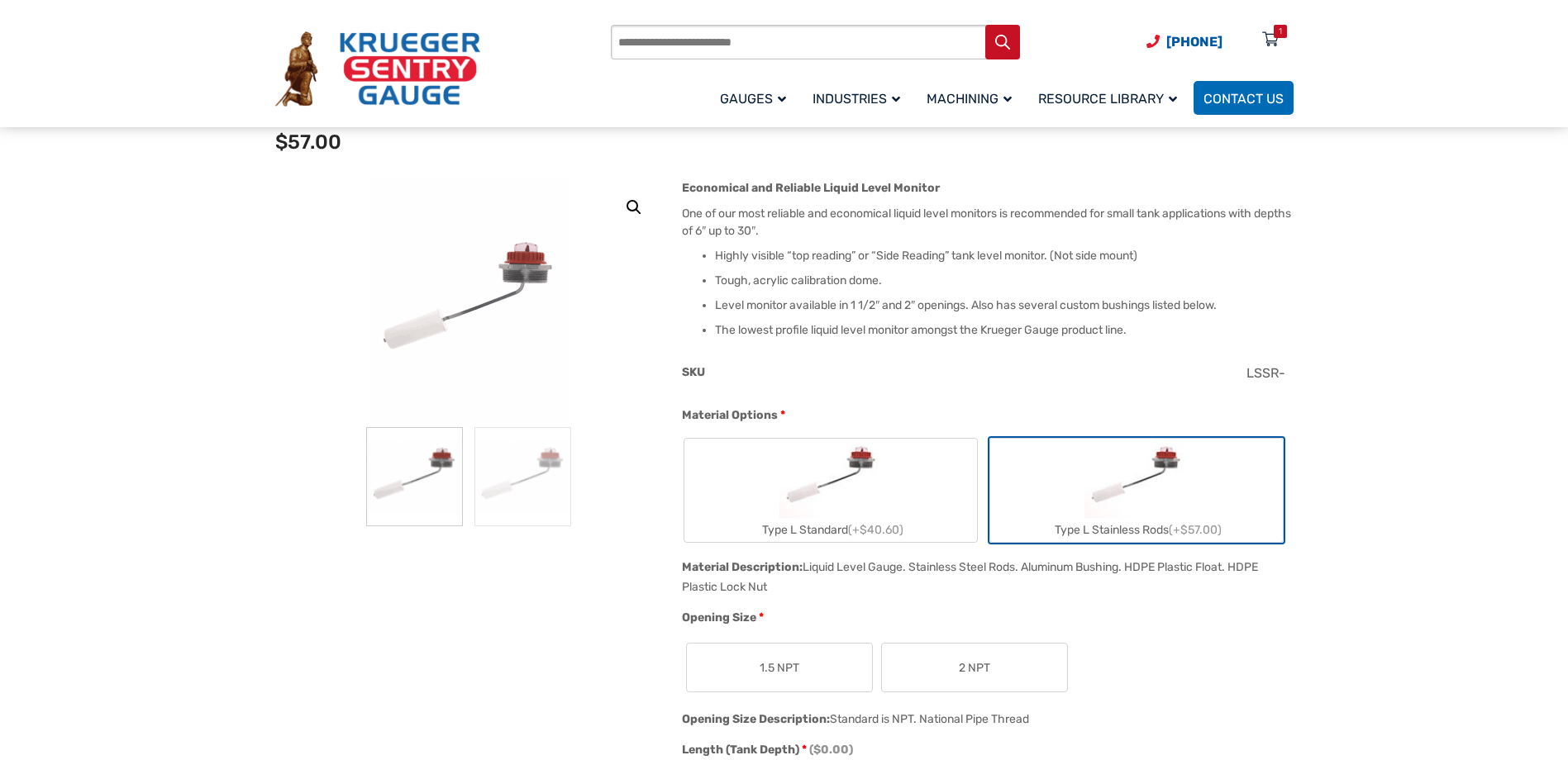 click on "Type L Standard  (+$40.60)" at bounding box center [831, 490] 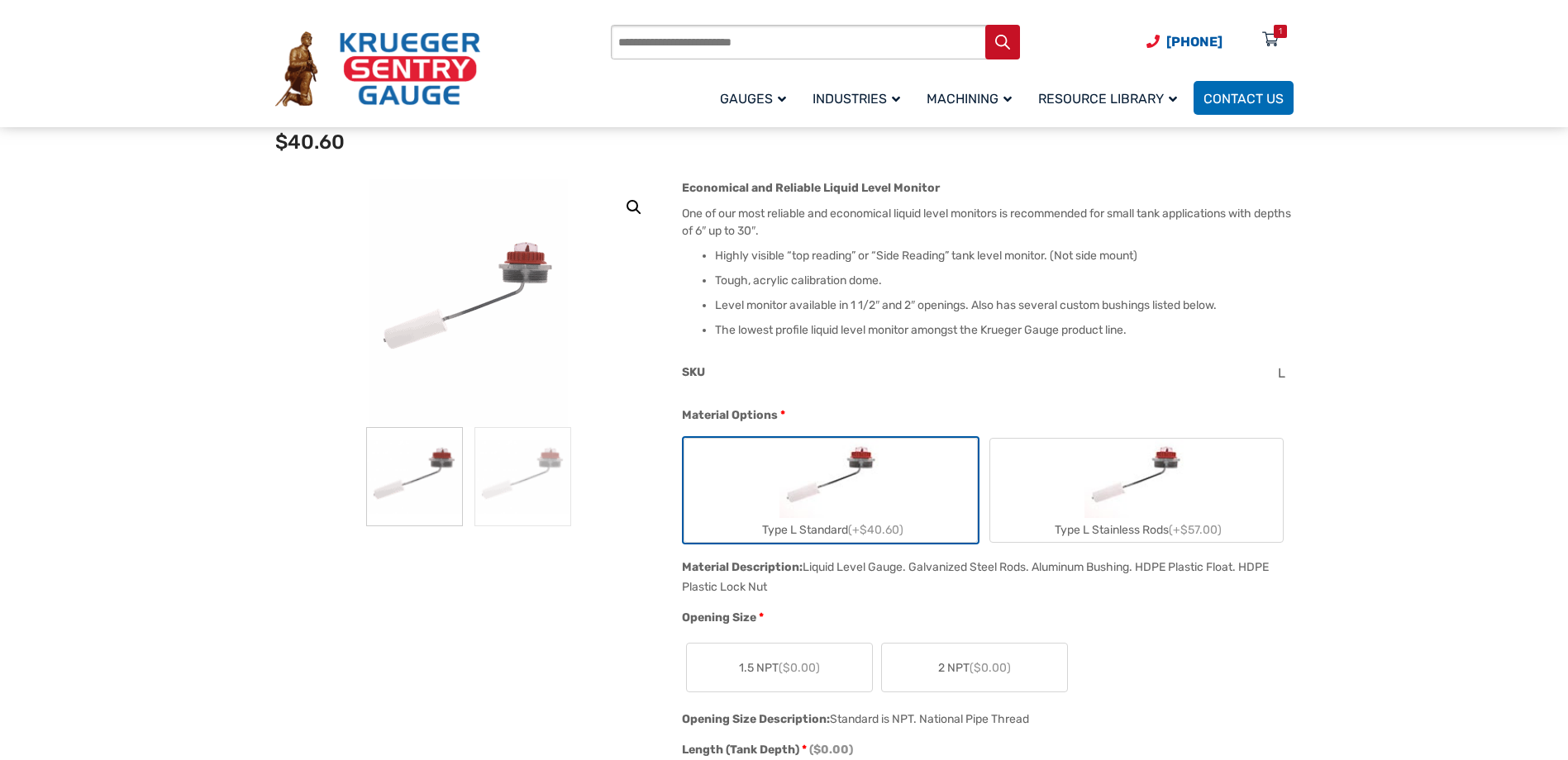 click at bounding box center [1136, 478] 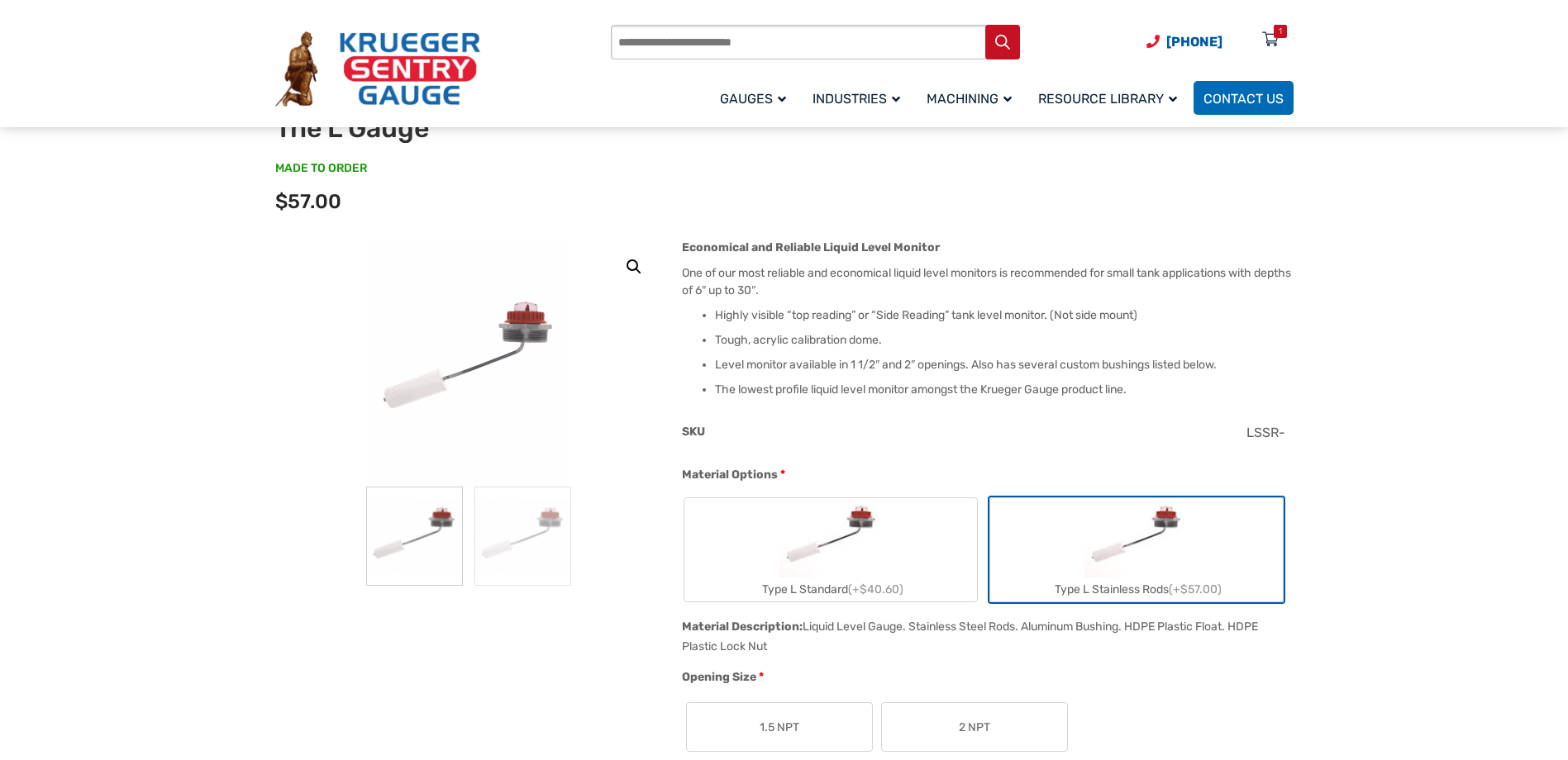 scroll, scrollTop: 83, scrollLeft: 0, axis: vertical 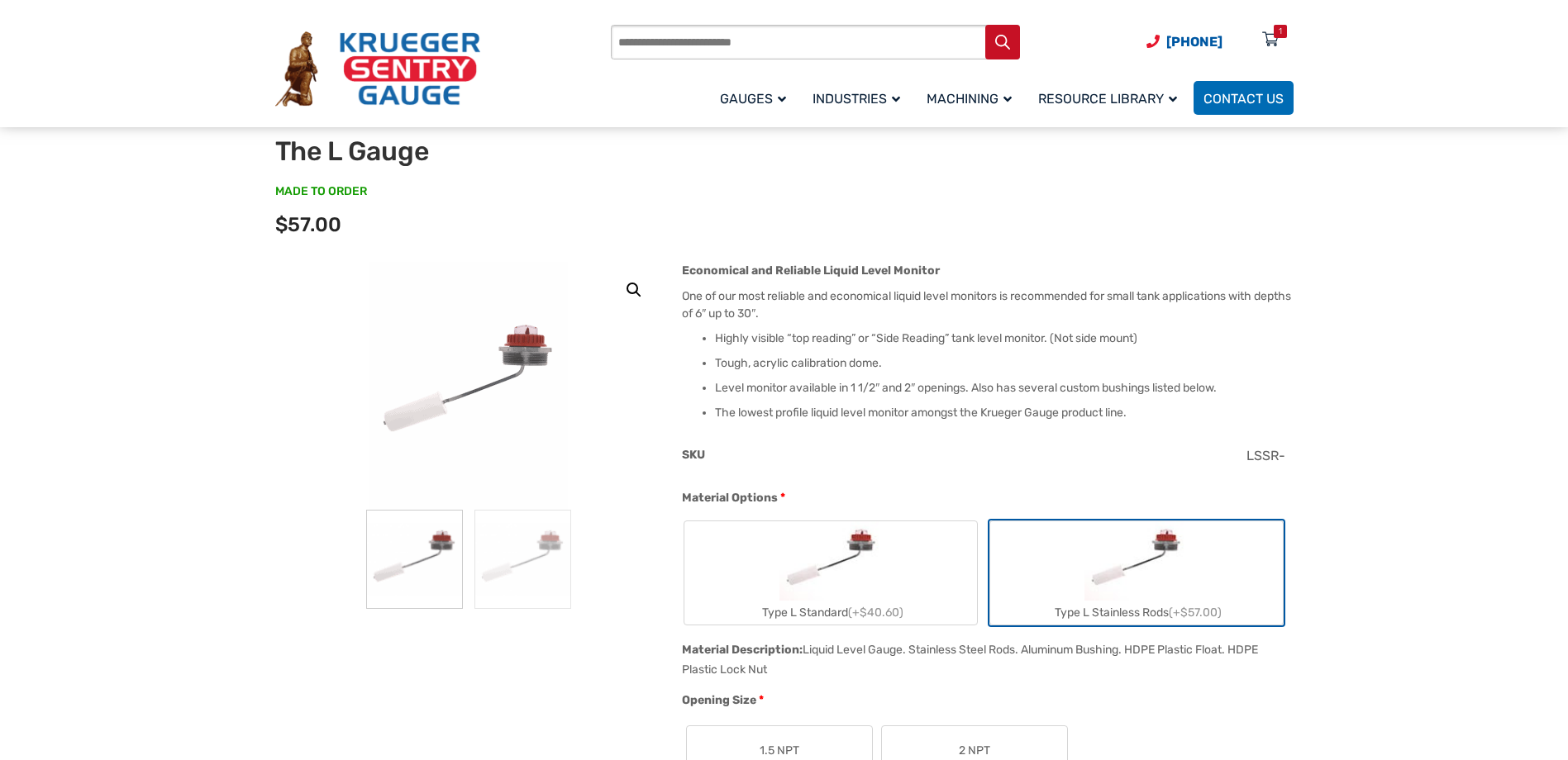 click on "Type L Standard  (+$40.60)" at bounding box center (831, 572) 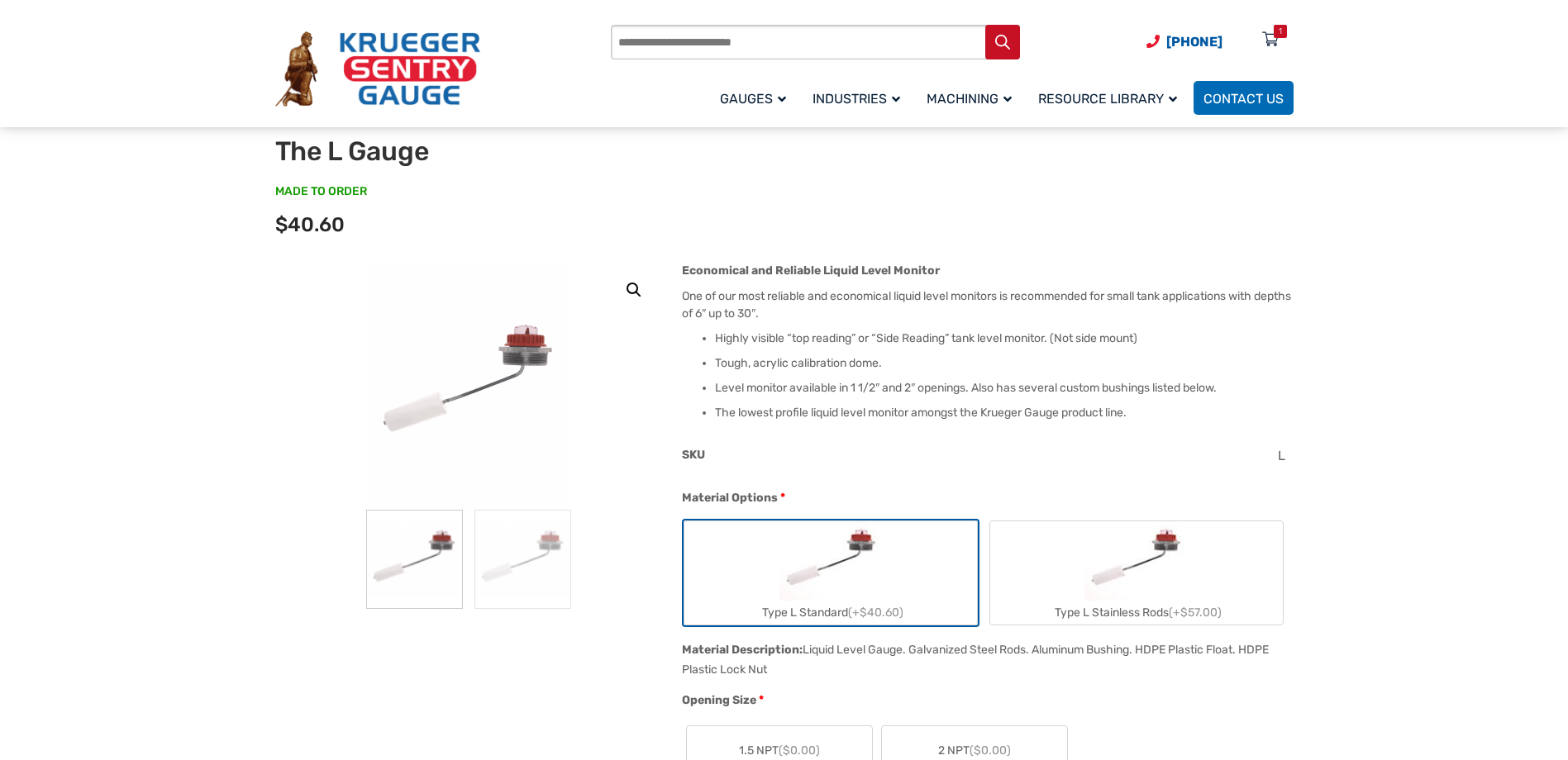 click on "Type L Stainless Rods  (+$57.00)" at bounding box center [1137, 572] 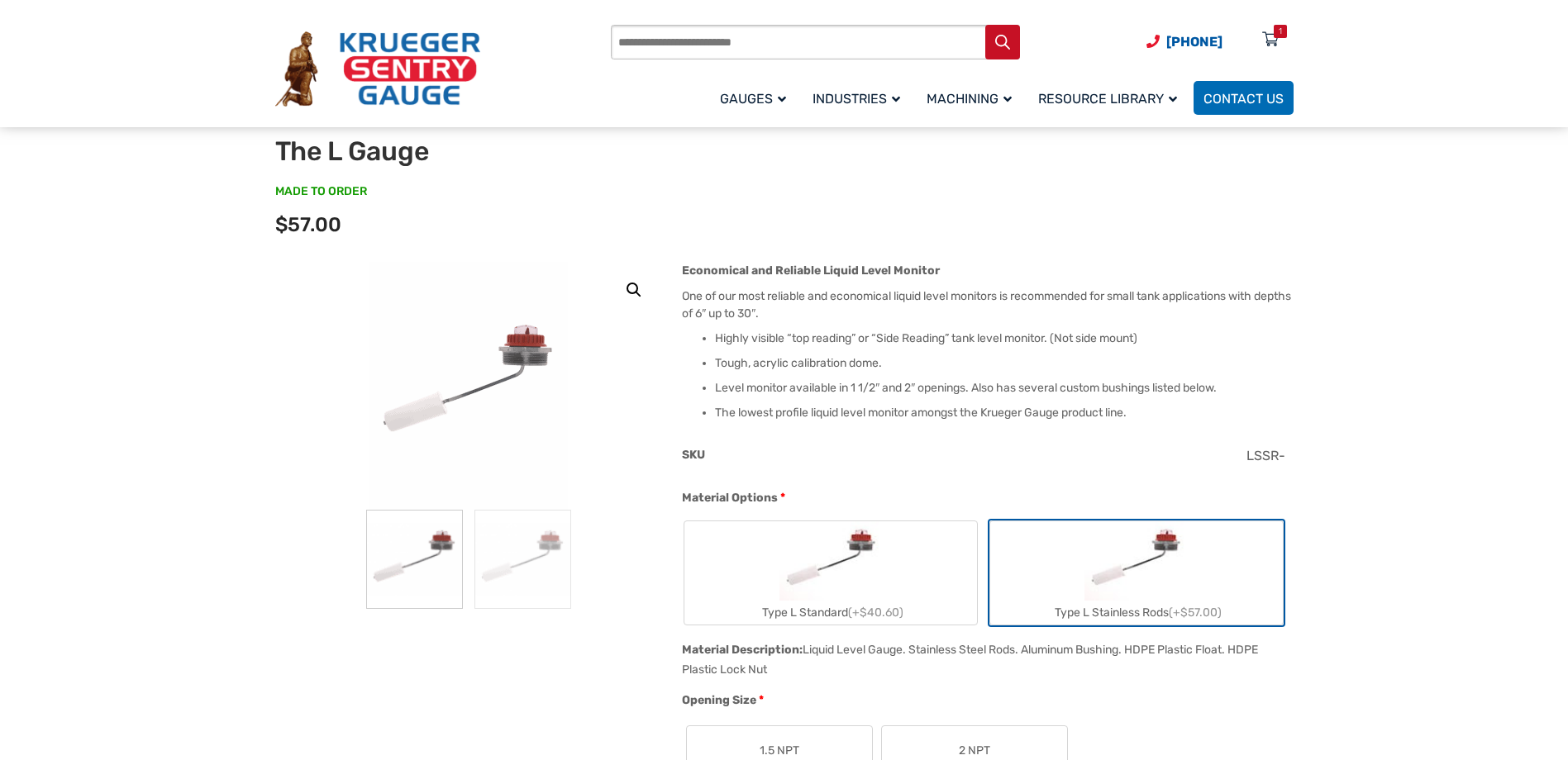 click at bounding box center (831, 561) 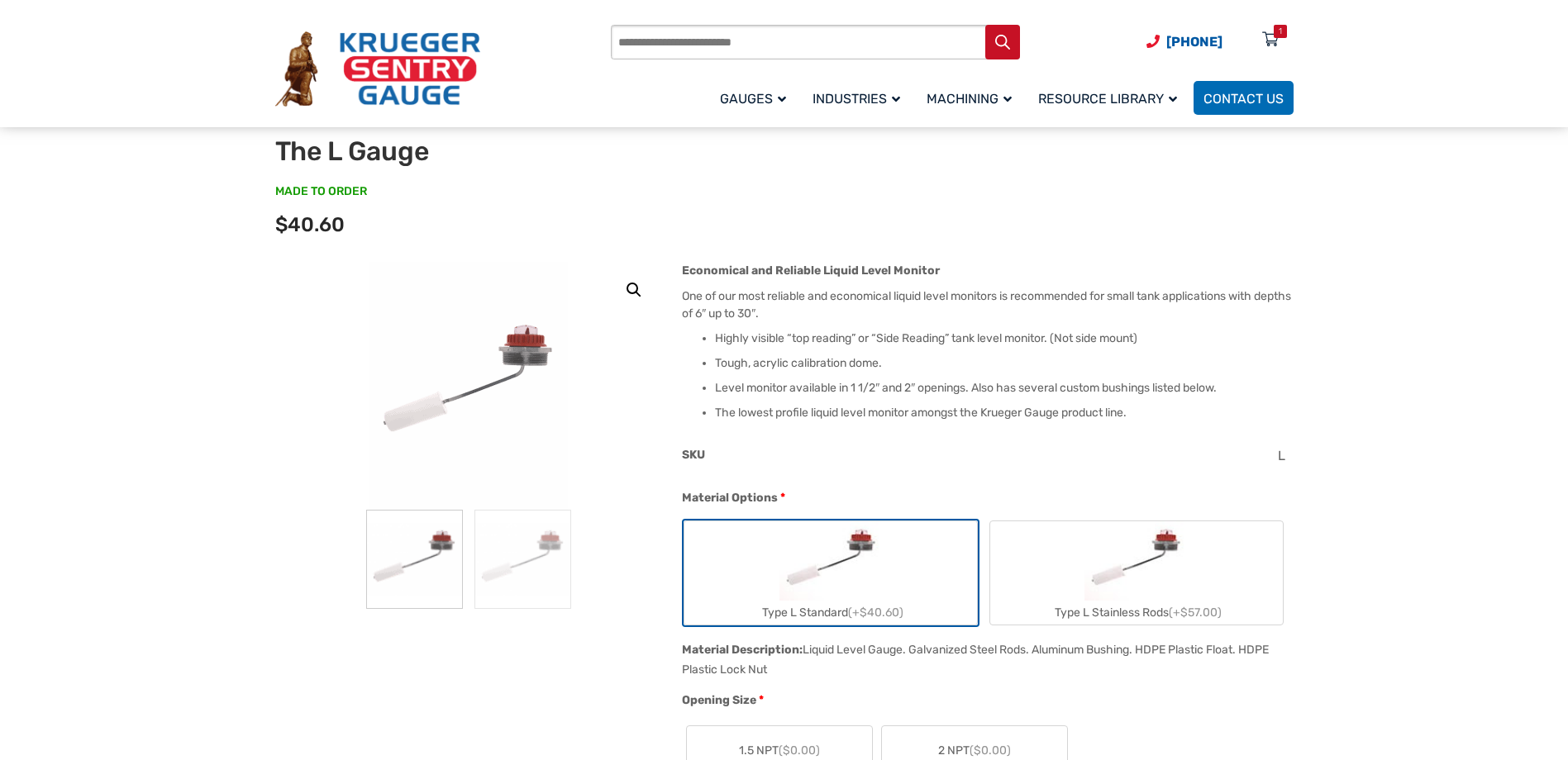 click at bounding box center (1136, 561) 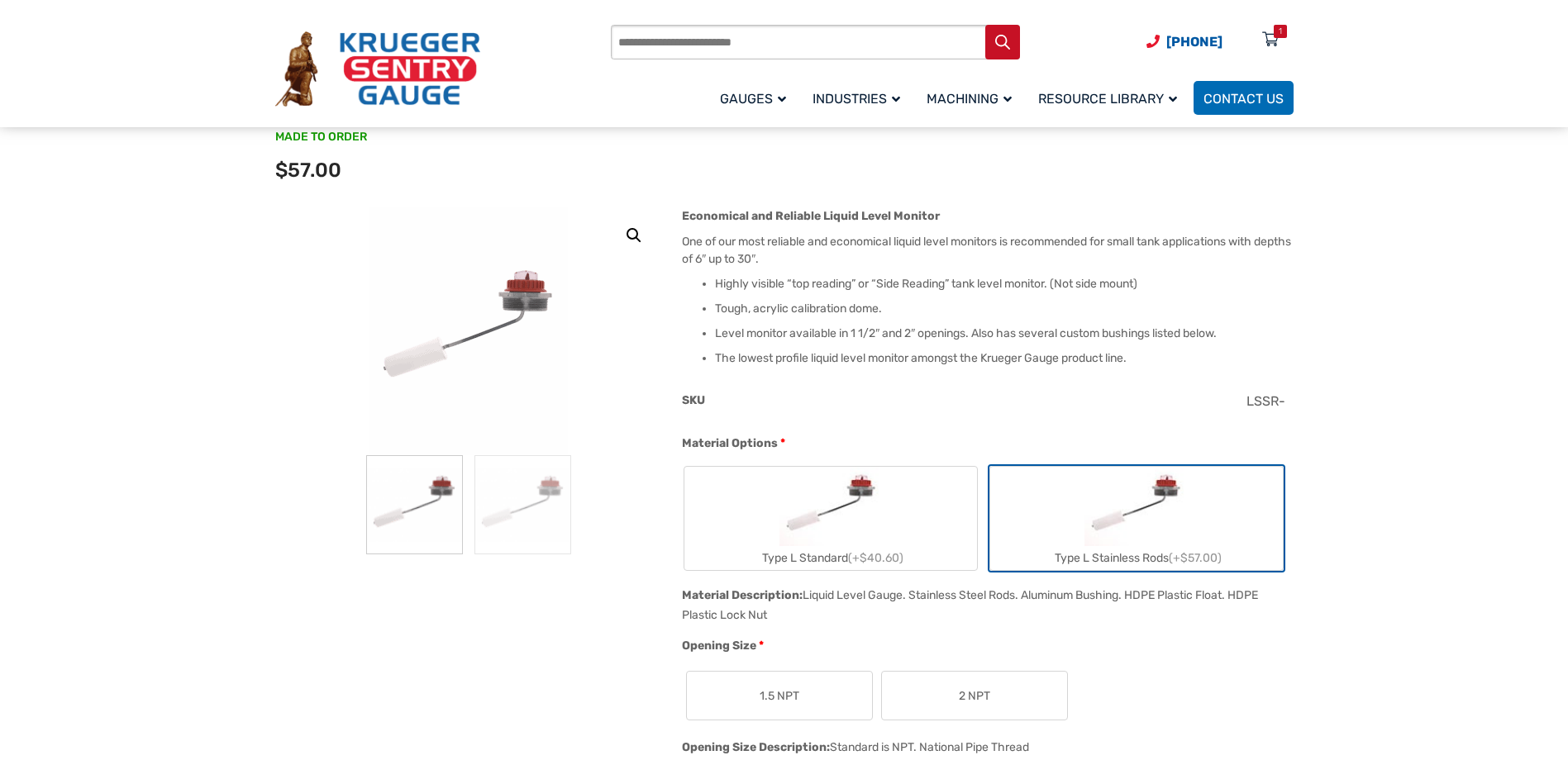scroll, scrollTop: 165, scrollLeft: 0, axis: vertical 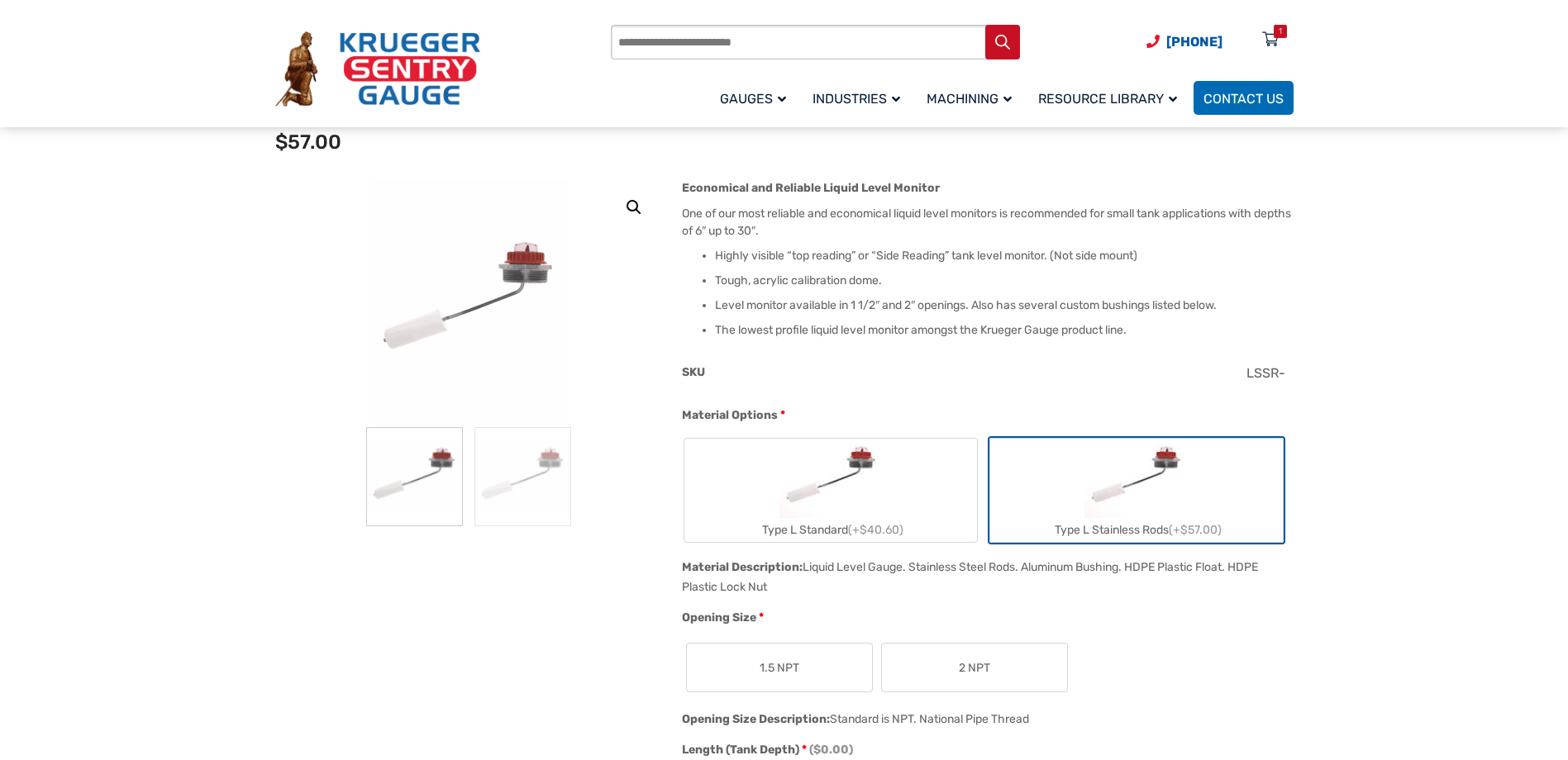 click on "Level monitor available in 1 1/2″ and 2″ openings. Also has several custom bushings listed below." at bounding box center [1003, 306] 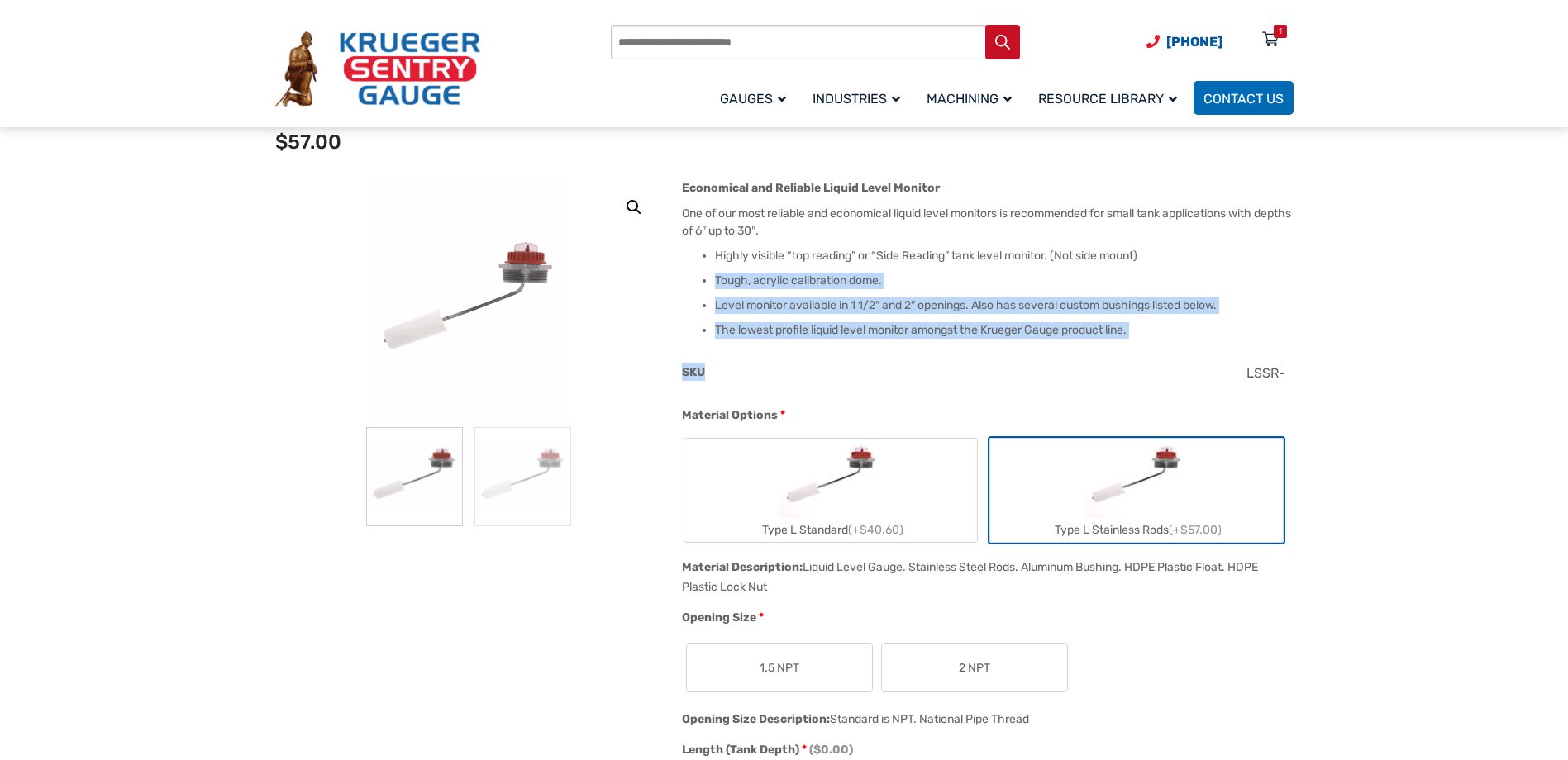 drag, startPoint x: 708, startPoint y: 273, endPoint x: 1178, endPoint y: 340, distance: 474.7515 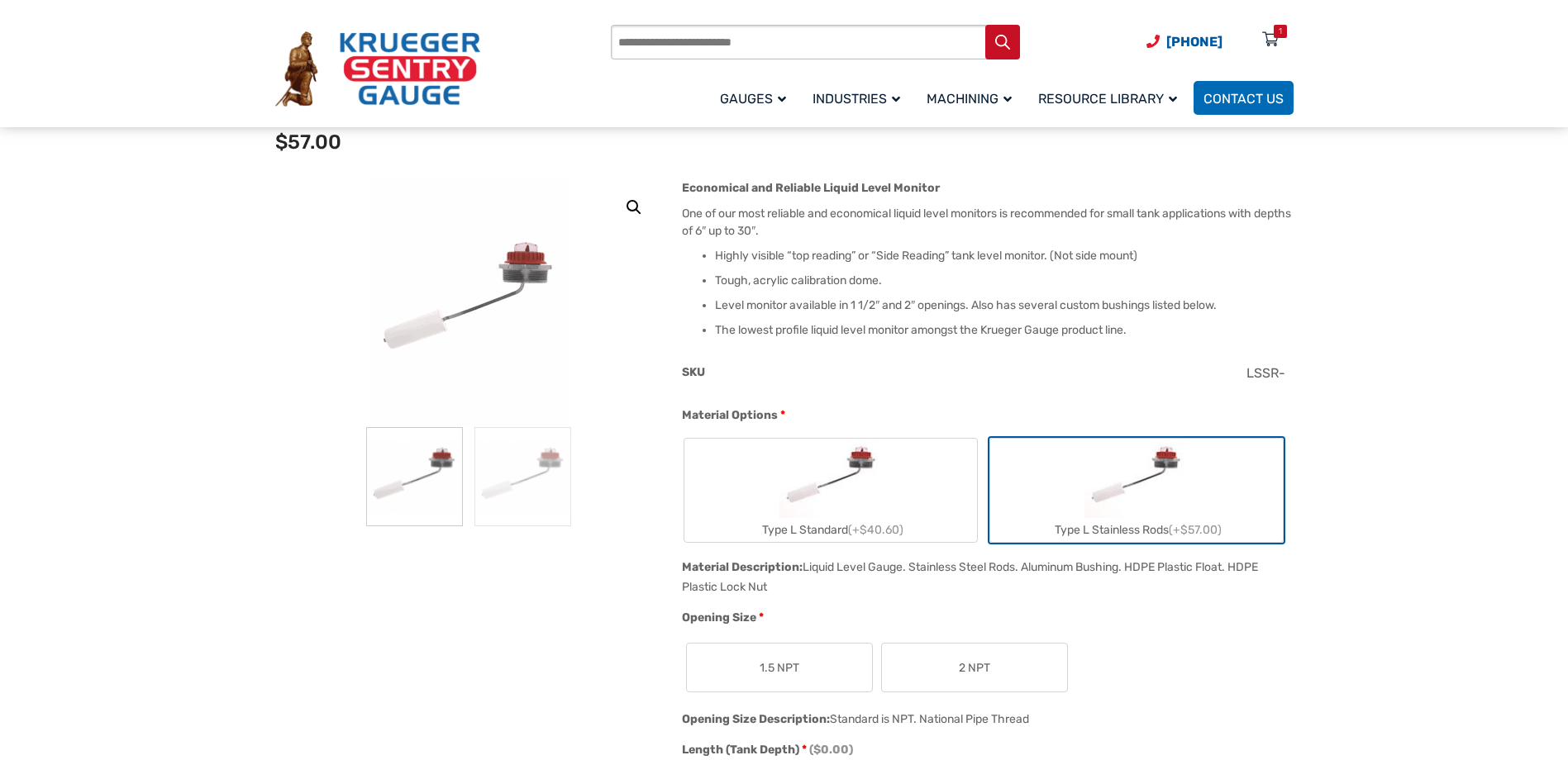 click on "Type L Standard  (+$40.60)" at bounding box center [831, 490] 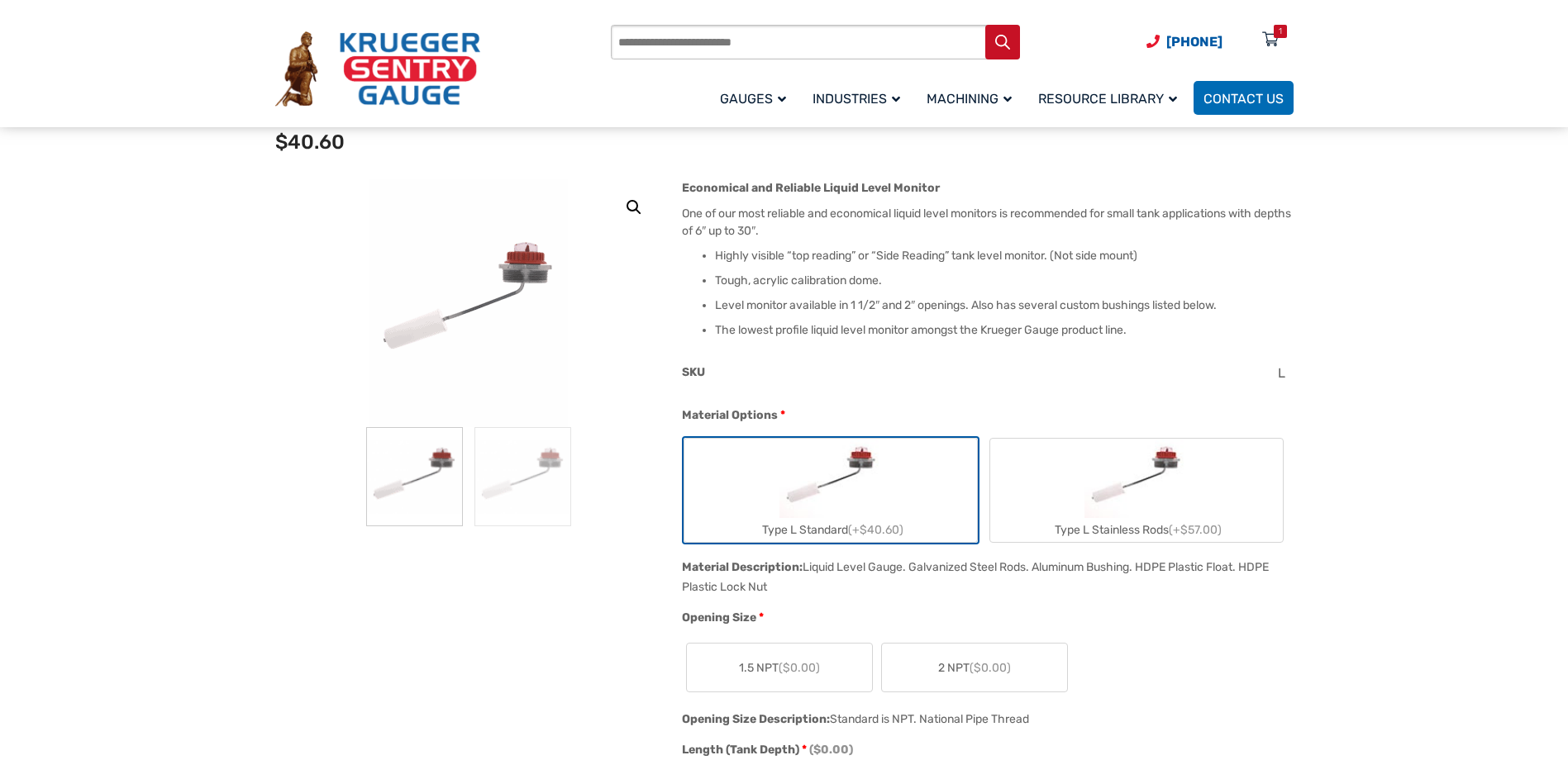 click on "Type L Stainless Rods  (+$57.00)" at bounding box center (1137, 490) 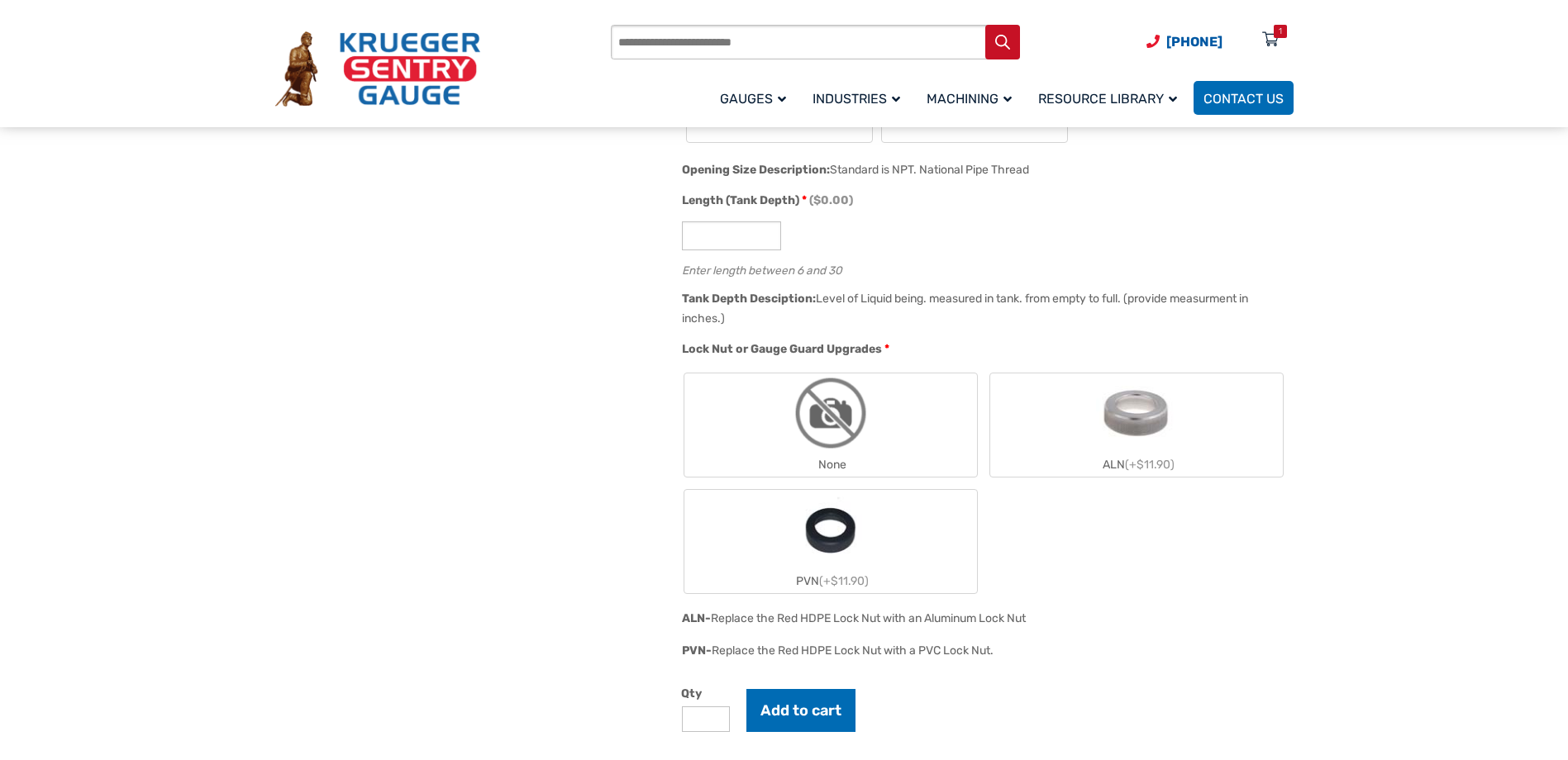 scroll, scrollTop: 743, scrollLeft: 0, axis: vertical 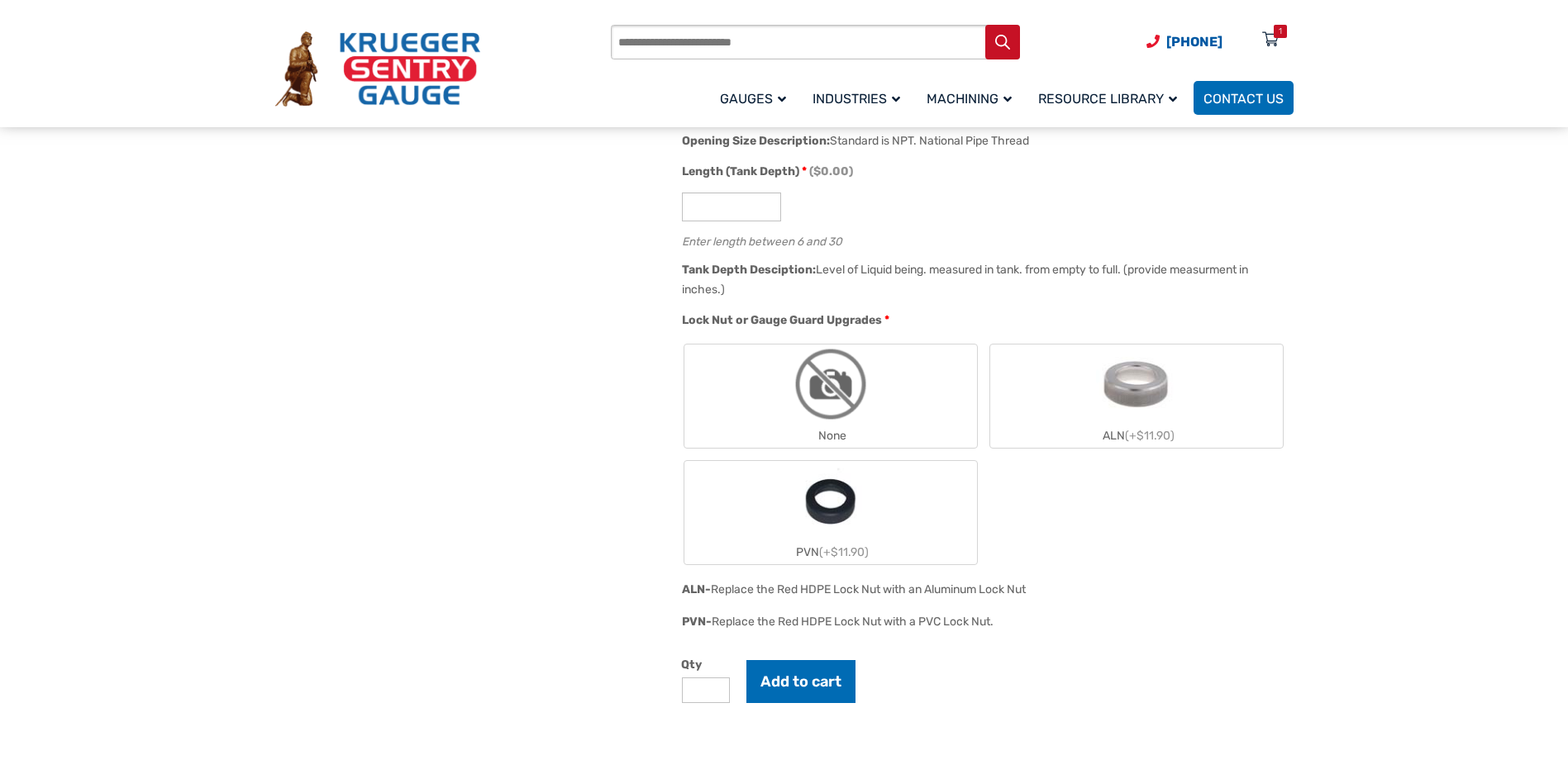 drag, startPoint x: 930, startPoint y: 588, endPoint x: 1029, endPoint y: 587, distance: 99.00505 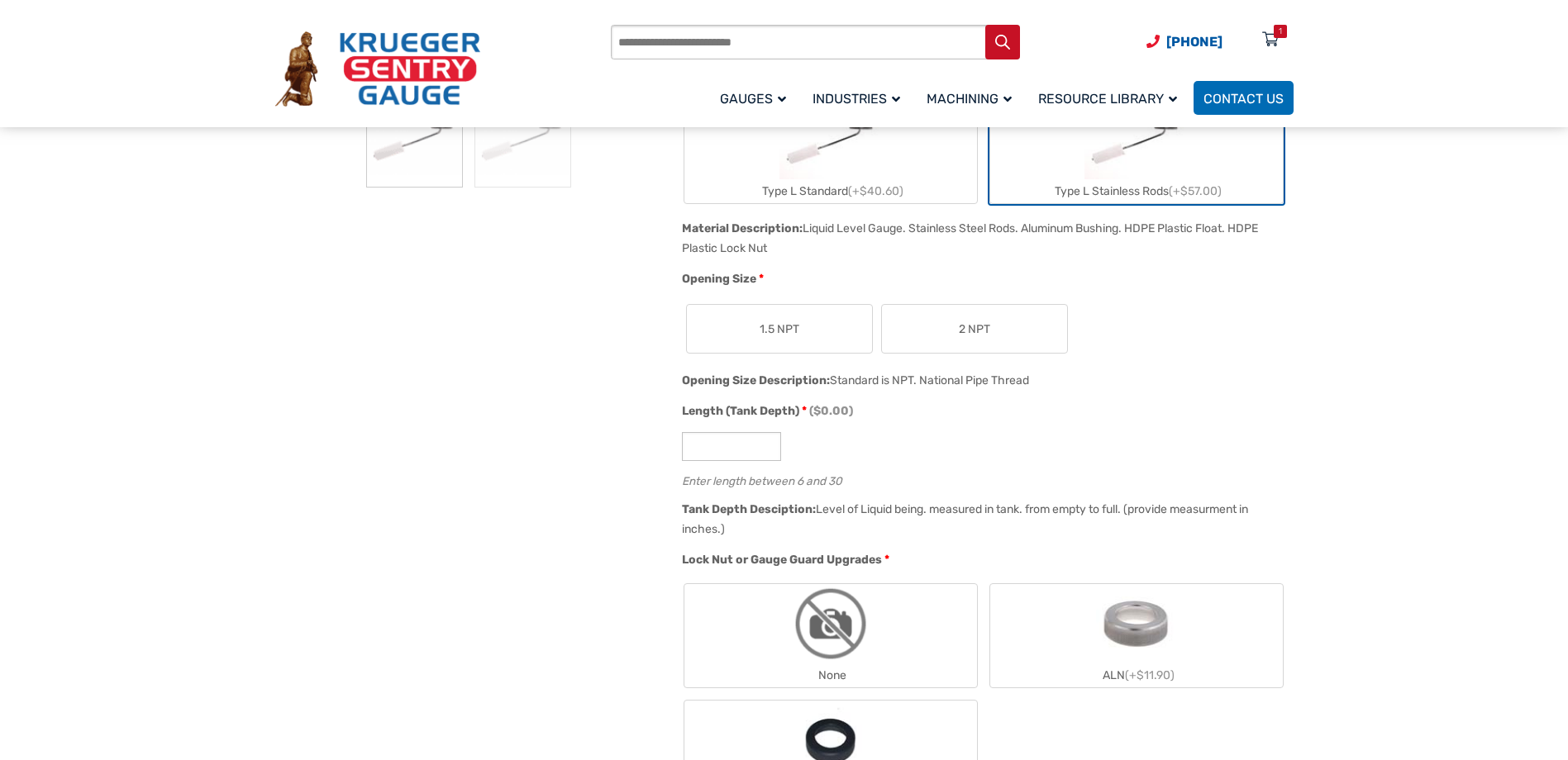 scroll, scrollTop: 496, scrollLeft: 0, axis: vertical 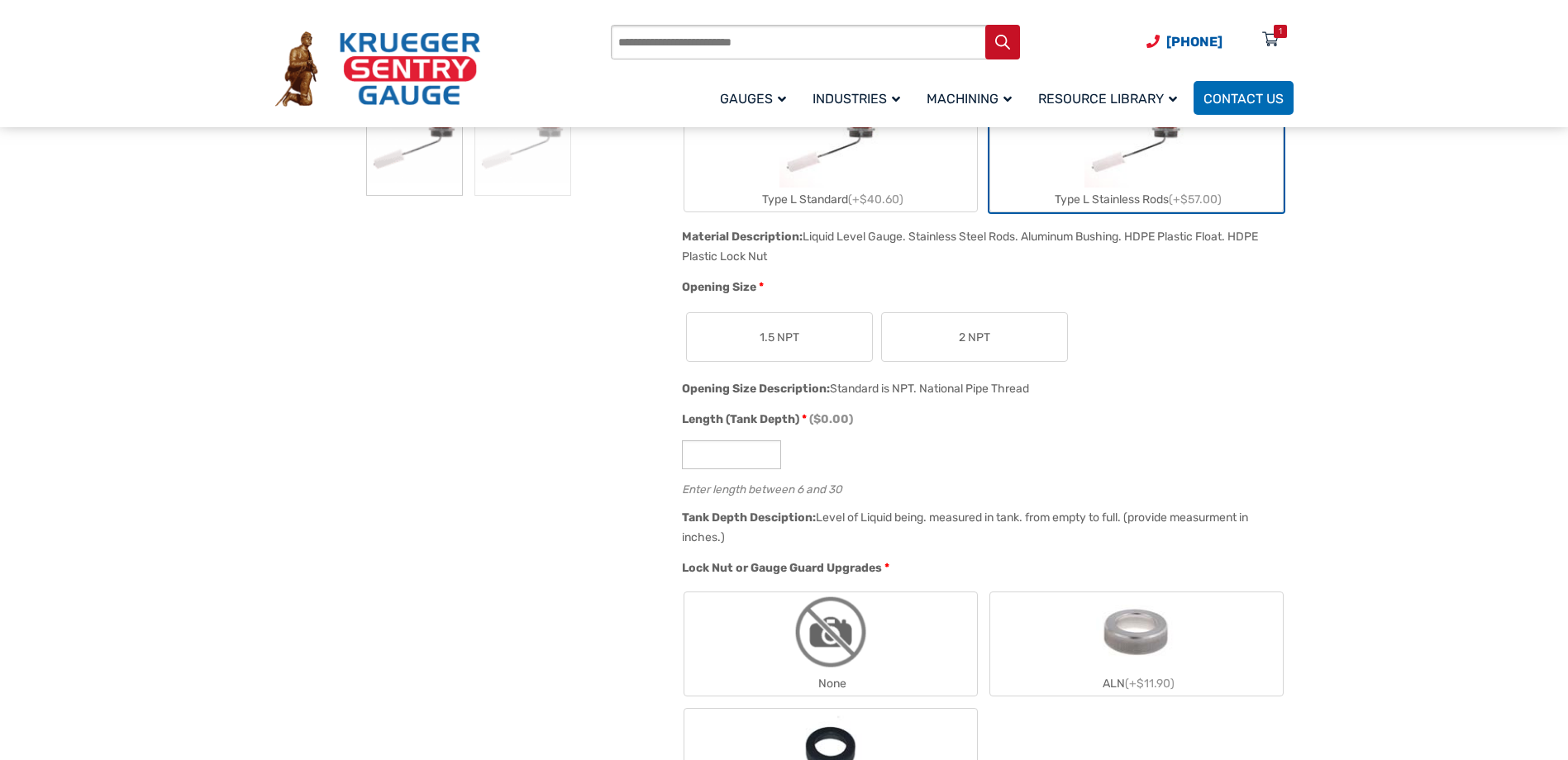 drag, startPoint x: 923, startPoint y: 646, endPoint x: 933, endPoint y: 639, distance: 12.206556 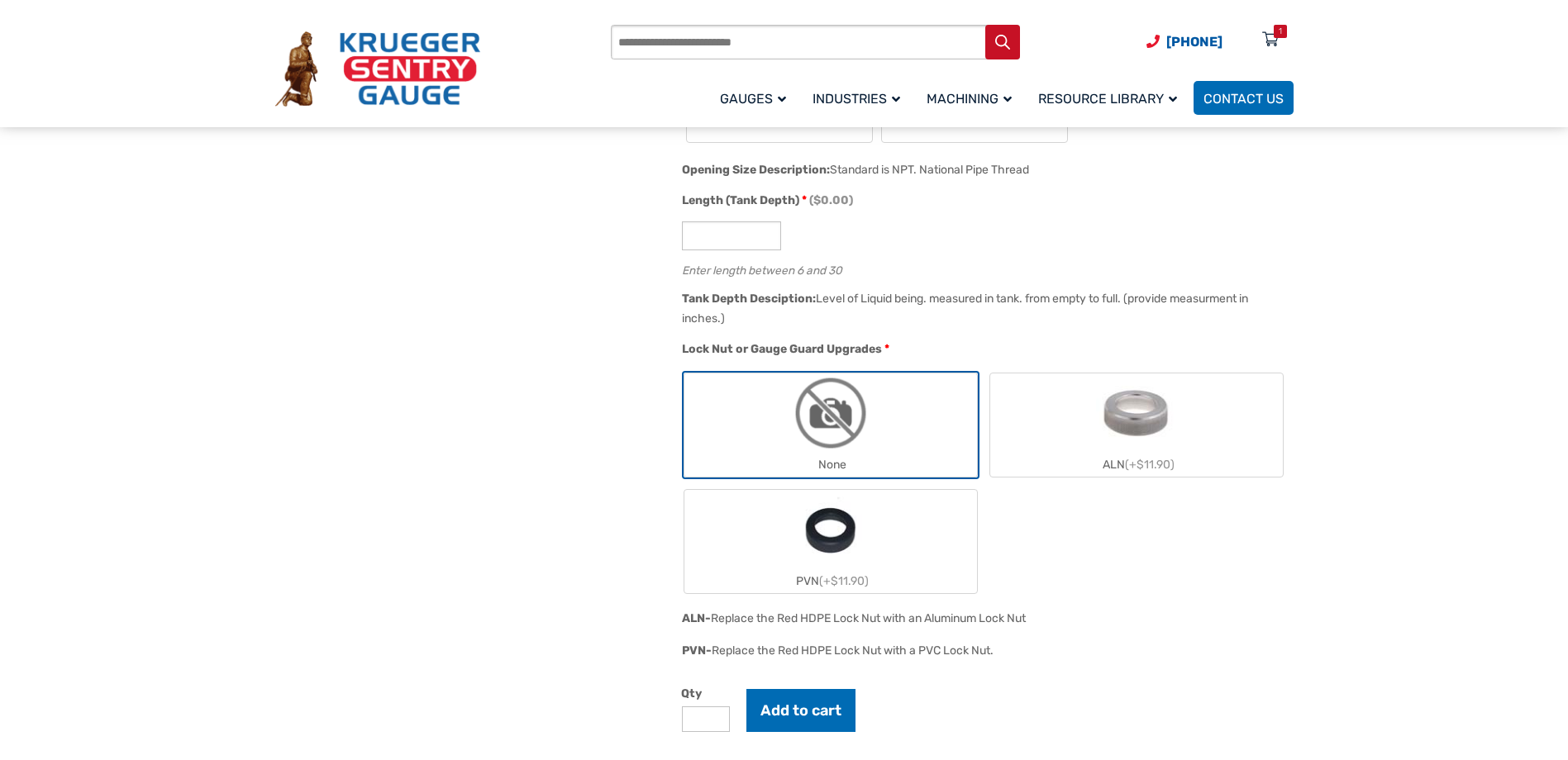 scroll, scrollTop: 743, scrollLeft: 0, axis: vertical 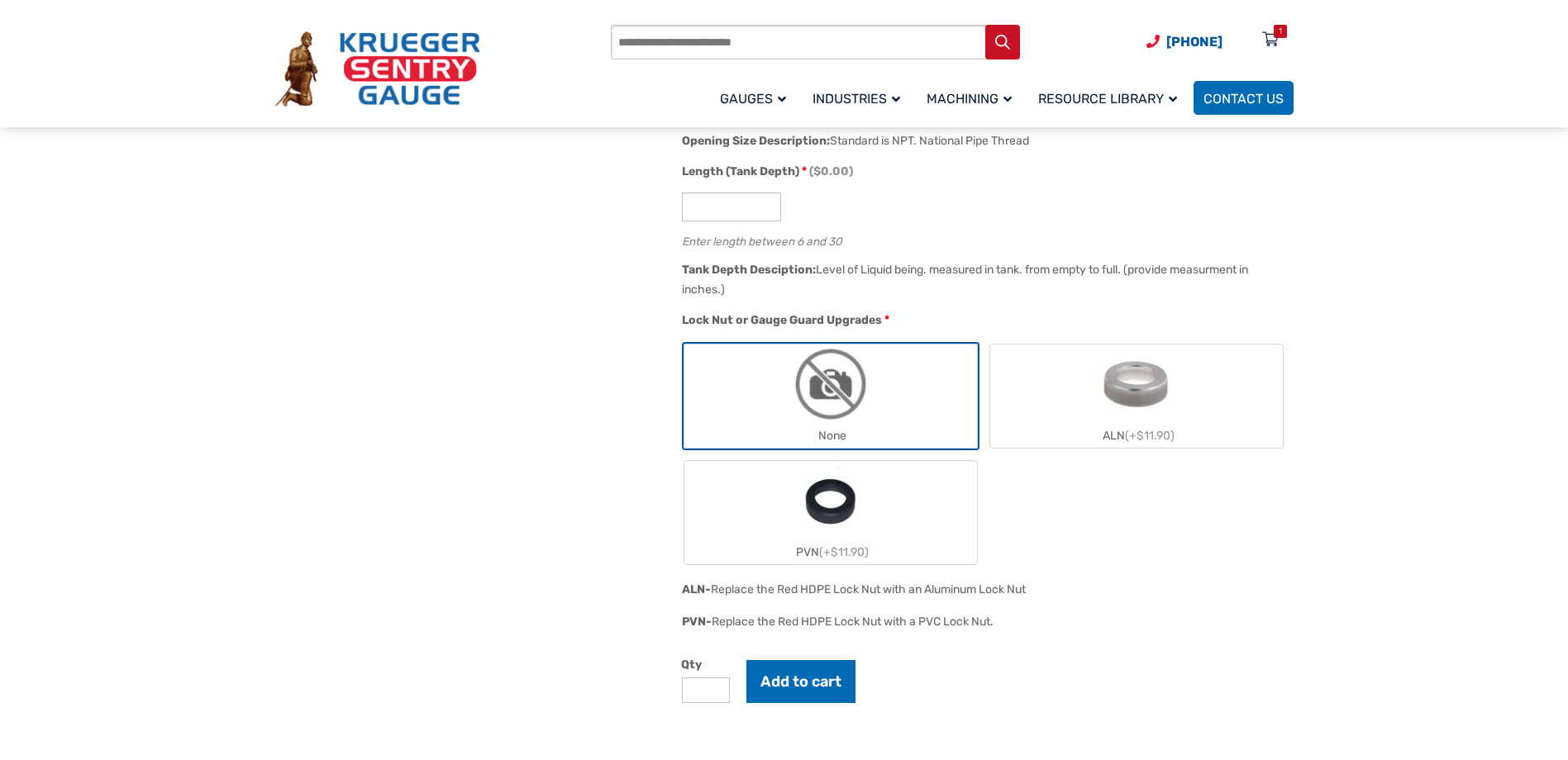 click on "PVN  (+$11.90)" at bounding box center (831, 552) 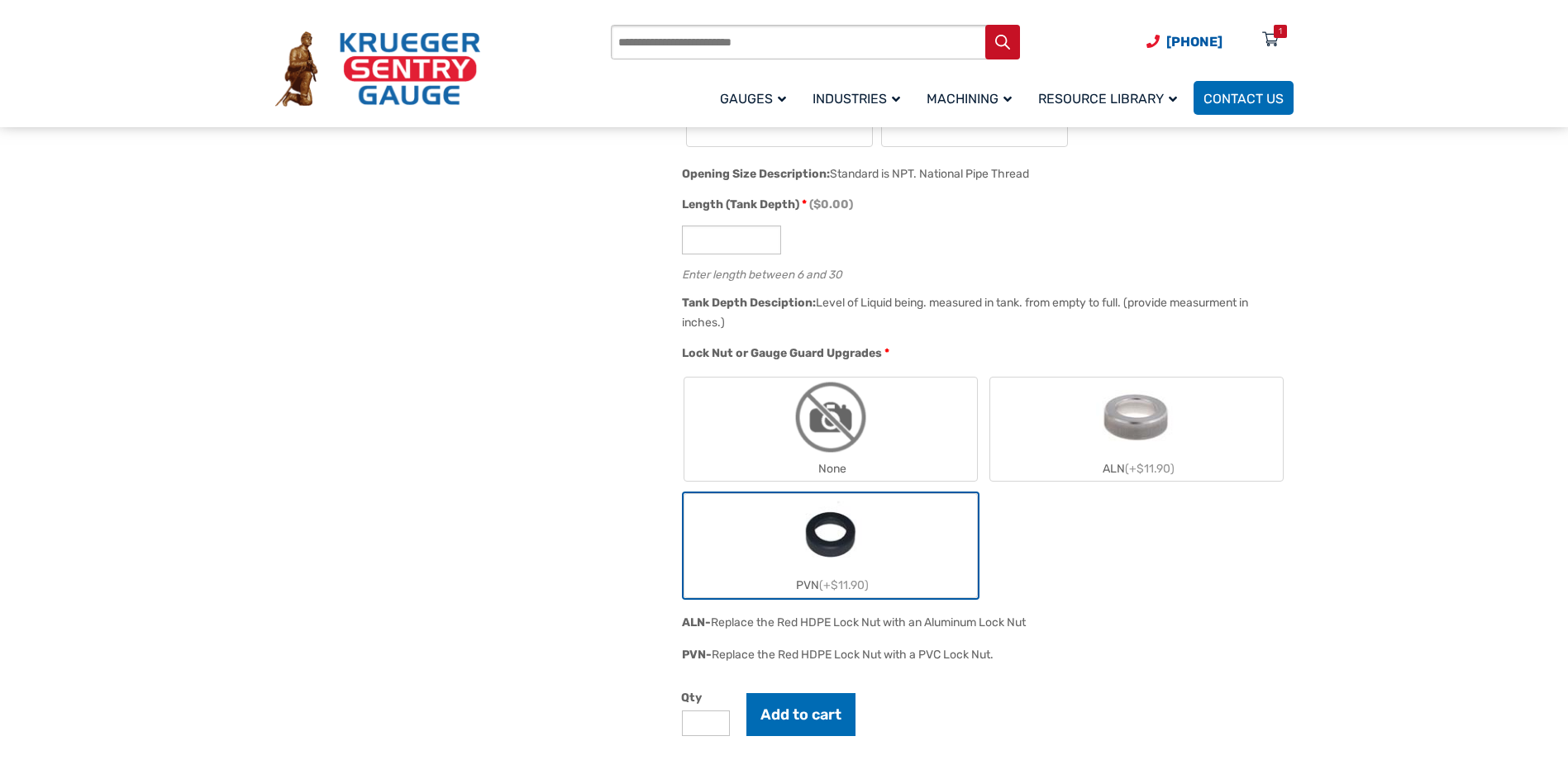 scroll, scrollTop: 743, scrollLeft: 0, axis: vertical 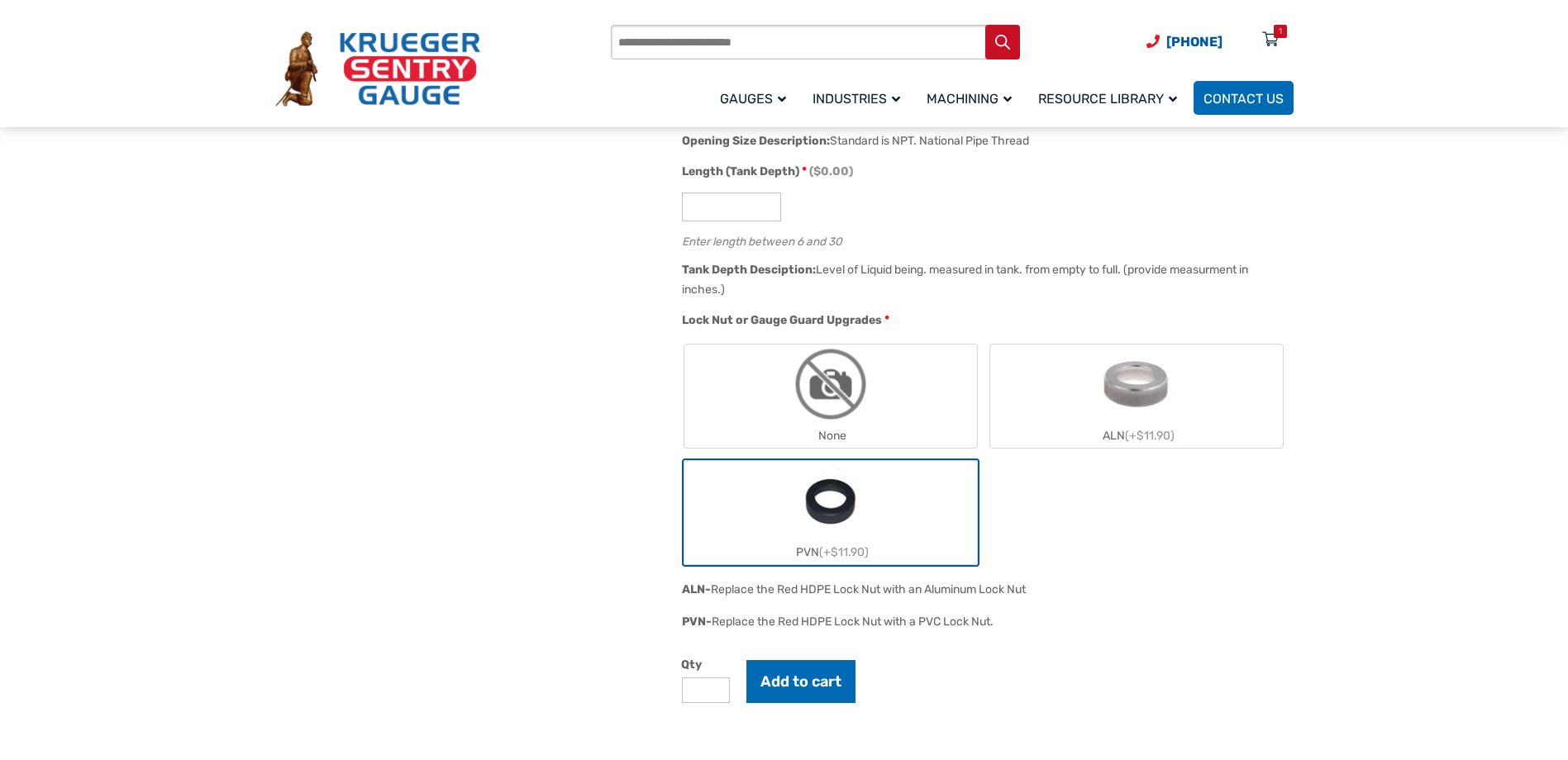 click at bounding box center [1136, 384] 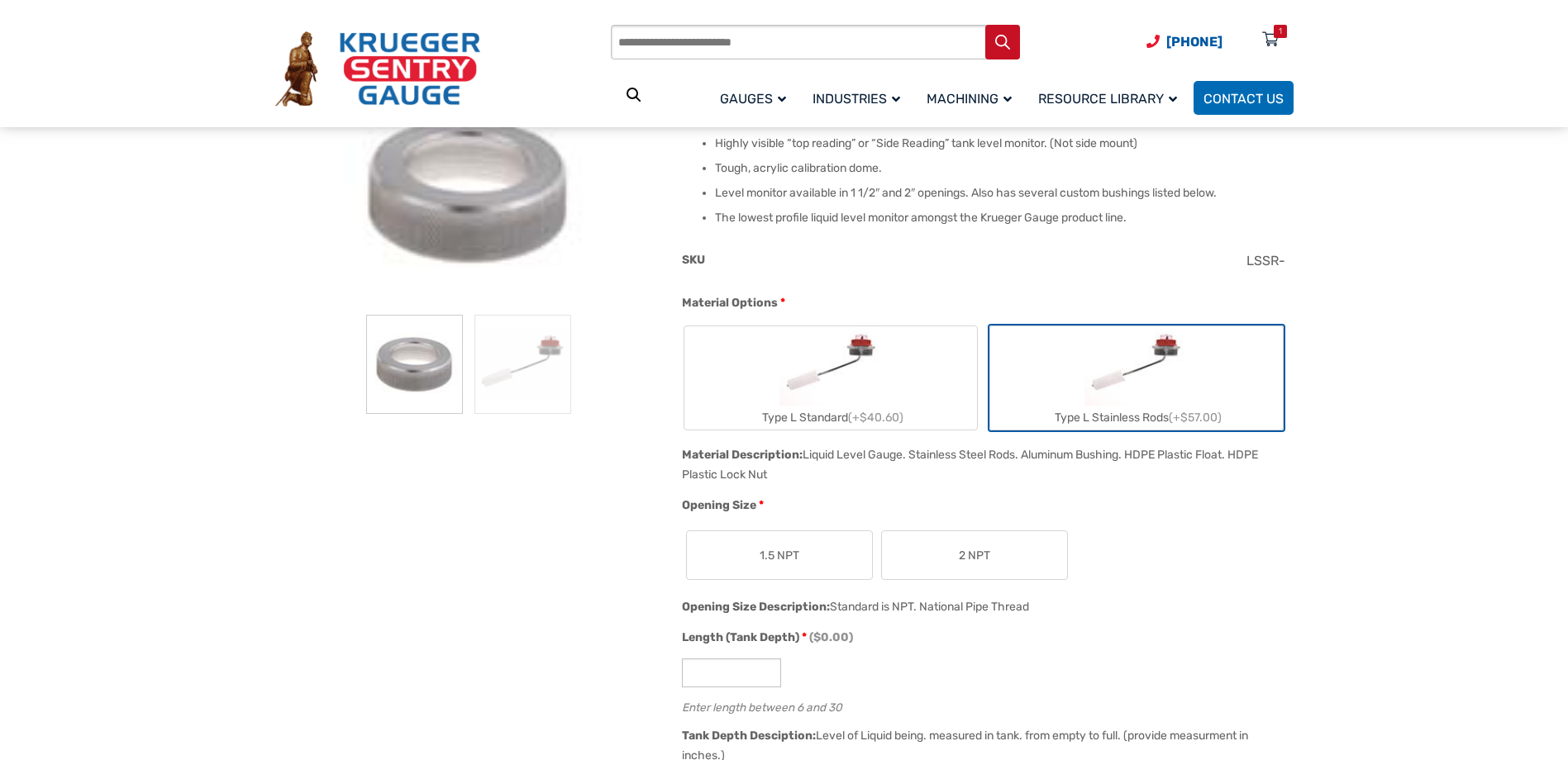 scroll, scrollTop: 248, scrollLeft: 0, axis: vertical 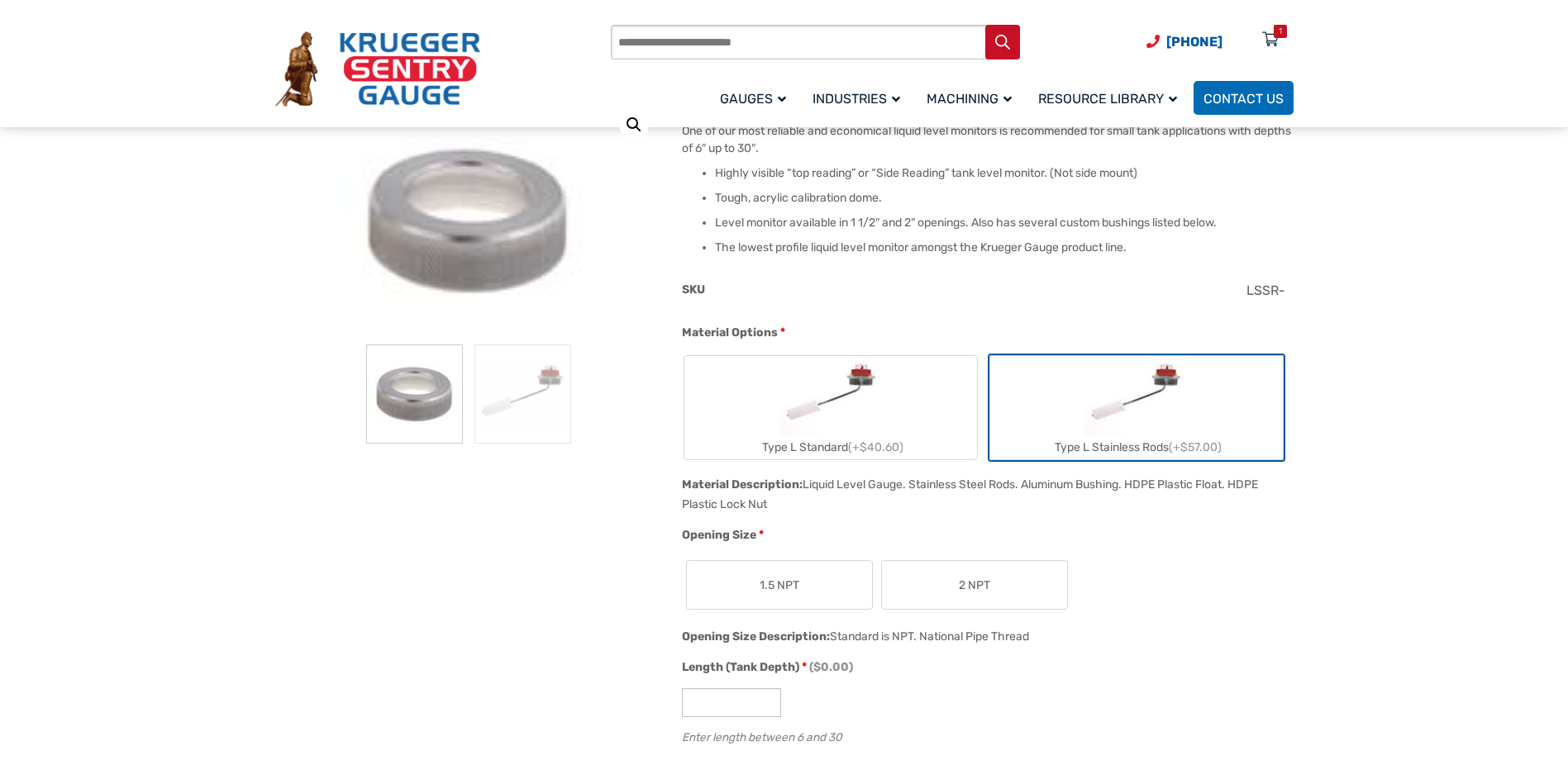 click on "(+$40.60)" at bounding box center (875, 447) 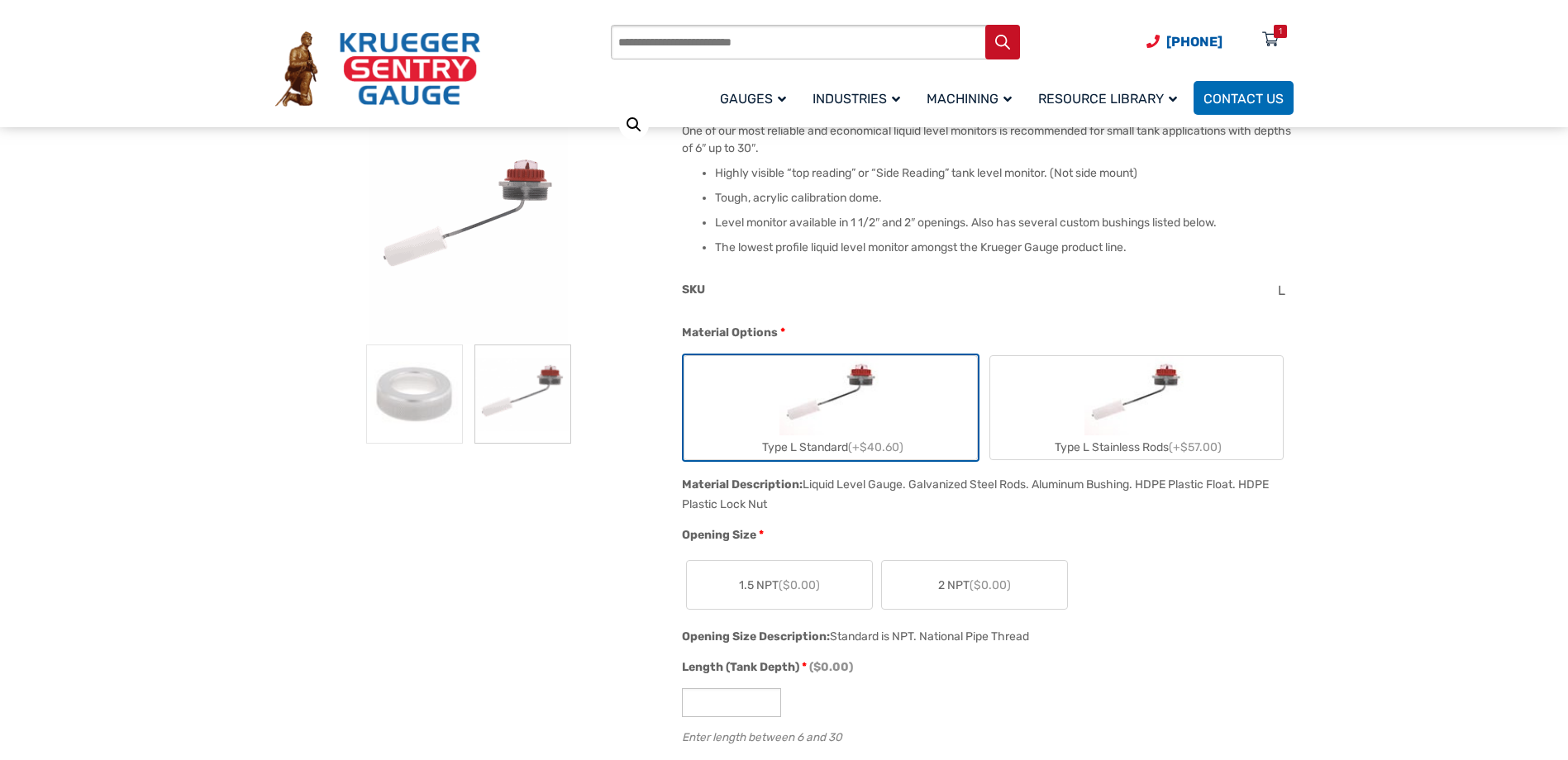 click at bounding box center (1136, 396) 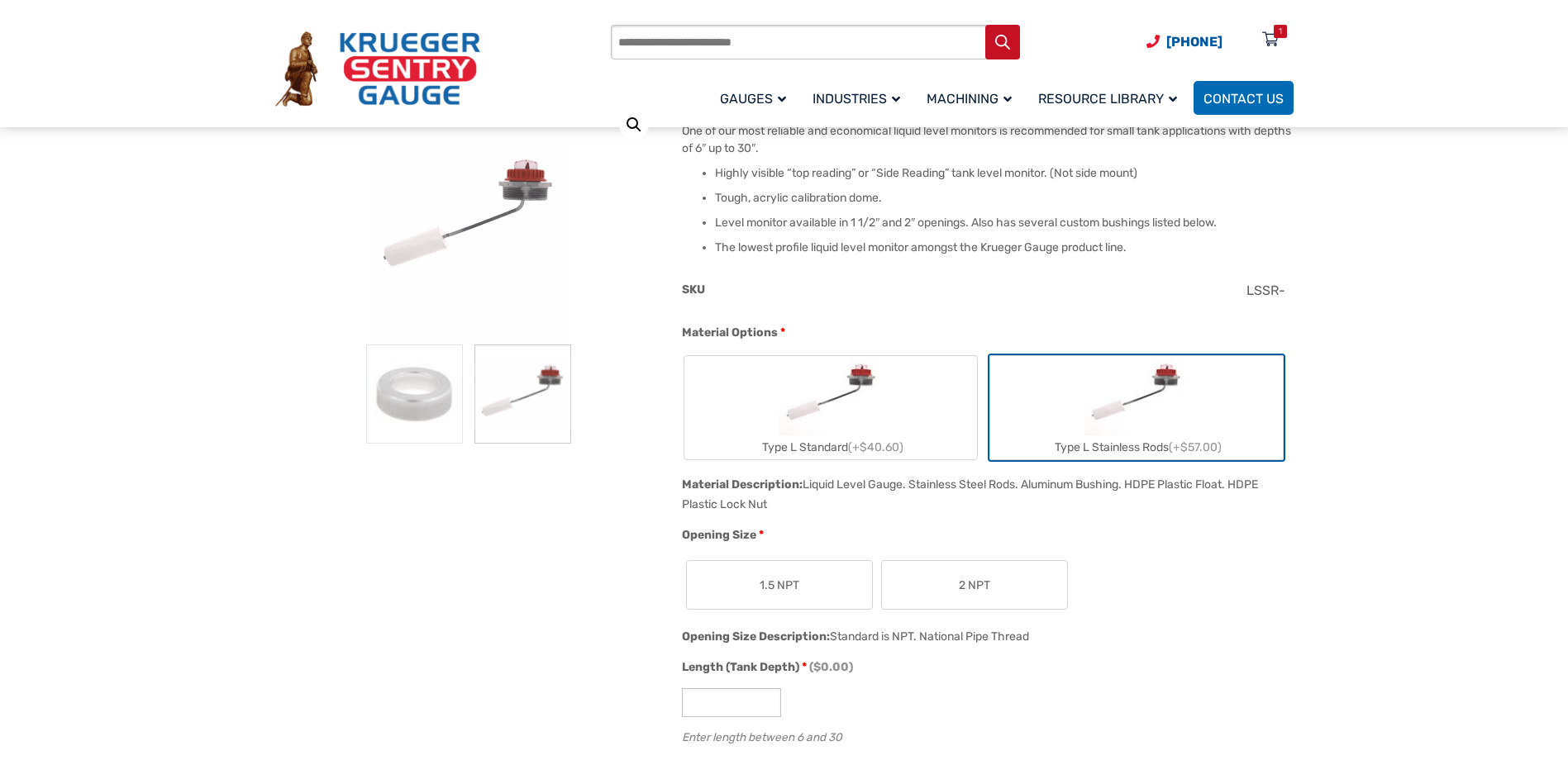 click on "Type L Standard  (+$40.60)" at bounding box center (831, 407) 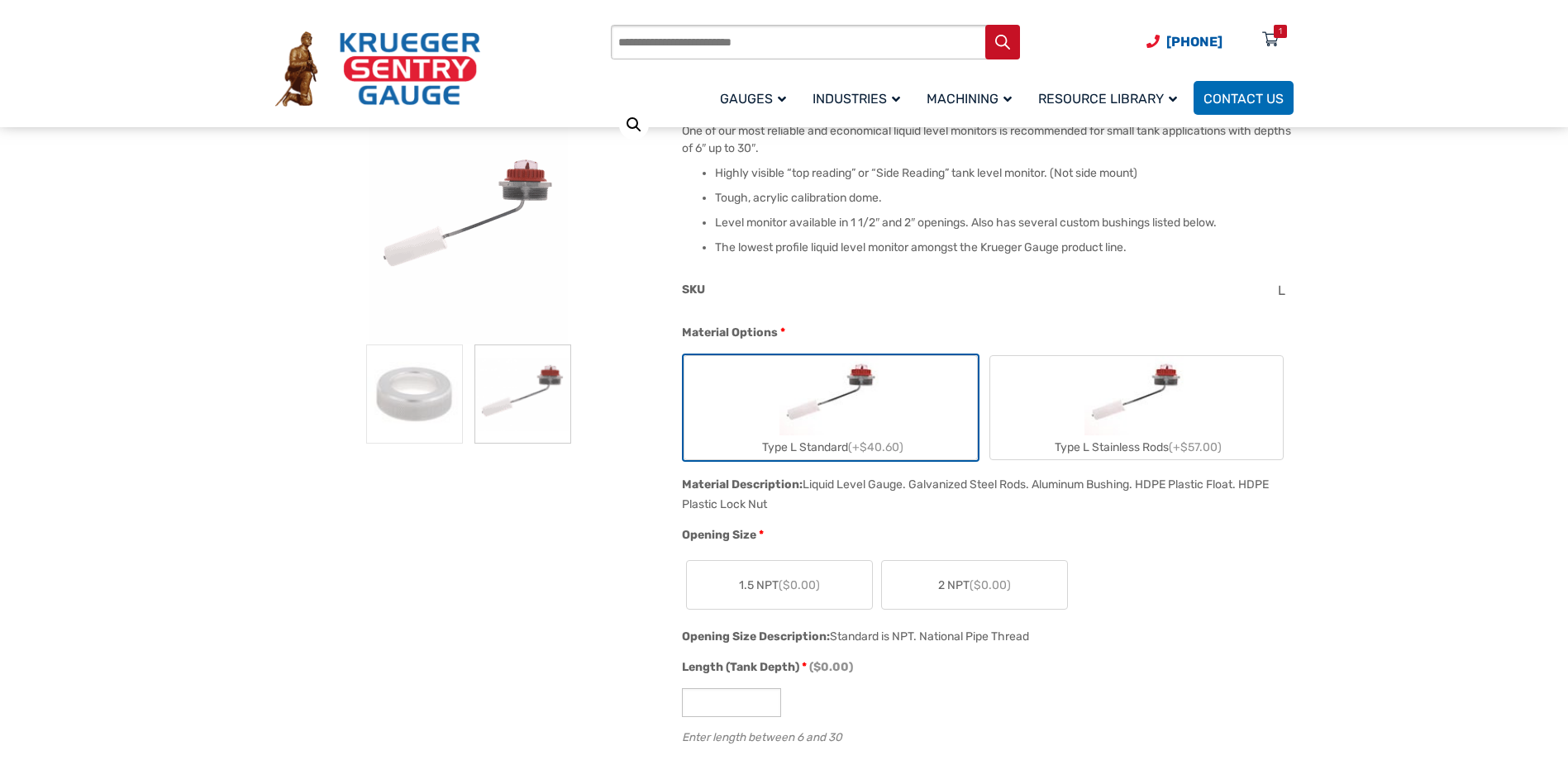 click on "Type L Stainless Rods  (+$57.00)" at bounding box center (1137, 407) 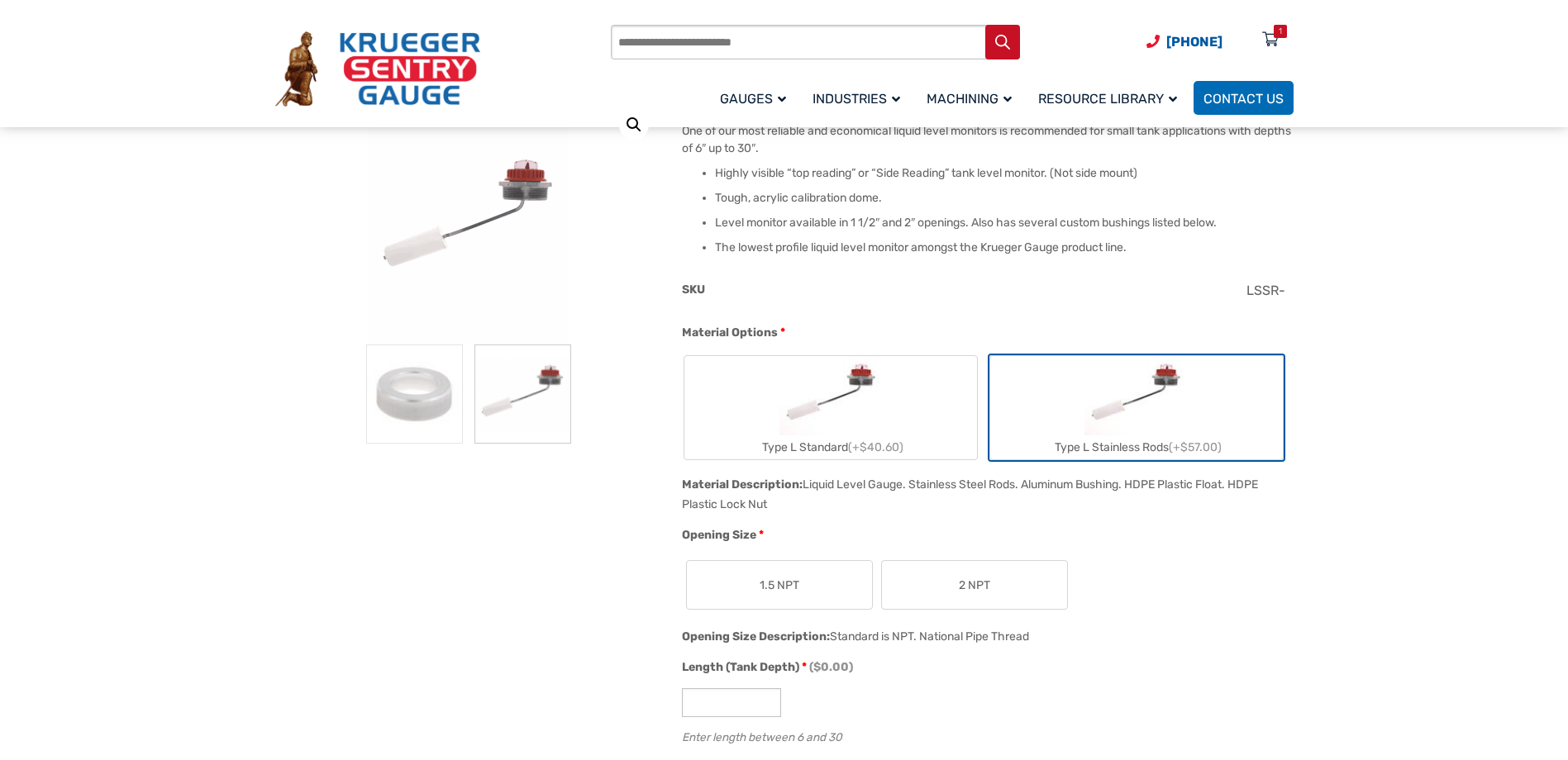 drag, startPoint x: 862, startPoint y: 418, endPoint x: 880, endPoint y: 415, distance: 18.24829 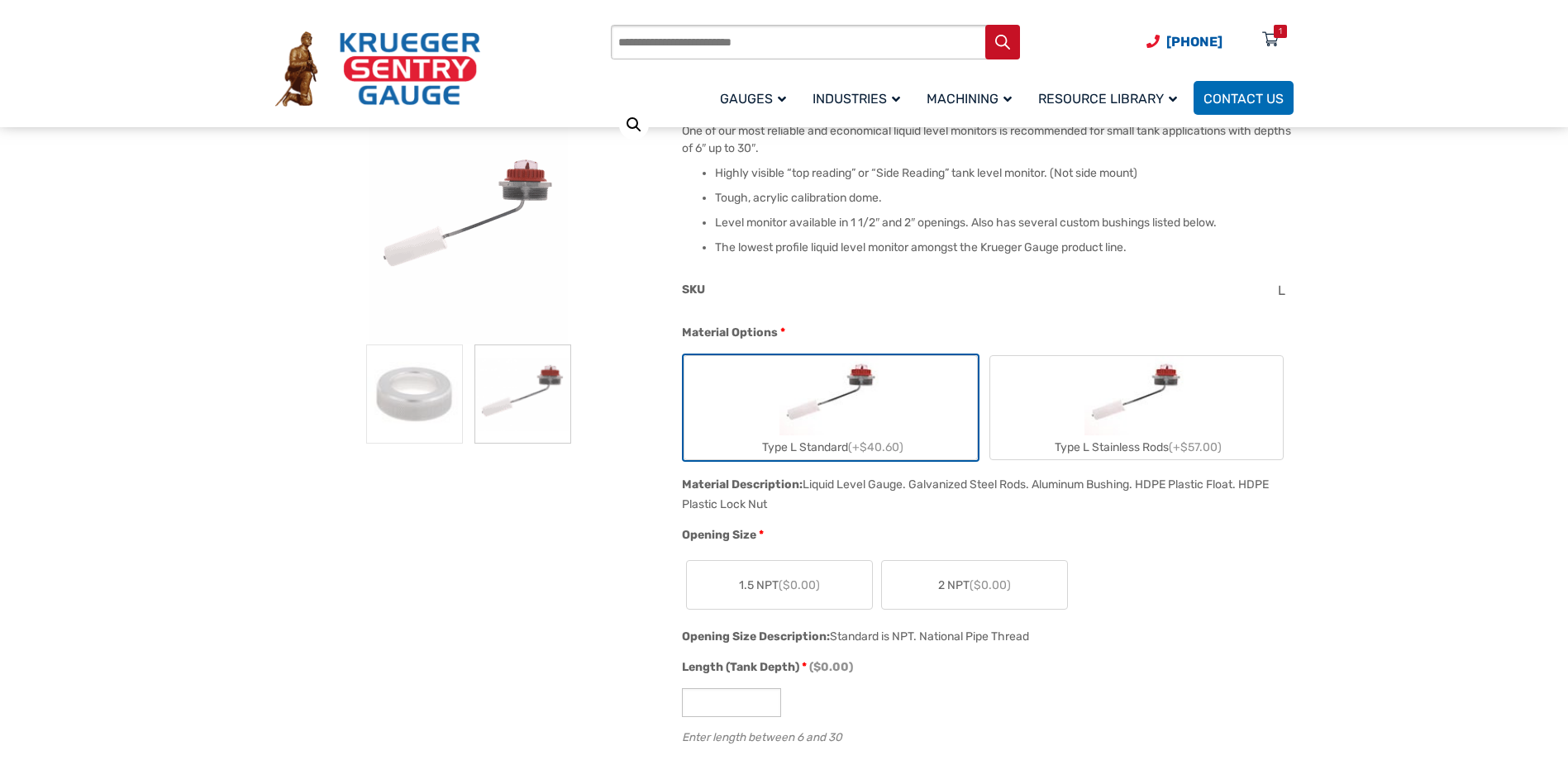 click on "Type L Stainless Rods  (+$57.00)" at bounding box center (1137, 407) 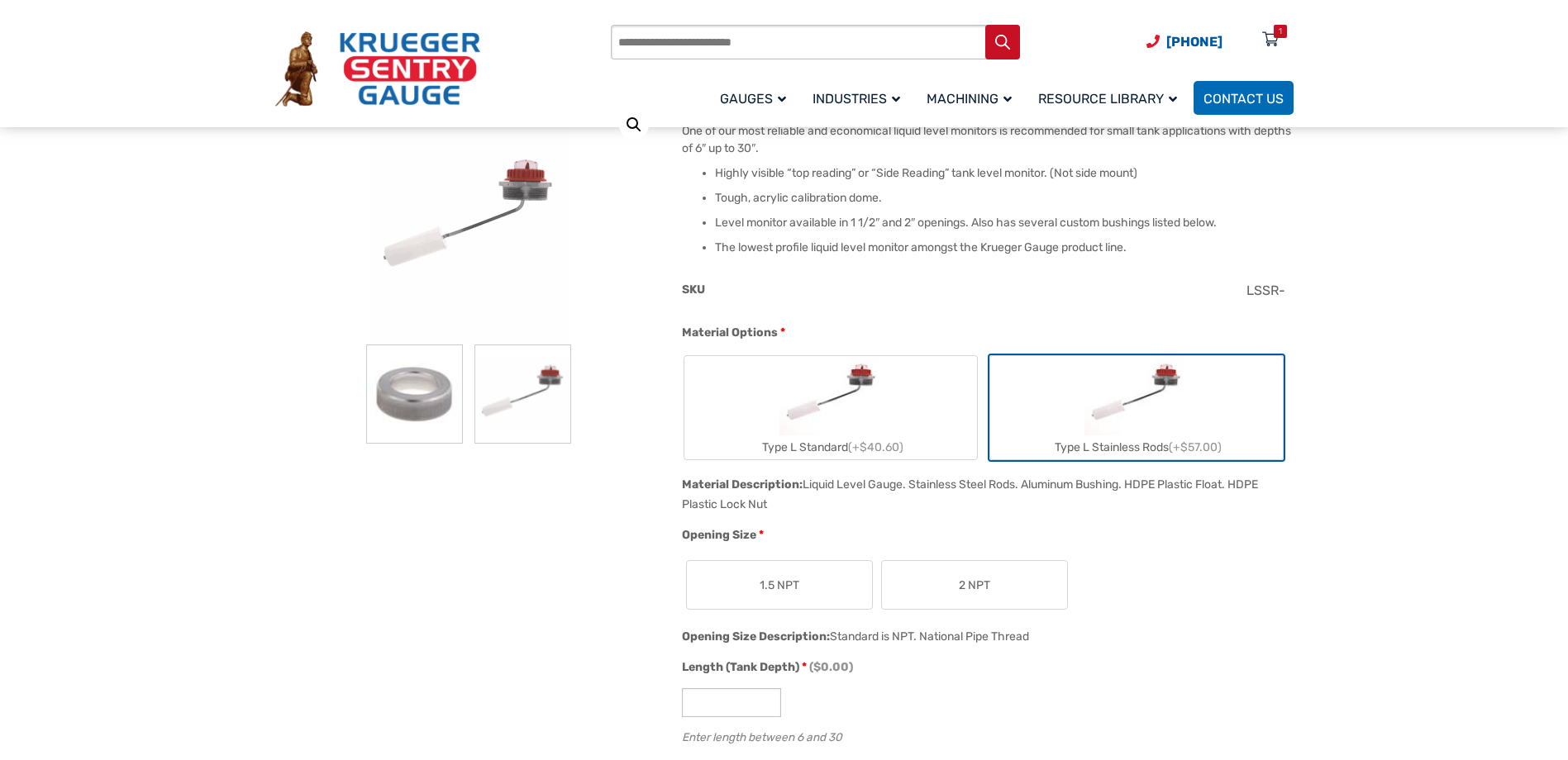 click at bounding box center [414, 394] 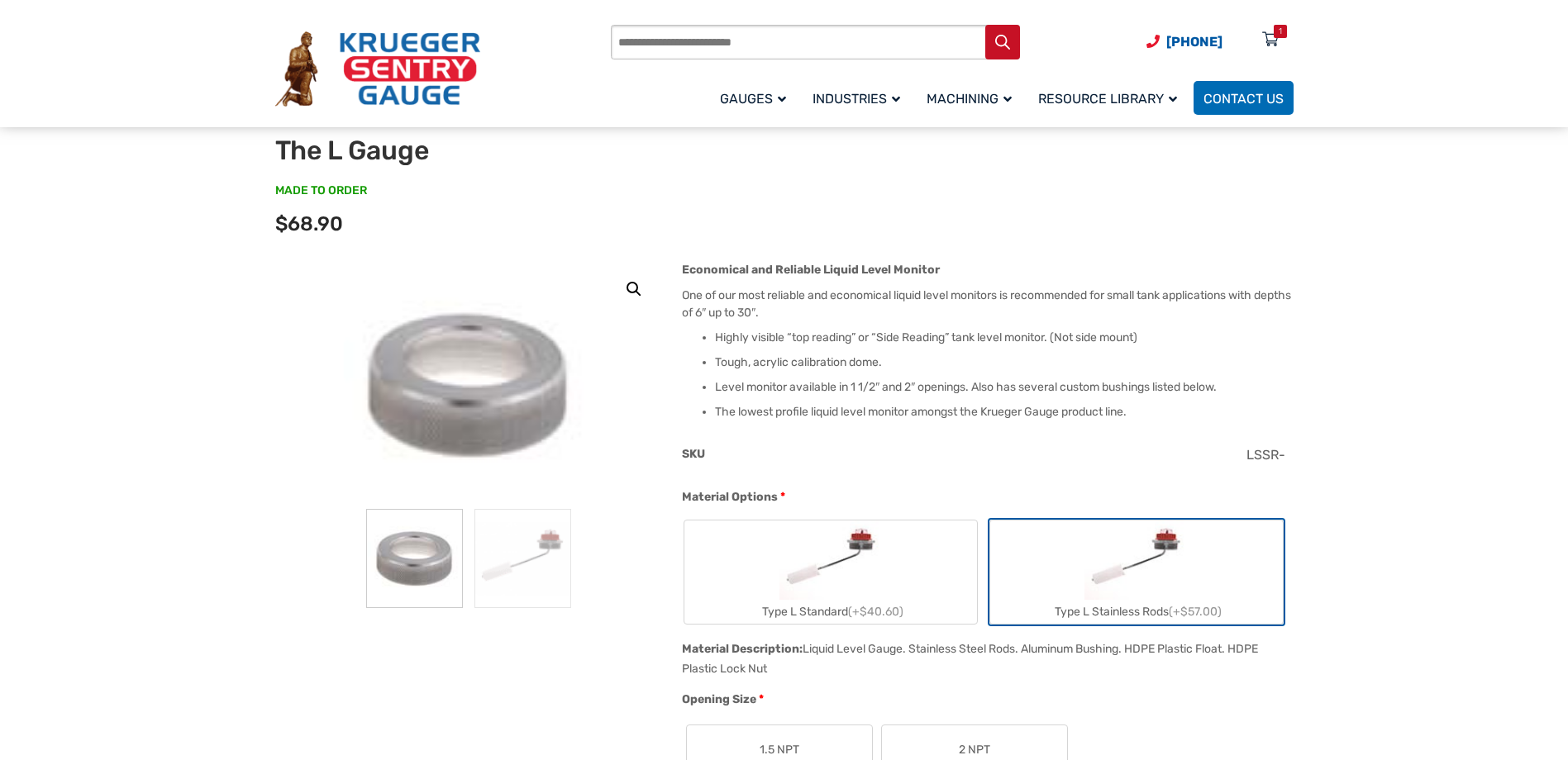 scroll, scrollTop: 83, scrollLeft: 0, axis: vertical 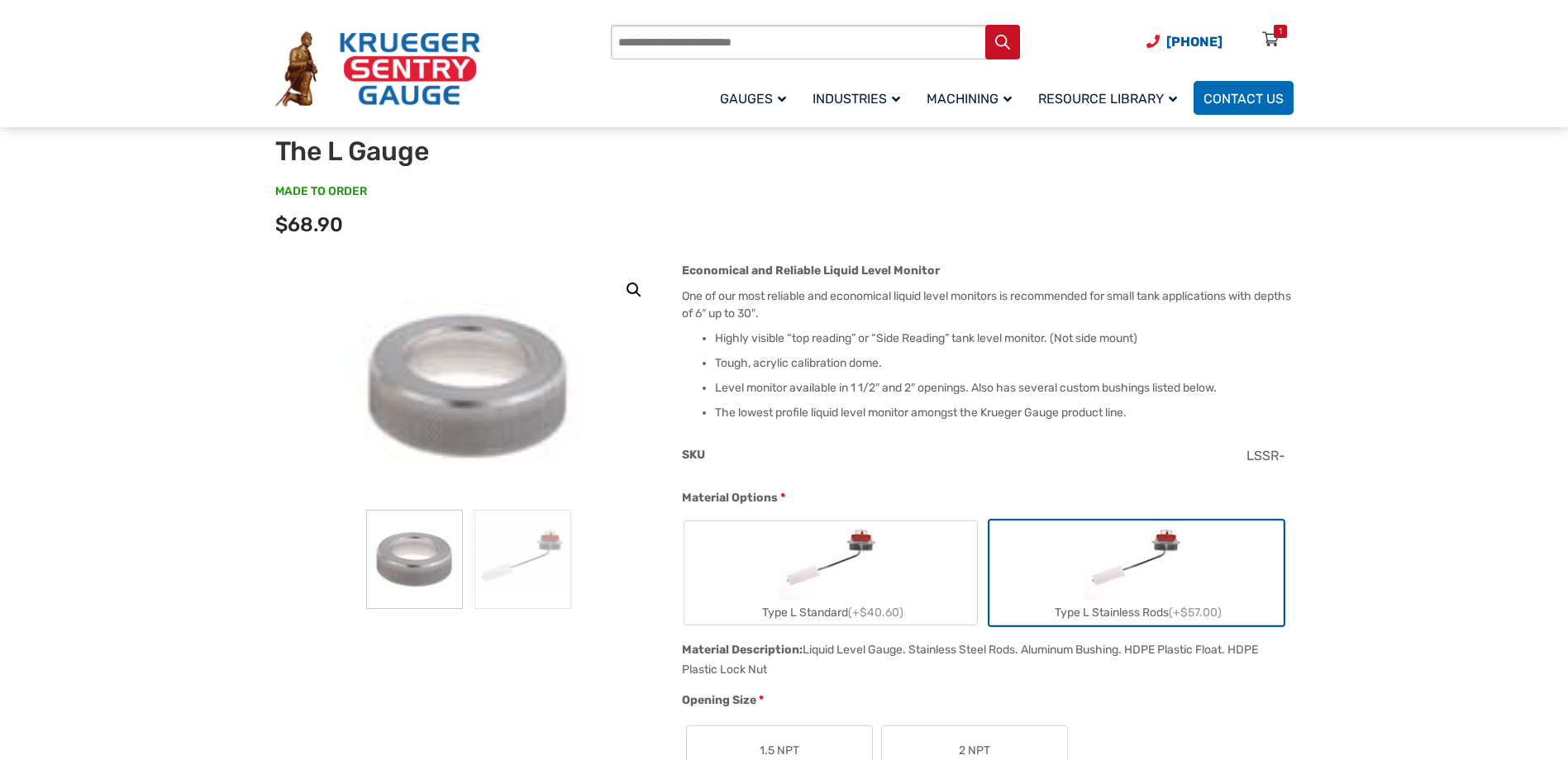click at bounding box center [831, 561] 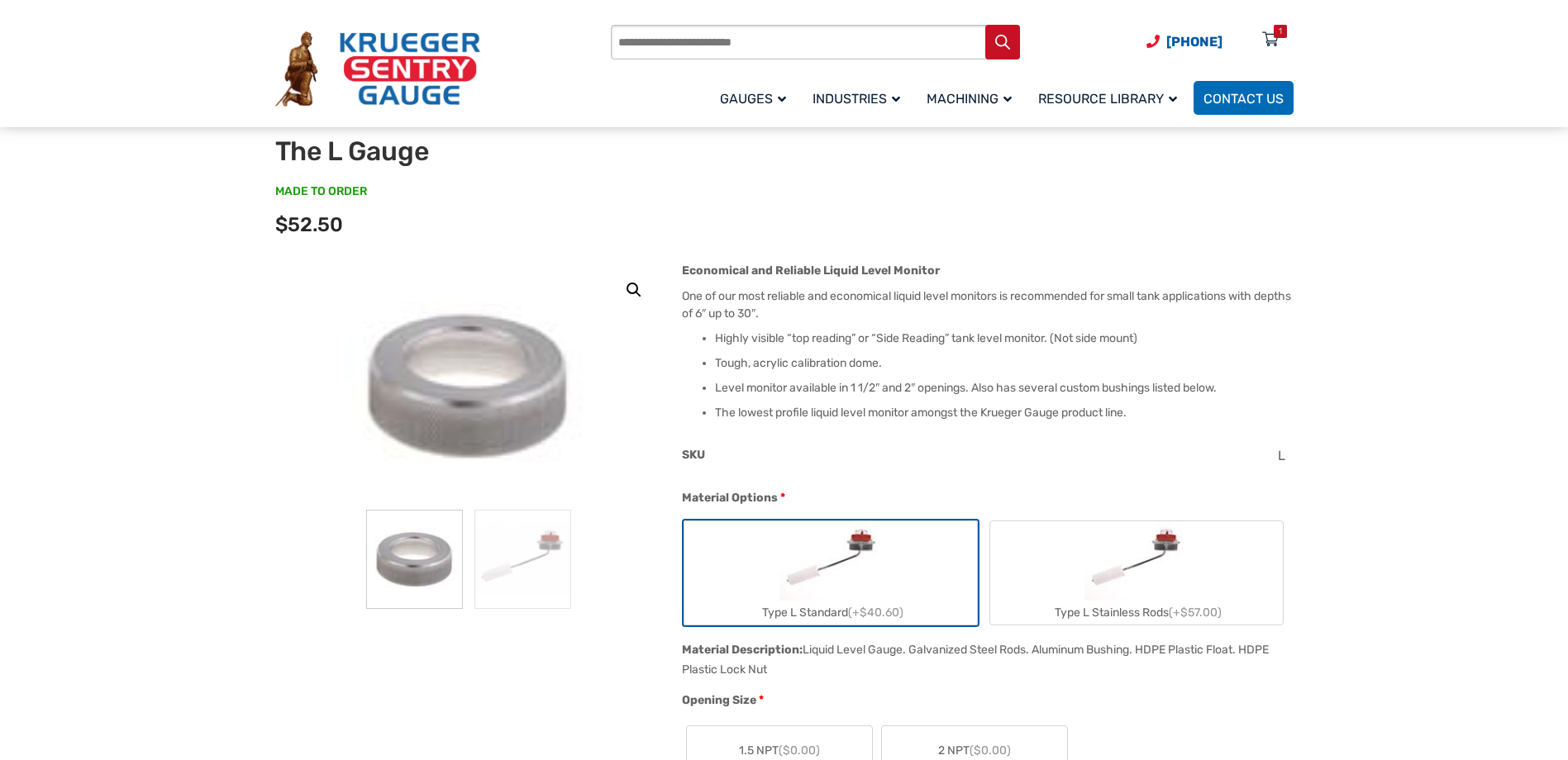 click at bounding box center [1136, 561] 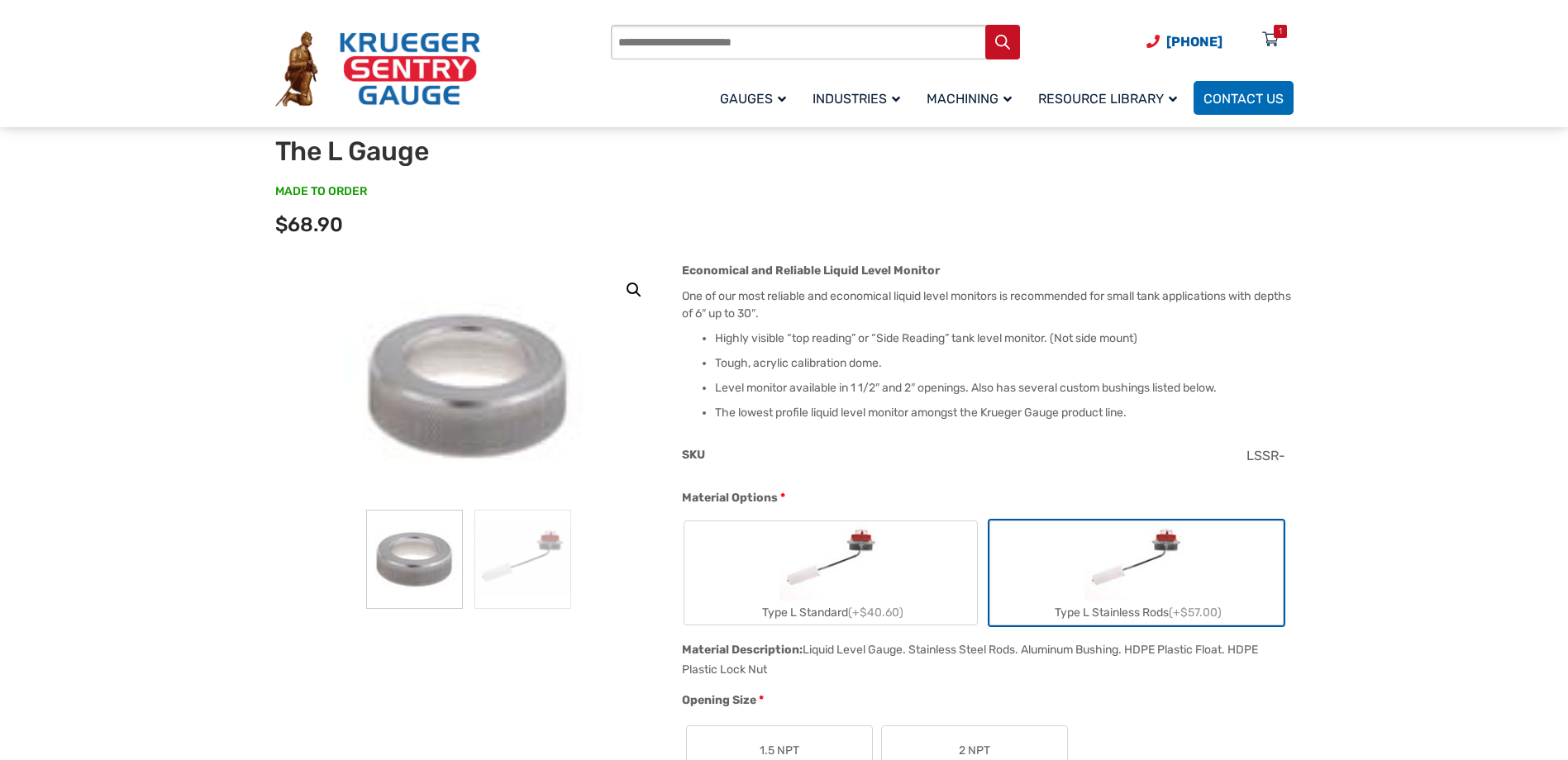 click at bounding box center (831, 561) 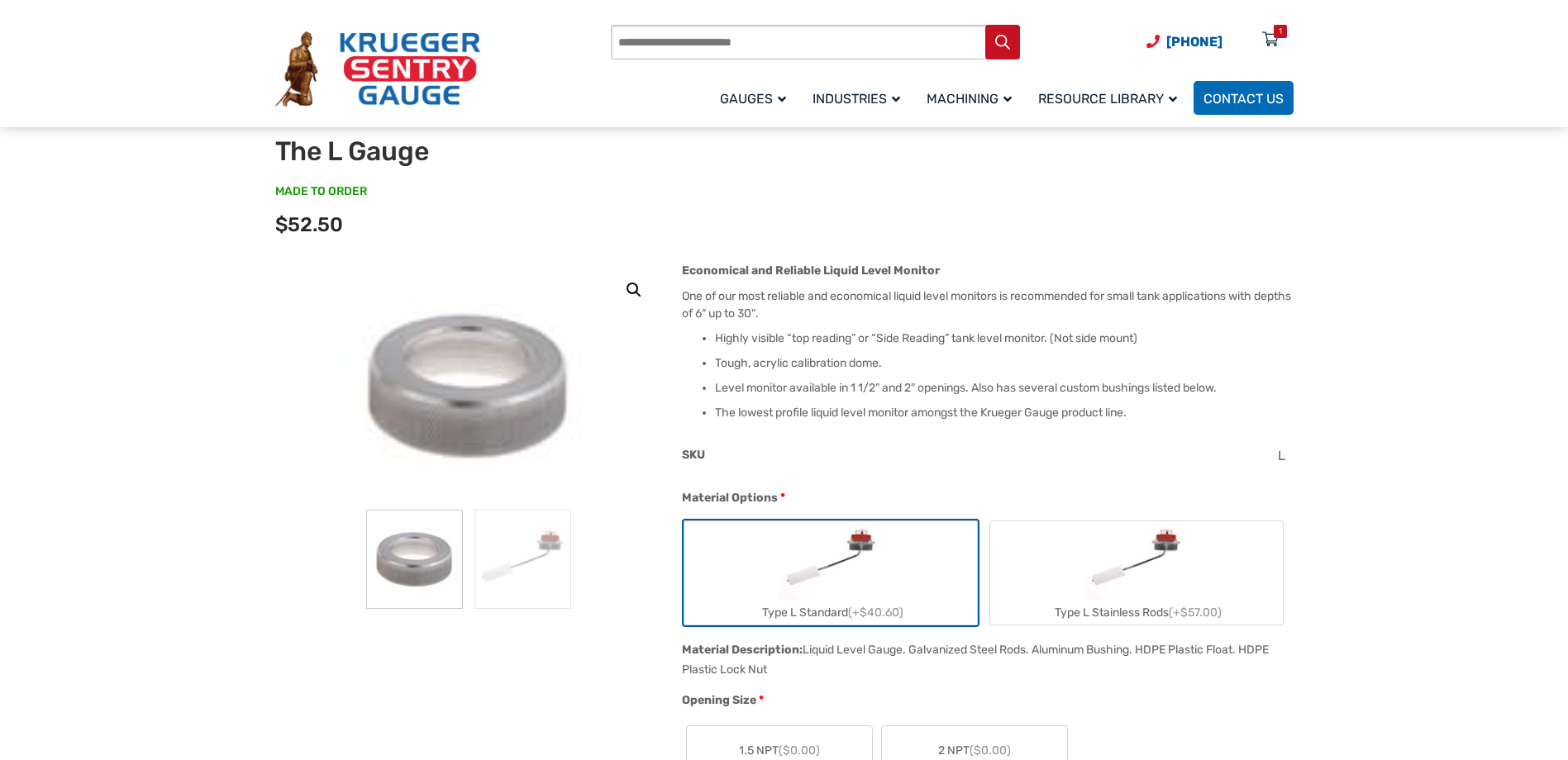 click at bounding box center (1136, 561) 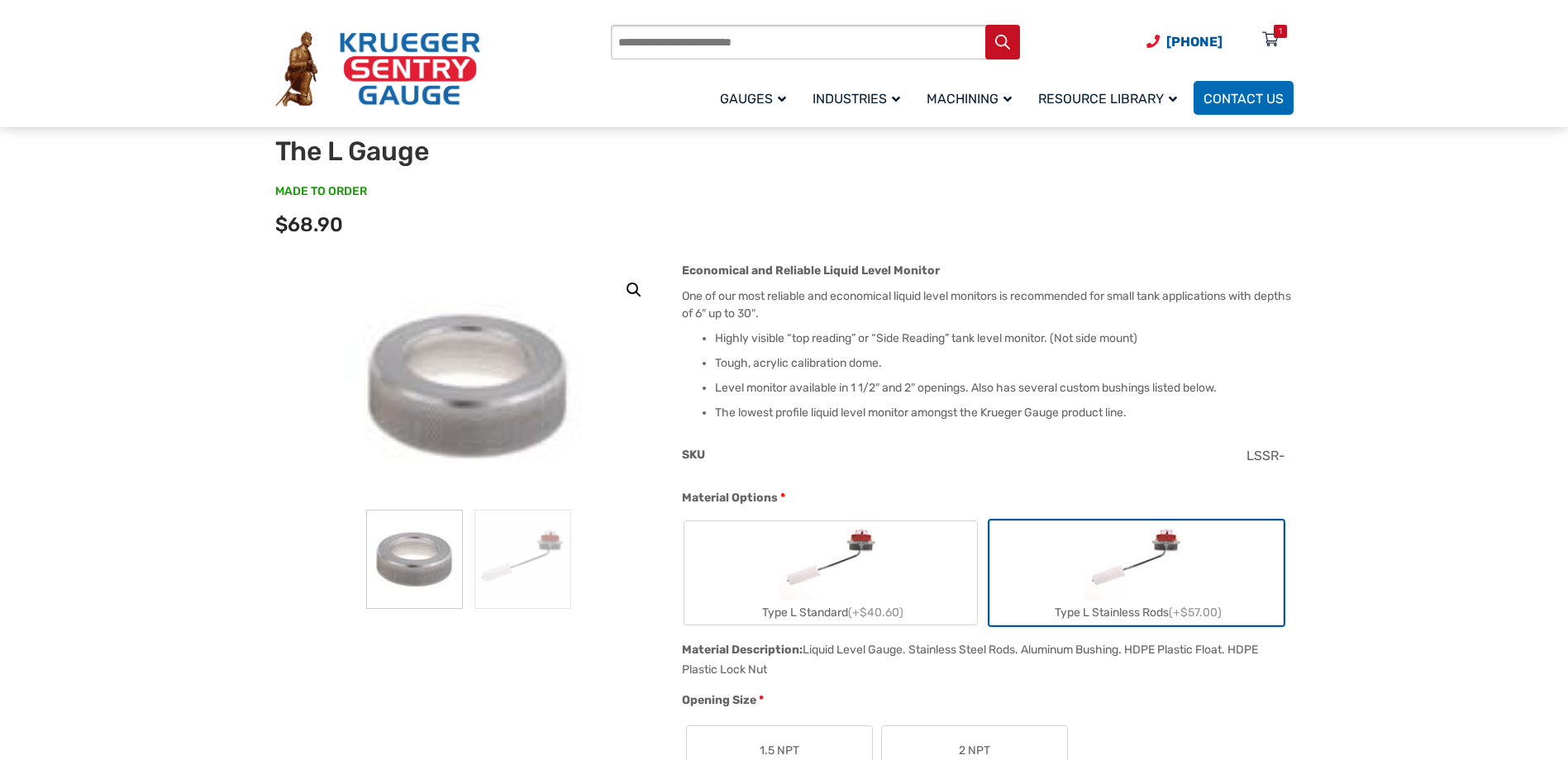 click on "Type L Standard  (+$40.60)" at bounding box center [831, 572] 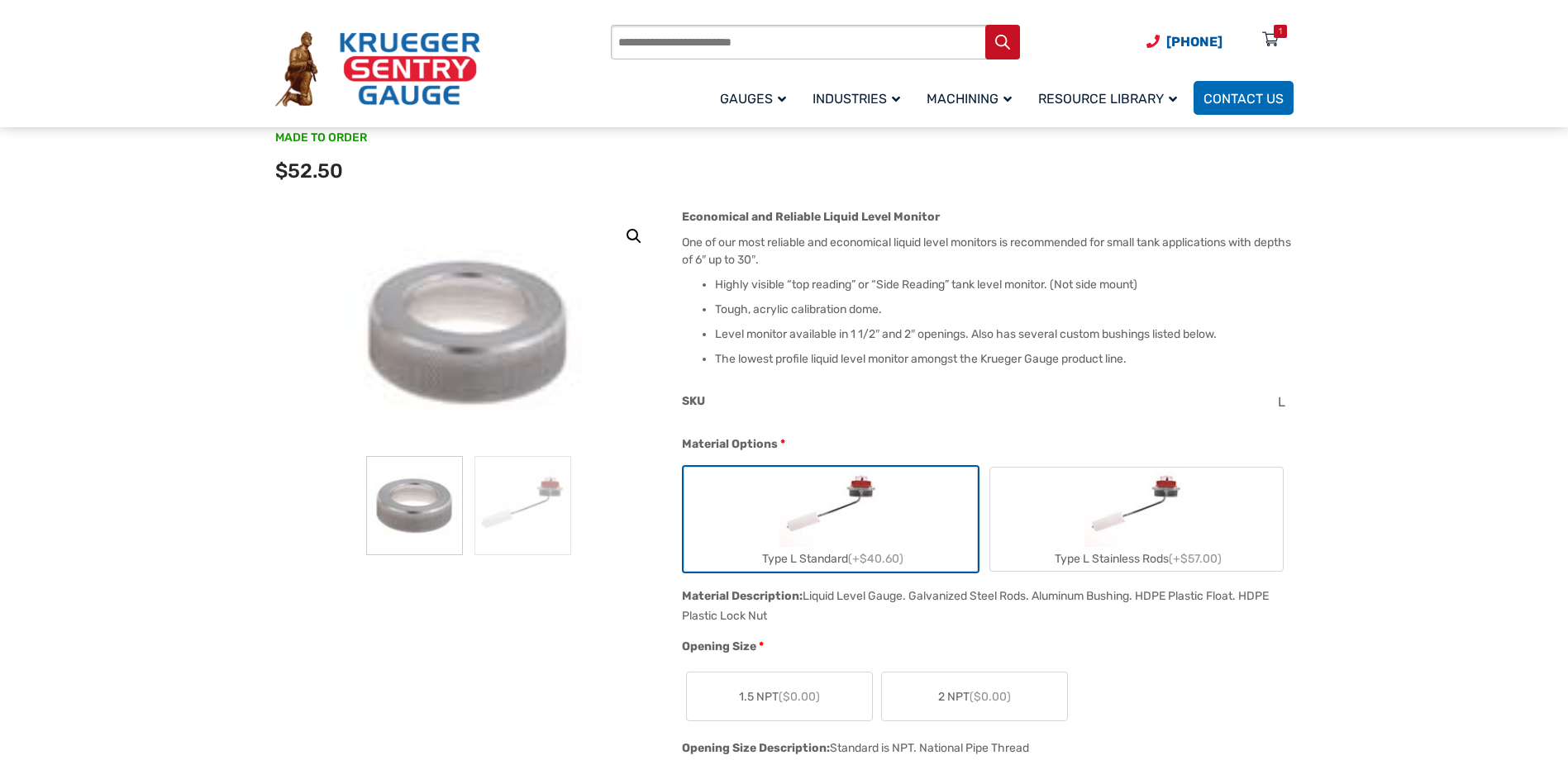 scroll, scrollTop: 165, scrollLeft: 0, axis: vertical 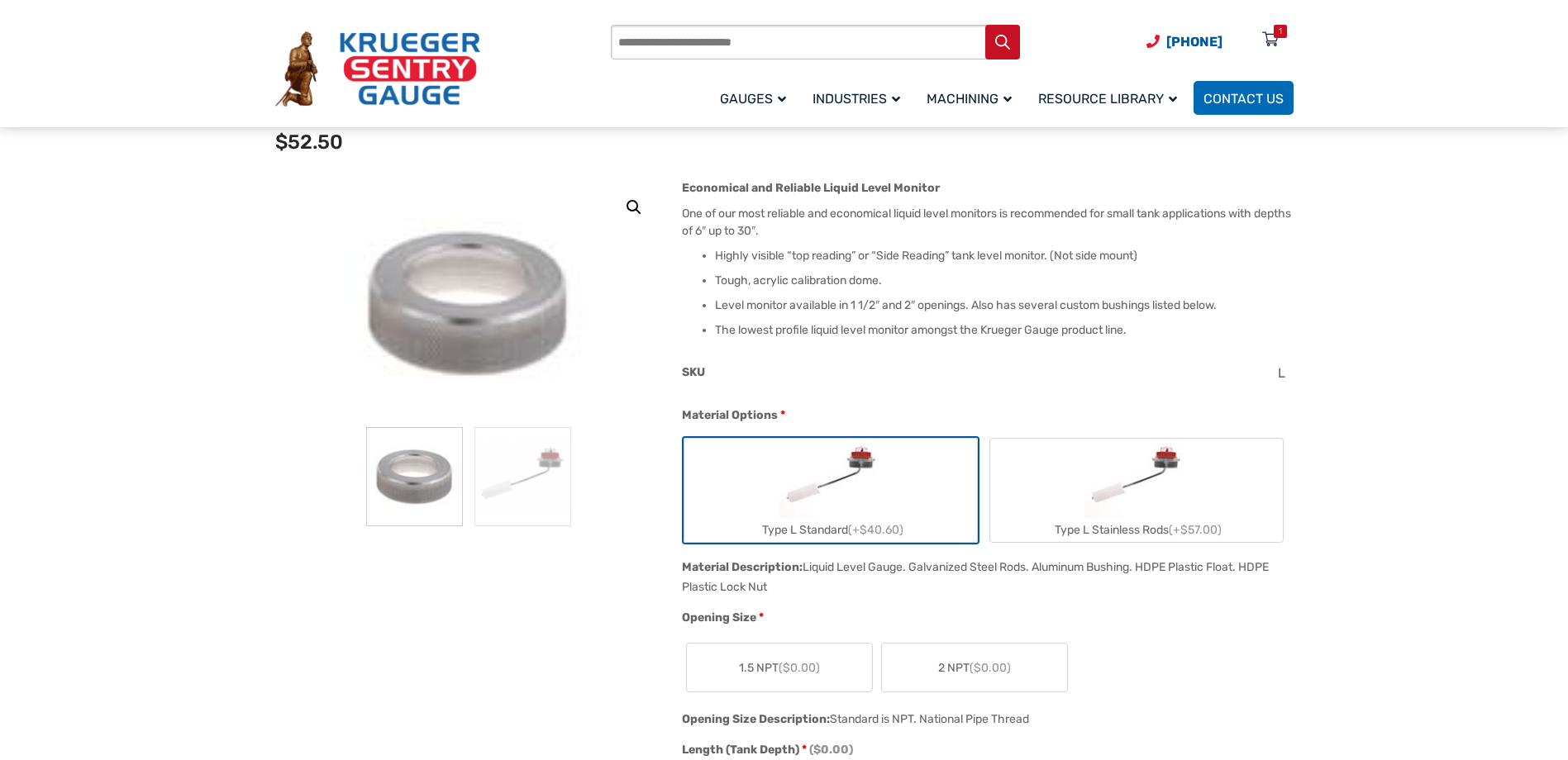 click at bounding box center [1136, 478] 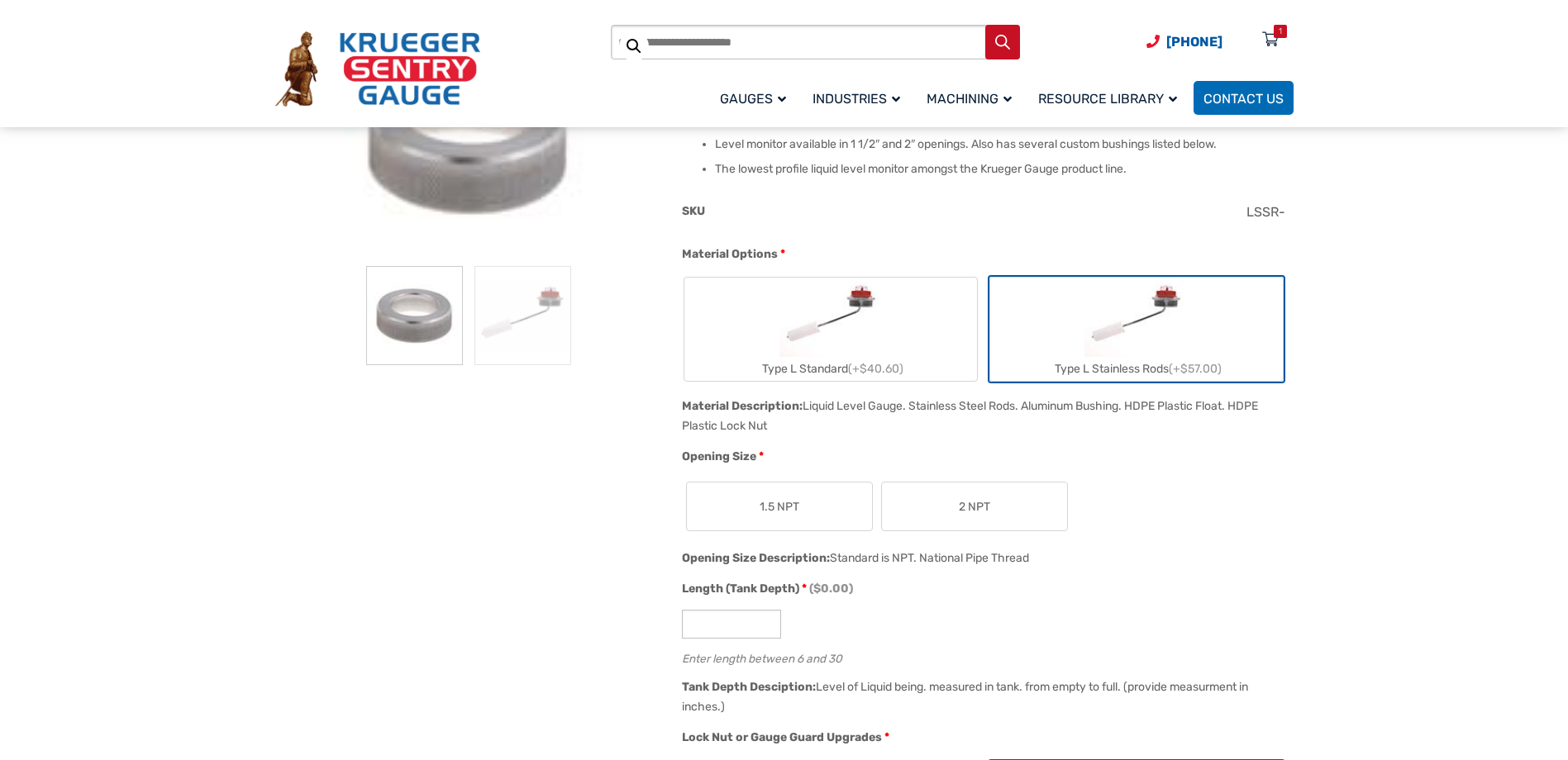 scroll, scrollTop: 330, scrollLeft: 0, axis: vertical 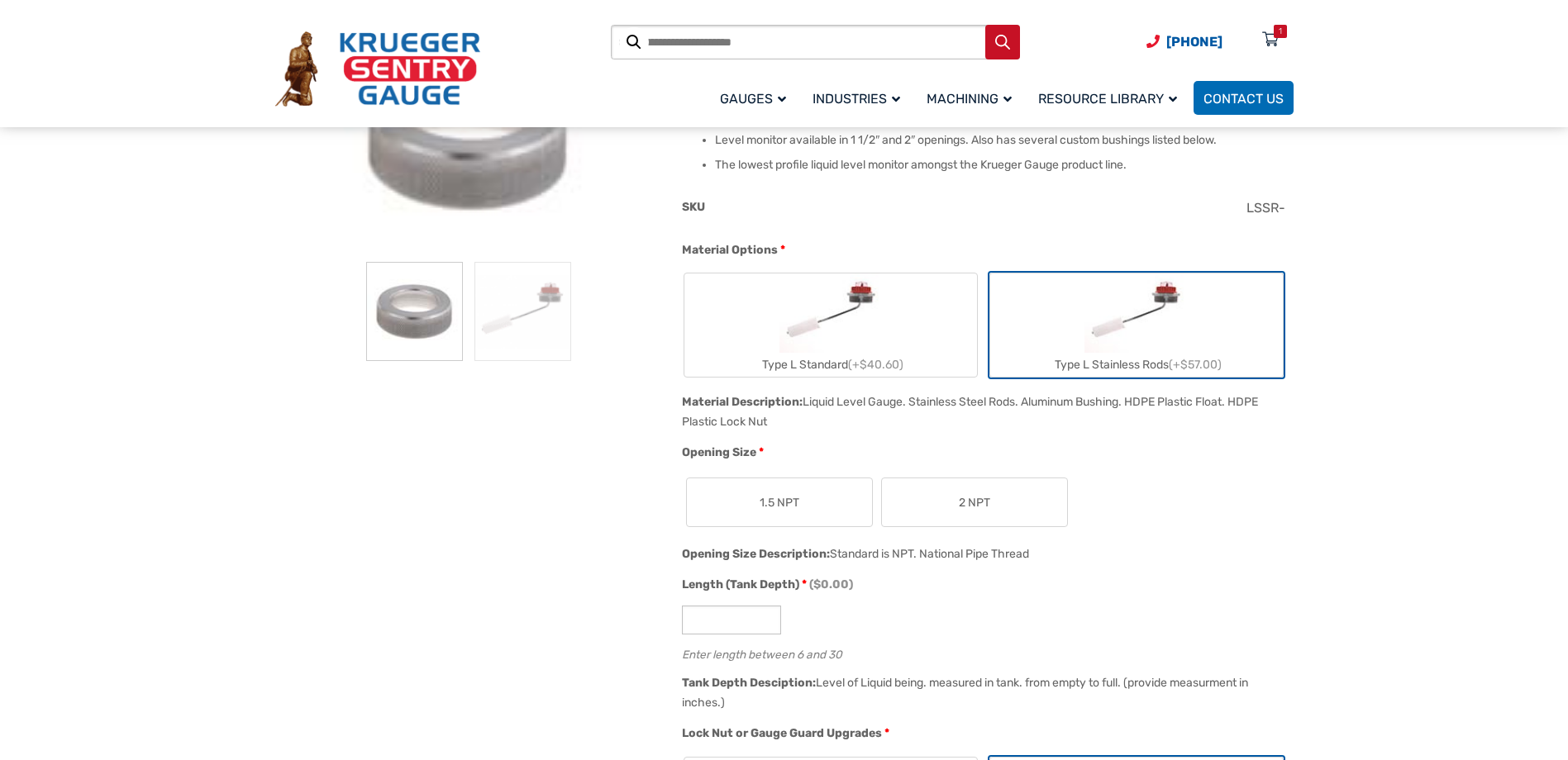 click at bounding box center (831, 313) 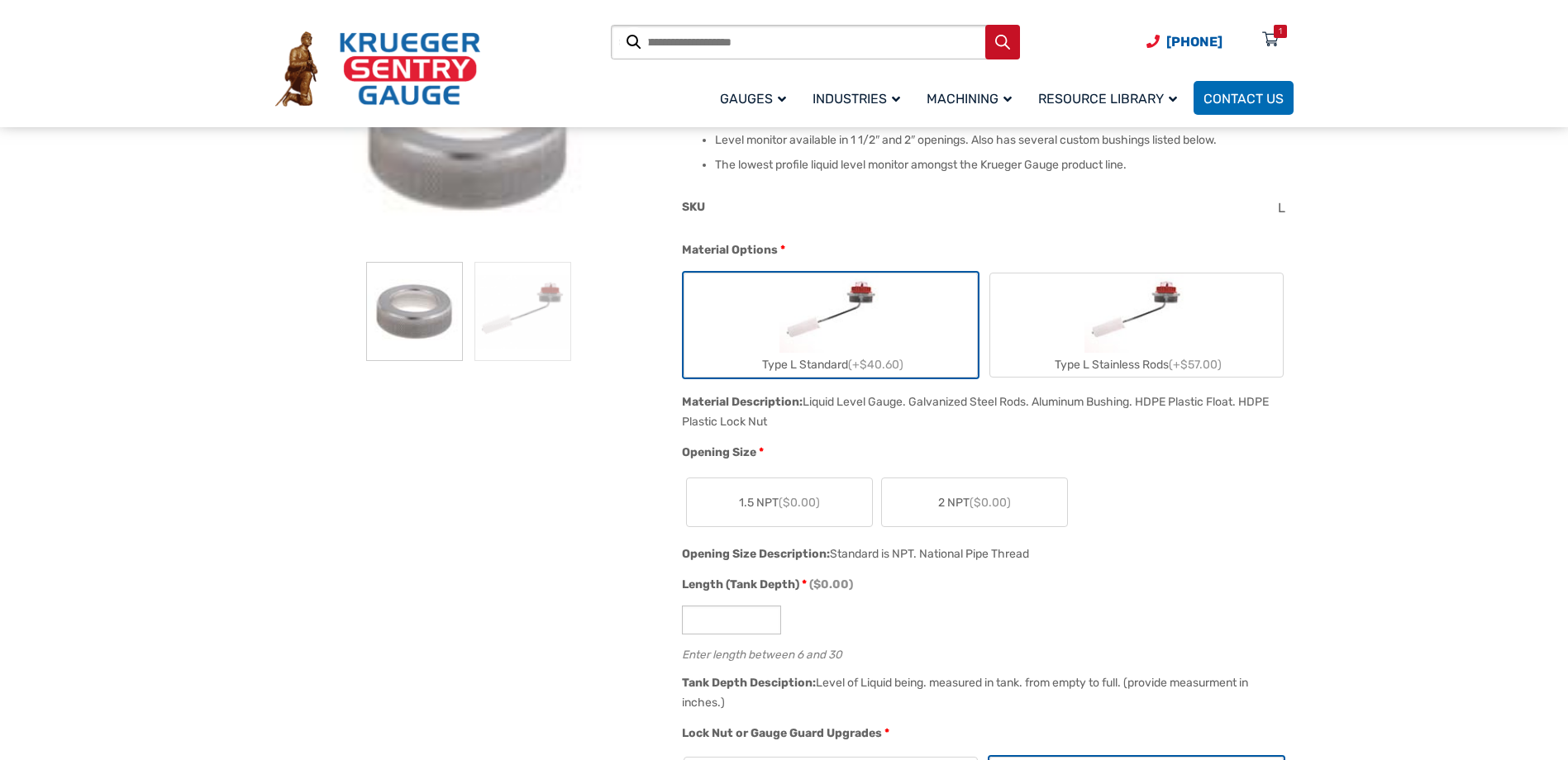 click on "Type L Stainless Rods  (+$57.00)" at bounding box center (1137, 325) 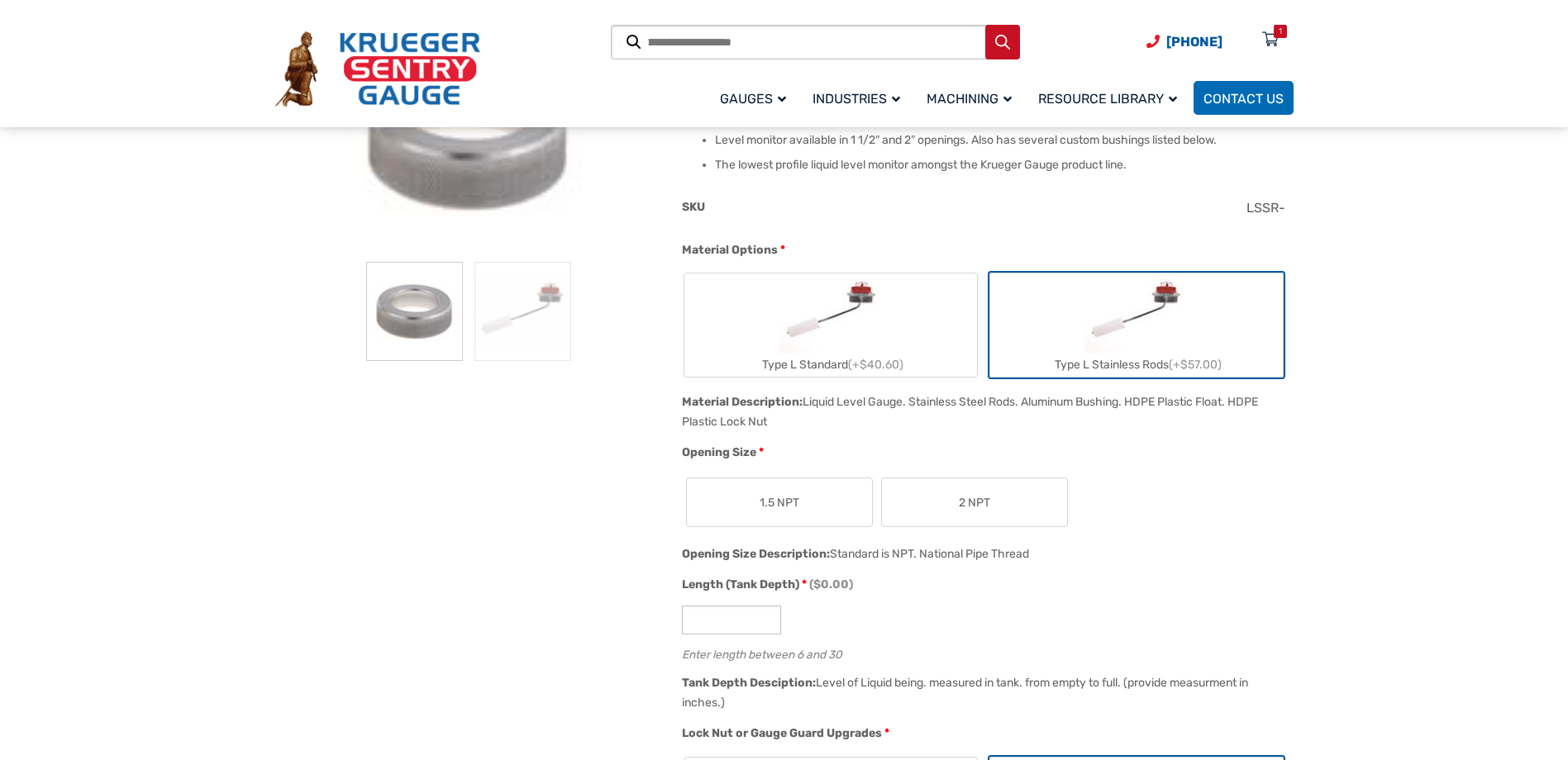 click at bounding box center [831, 313] 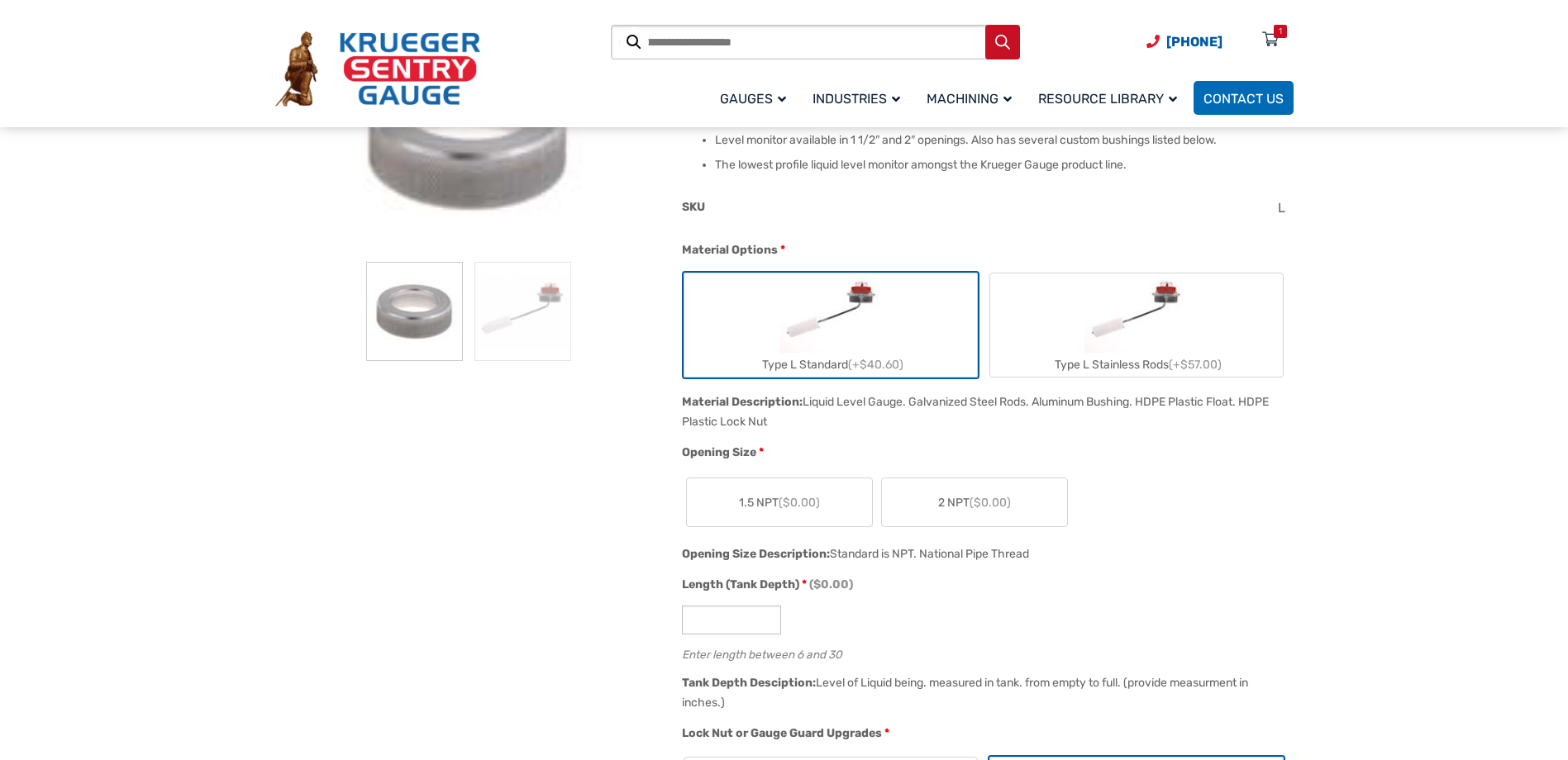 click on "Type L Stainless Rods  (+$57.00)" at bounding box center (1137, 325) 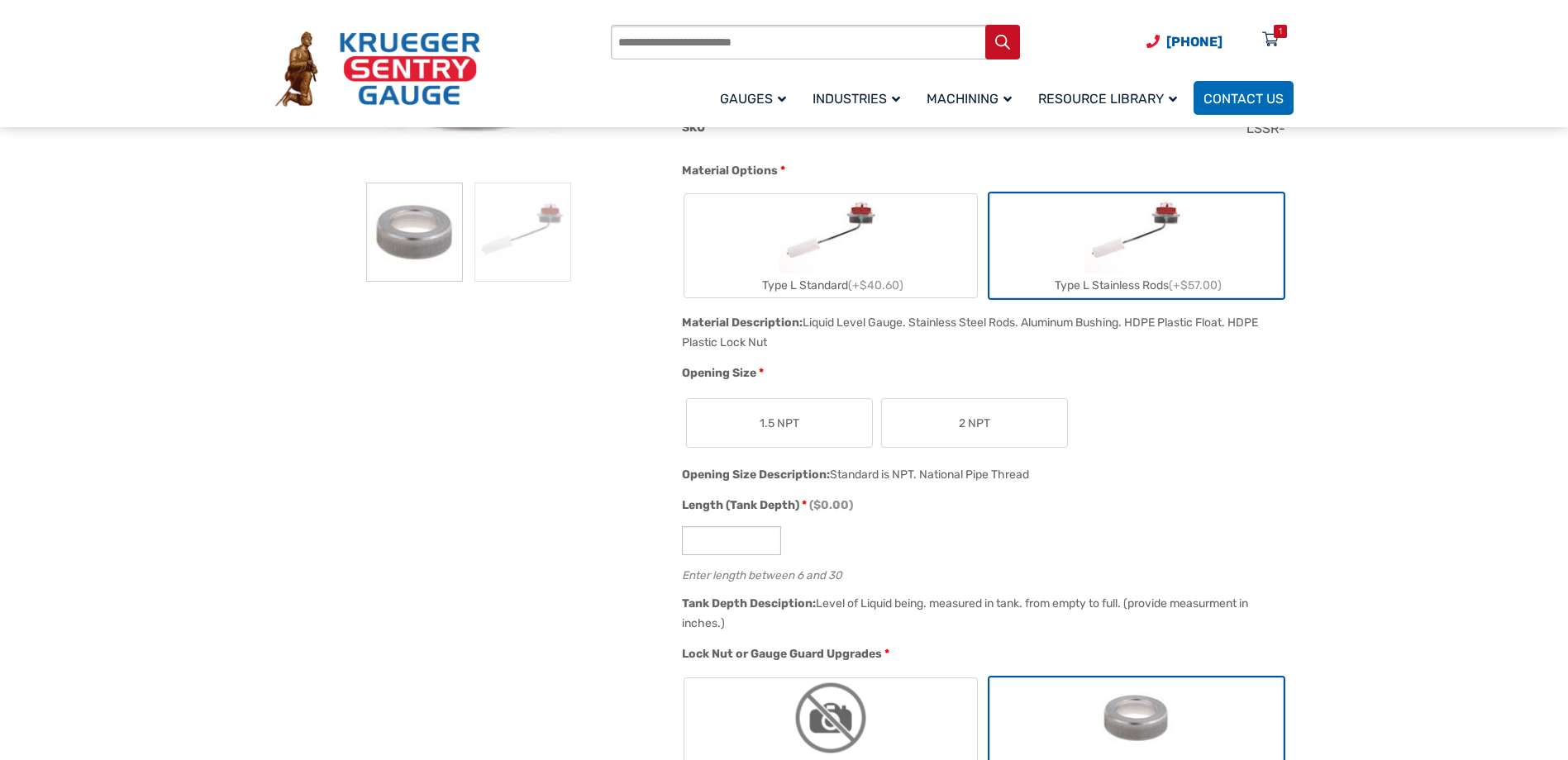 scroll, scrollTop: 413, scrollLeft: 0, axis: vertical 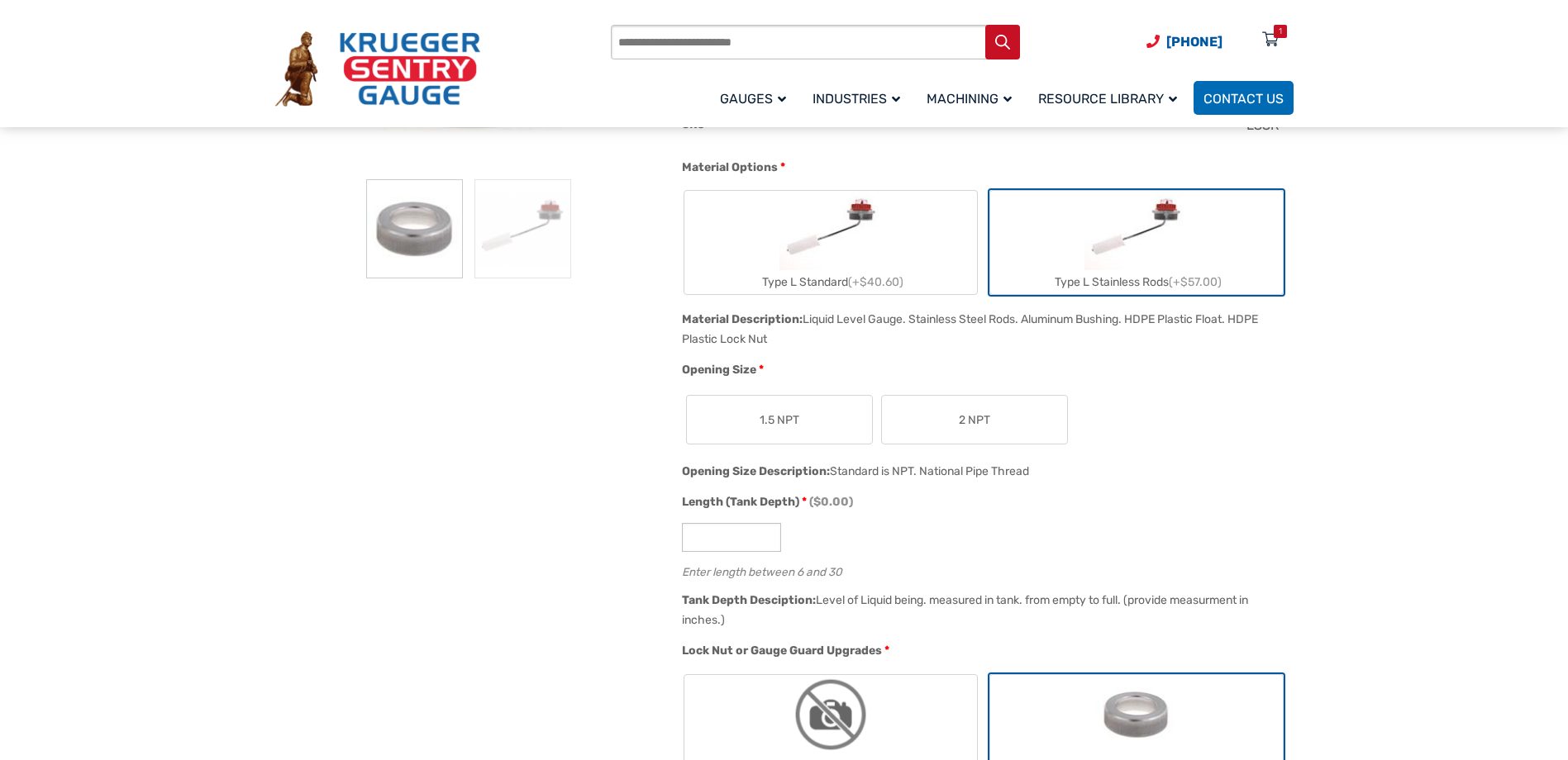 click on "2 NPT" at bounding box center (975, 420) 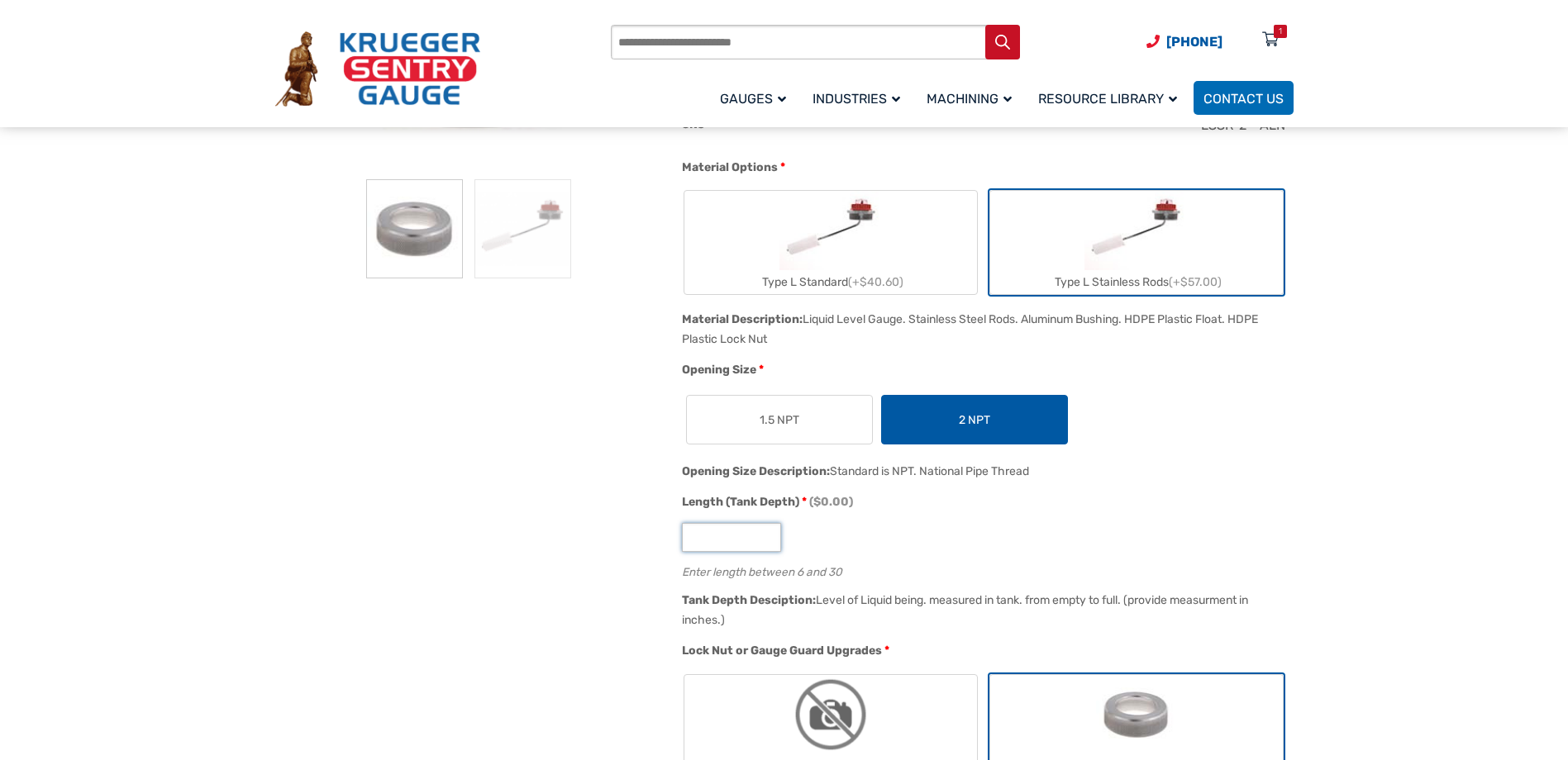 drag, startPoint x: 722, startPoint y: 547, endPoint x: 1422, endPoint y: 705, distance: 717.6099 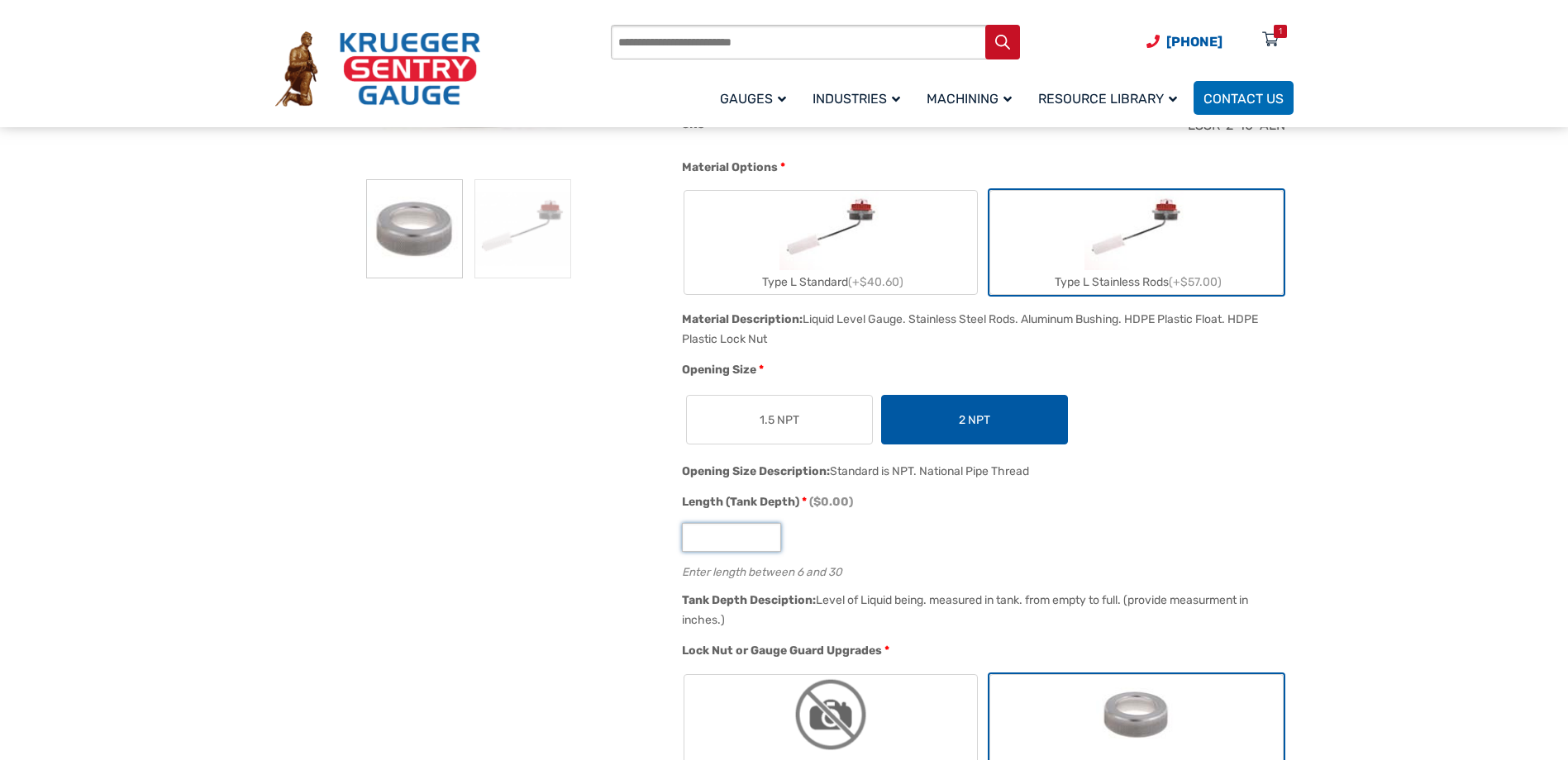 type on "**" 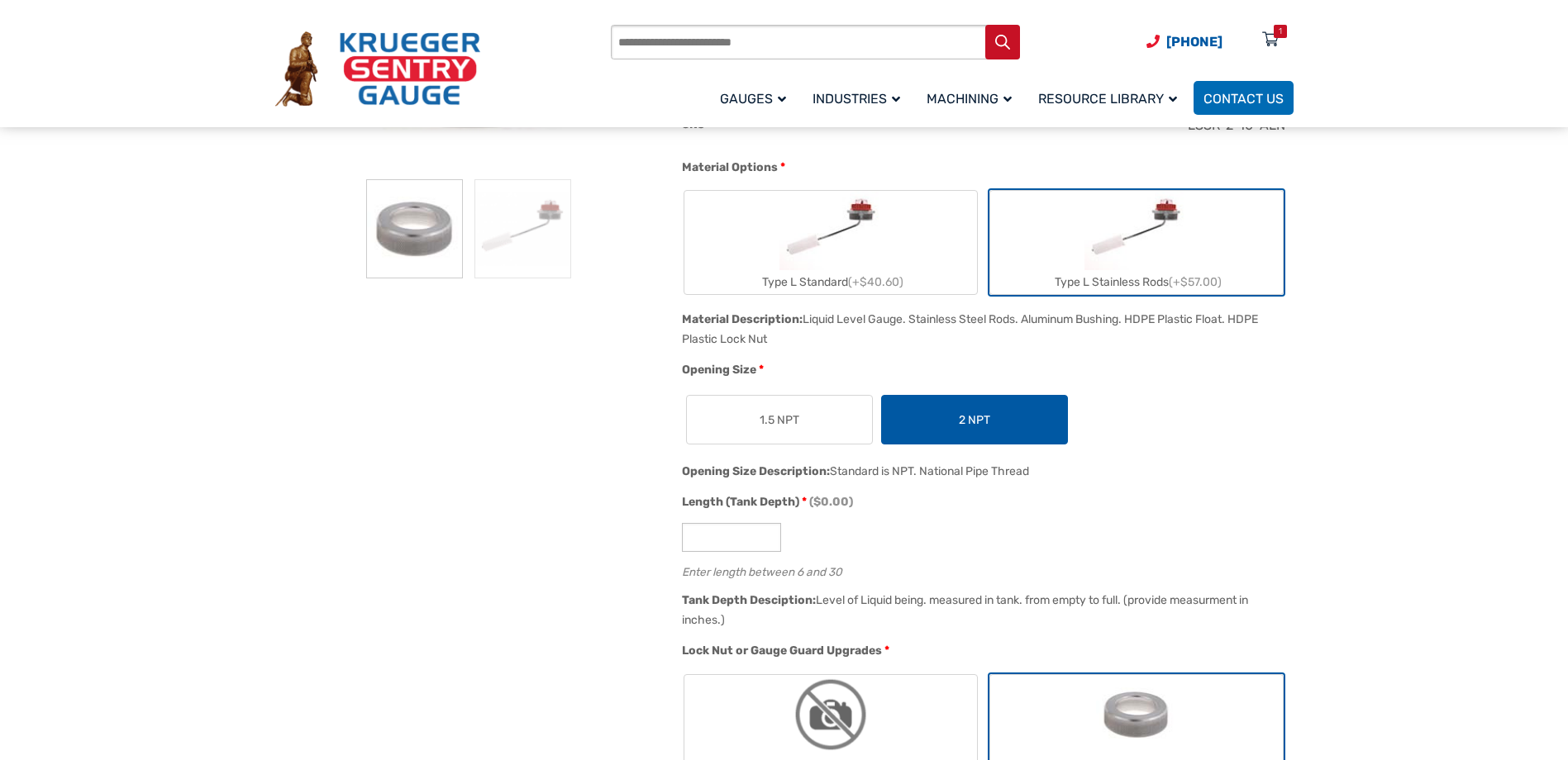 click on "🔍
The L Gauge $ 0.00
Economical and Reliable Liquid Level Monitor
One of our most reliable and economical liquid level monitors is recommended for small tank applications with depths of 6″ up to 30″.
Highly visible “top reading” or “Side Reading” tank level monitor. (Not side mount)
Tough, acrylic calibration dome.
Level monitor available in 1 1/2″ and 2″ openings. Also has several custom bushings listed below.
The lowest profile liquid level monitor amongst the Krueger Gauge product line.
SKU
LSSR-2-10-ALN
Material Options   * Type L Standard  (+$40.60) Type L Stainless Rods  (+$57.00) Material Description:
Liquid Level Gauge. Galvanized Steel Rods. Aluminum Bushing. HDPE Plastic Float. HDPE Plastic Lock Nut Material Description:
Liquid Level Gauge.  Stainless Steel Rods.  Aluminum Bushing. HDPE Plastic Float.  HDPE Plastic Lock Nut Opening Size   * 1.5 NPT  ($0.00)" at bounding box center [784, 1034] 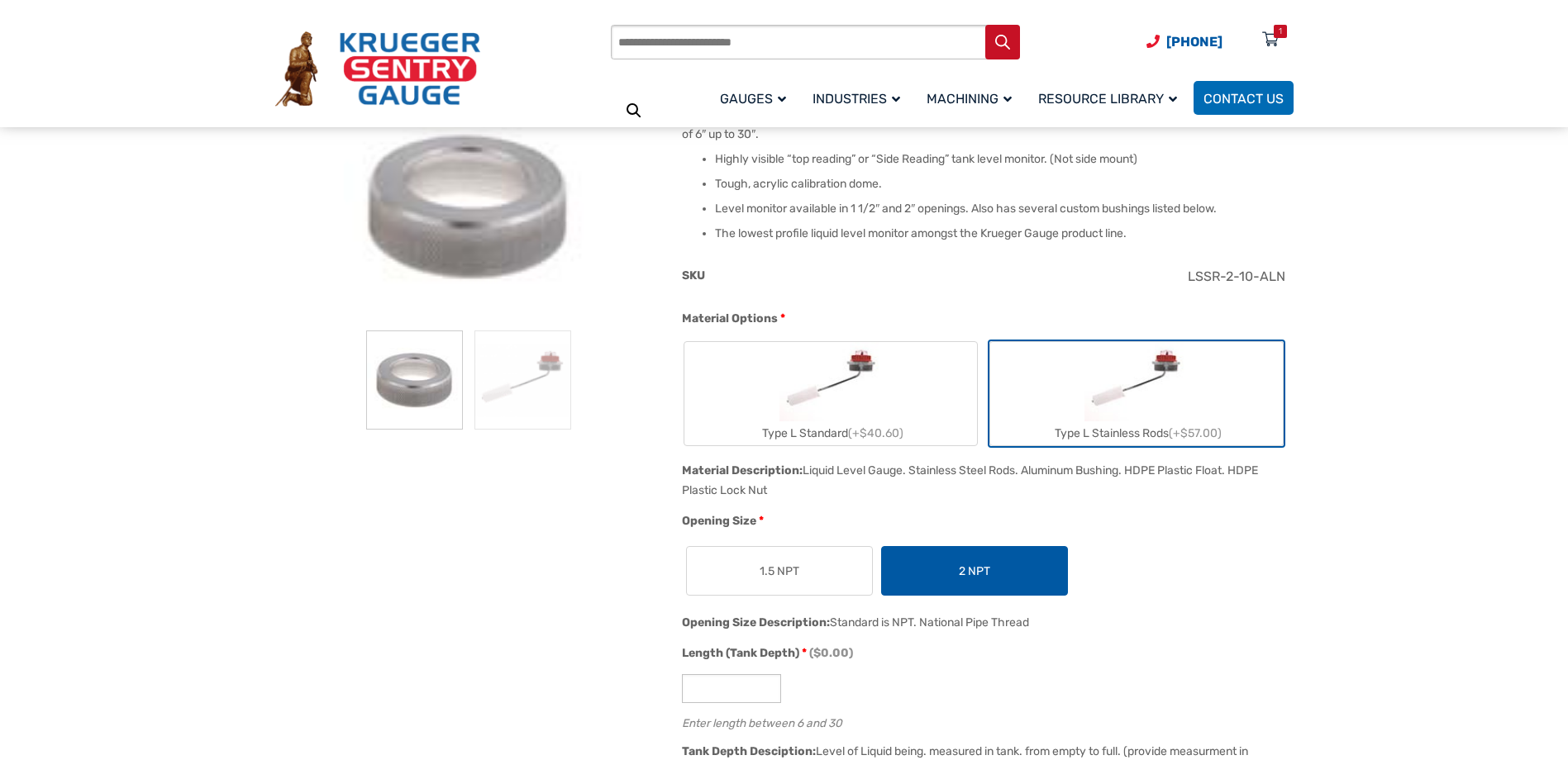 scroll, scrollTop: 248, scrollLeft: 0, axis: vertical 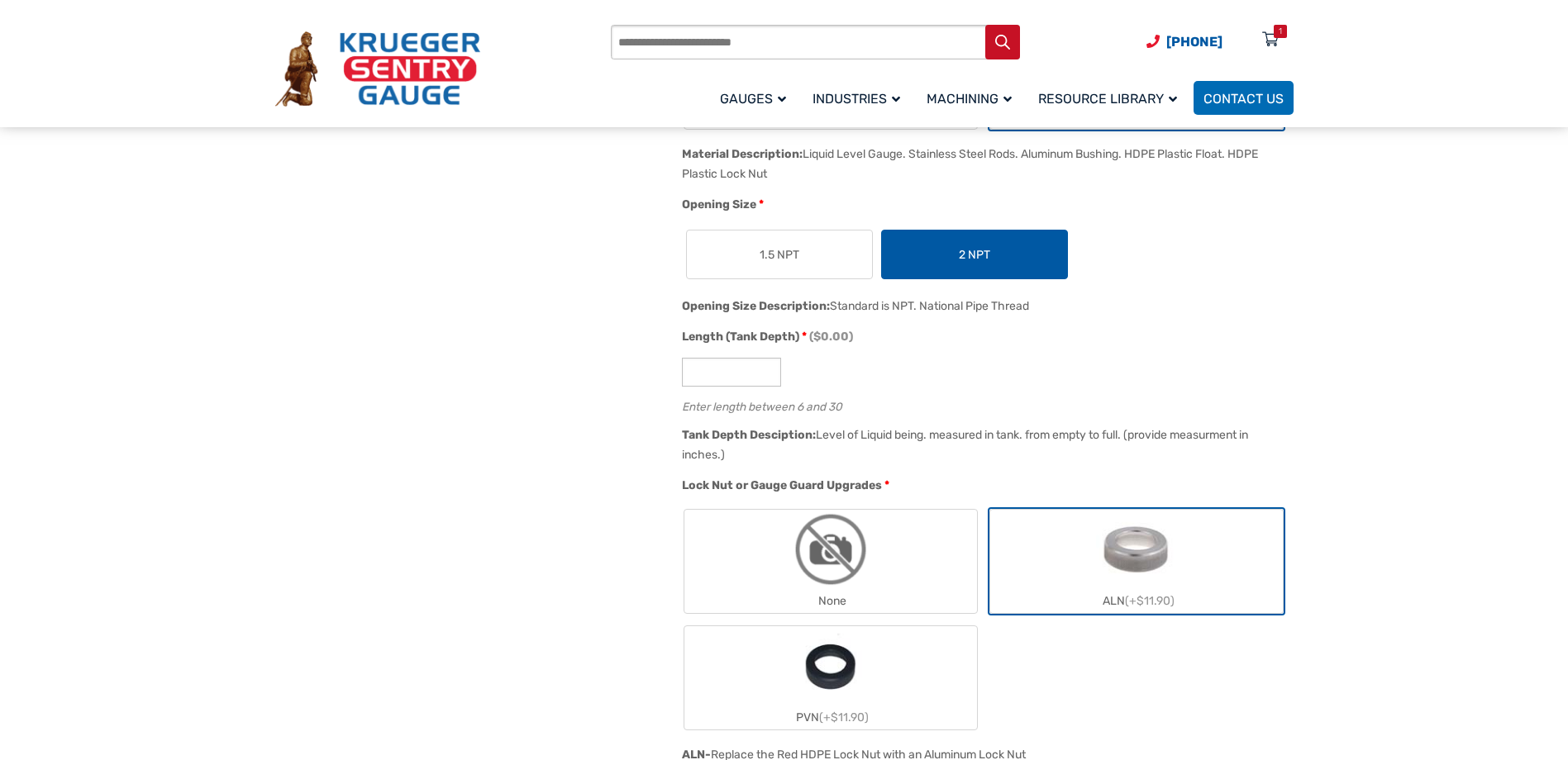 click on "ALN  (+$11.90)" at bounding box center [1137, 561] 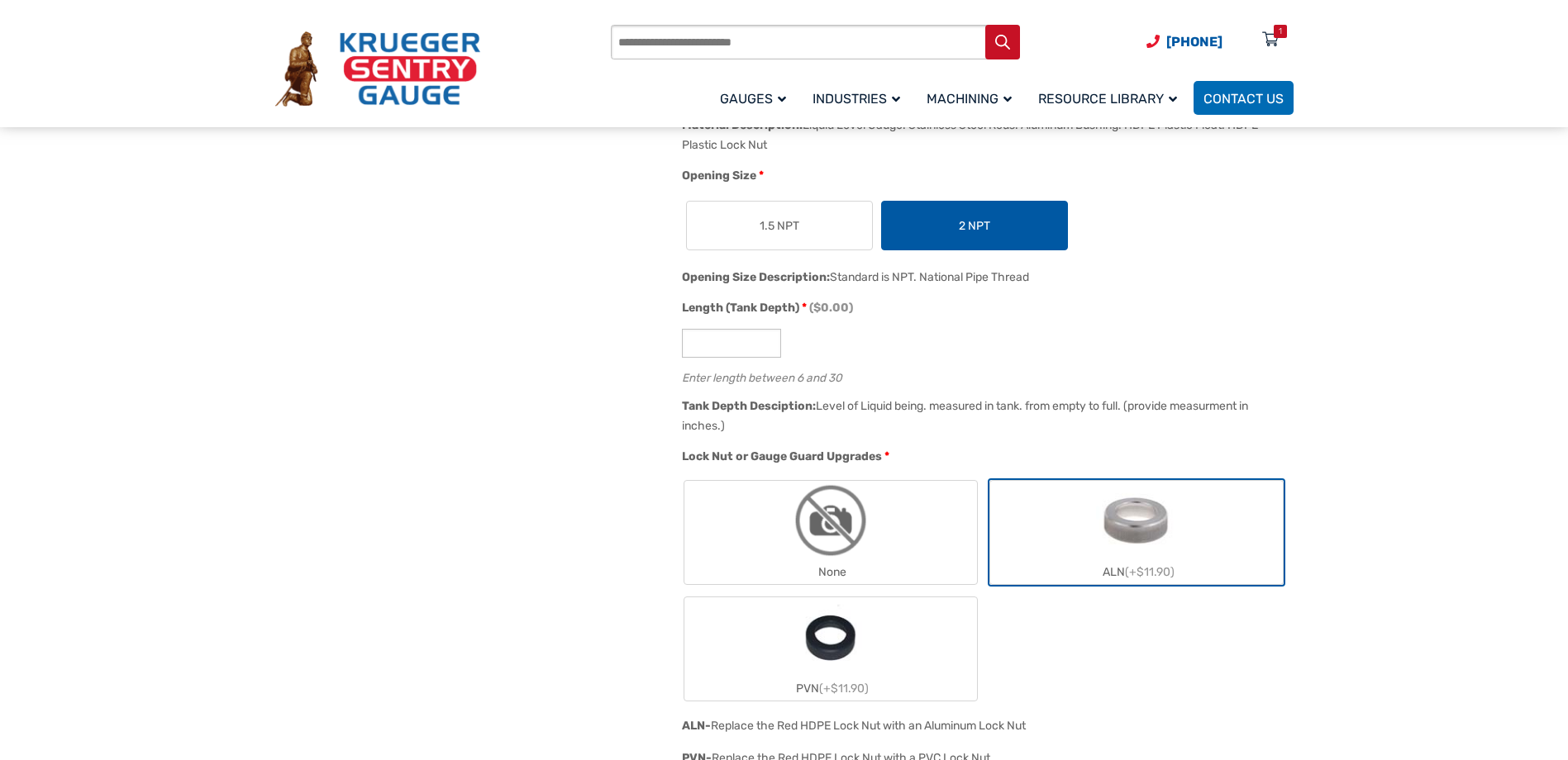 scroll, scrollTop: 991, scrollLeft: 0, axis: vertical 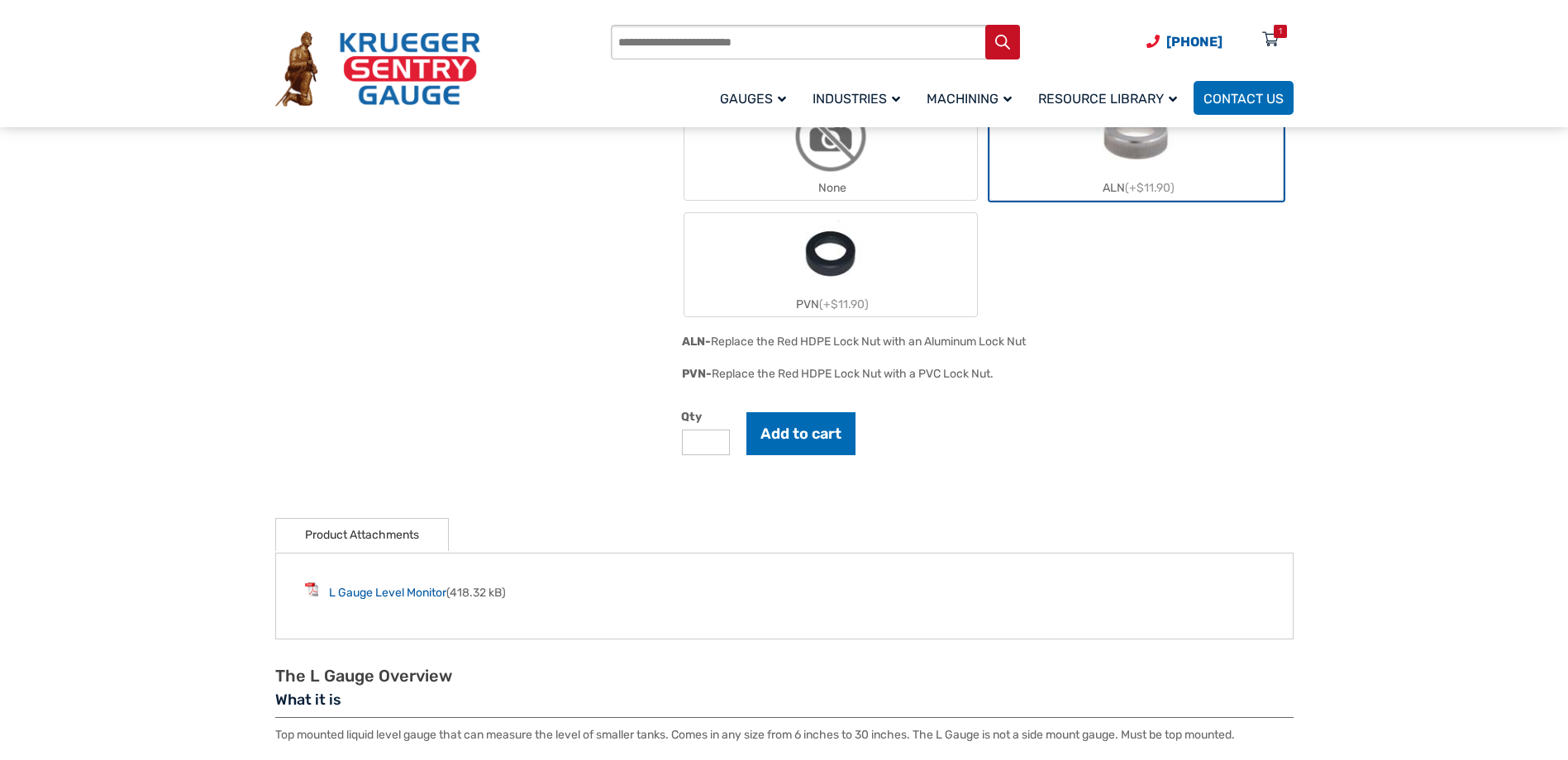 click on "SKU
LSSR-2-10-ALN
Material Options   * Type L Standard  (+$40.60) Type L Stainless Rods  (+$57.00) Material Description:
Liquid Level Gauge. Galvanized Steel Rods. Aluminum Bushing. HDPE Plastic Float. HDPE Plastic Lock Nut Material Description:
Liquid Level Gauge.  Stainless Steel Rods.  Aluminum Bushing. HDPE Plastic Float.  HDPE Plastic Lock Nut Opening Size   * 1.5 NPT  ($0.00) 2 NPT  ($0.00) Opening Size   * 1.5 NPT  2 NPT  Opening Size Description:
Standard is NPT. National Pipe Thread Length (Tank Depth)   *   ($0.00)
**
Enter length between 6 and 30 Tank Depth Desciption:
Level of Liquid being. measured in tank. from empty to full. (provide measurment in inches.) Lock Nut or Gauge Guard Upgrades   * None  ALN  (+$11.90) PVN  (+$11.90) ALN-
Replace the Red HDPE Lock Nut with an Aluminum Lock Nut PVN-
Replace the Red HDPE Lock Nut with a PVC Lock Nut.
Qty
*
Add to cart" at bounding box center (987, 1) 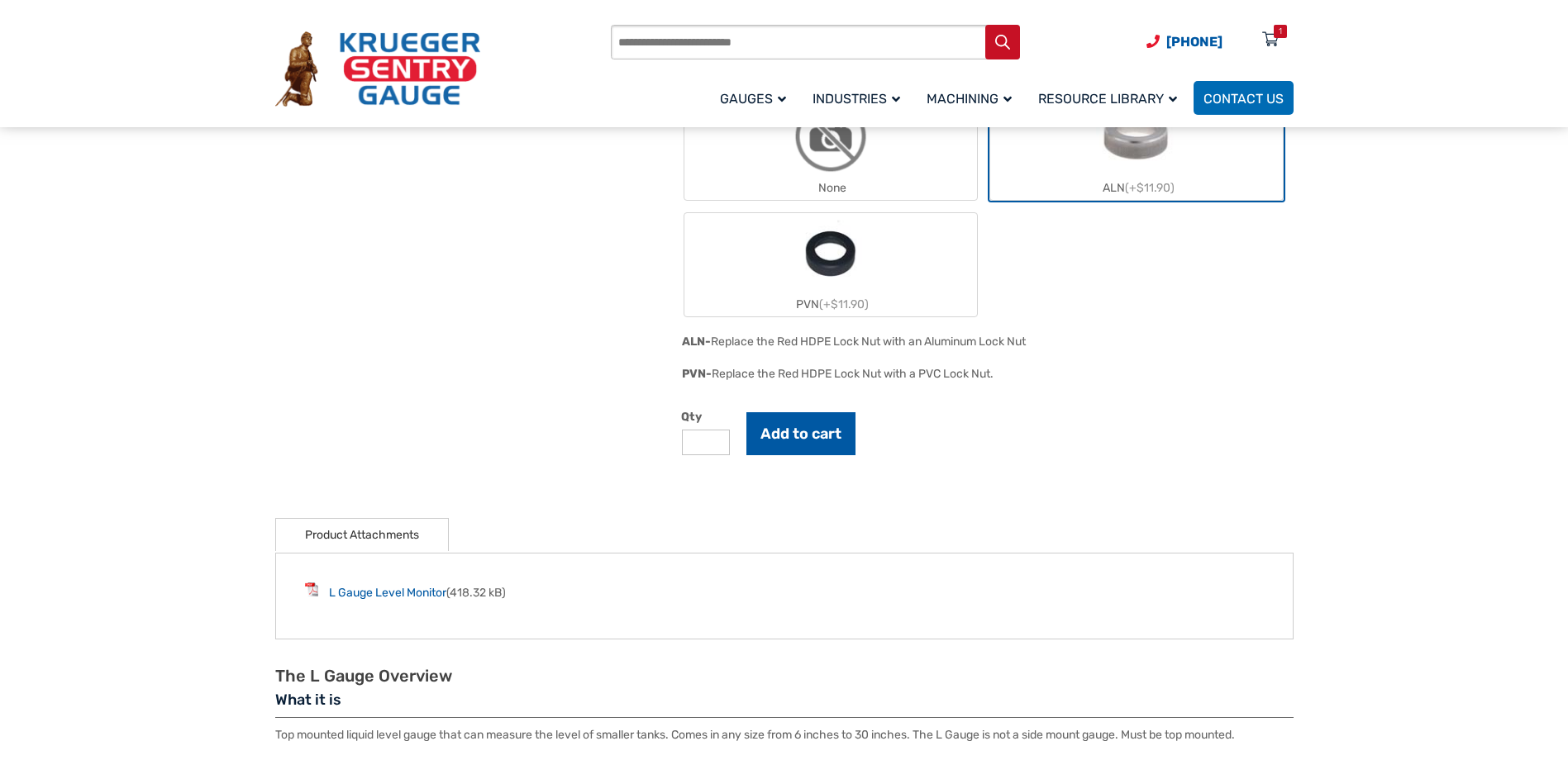 click on "Add to cart" at bounding box center (801, 434) 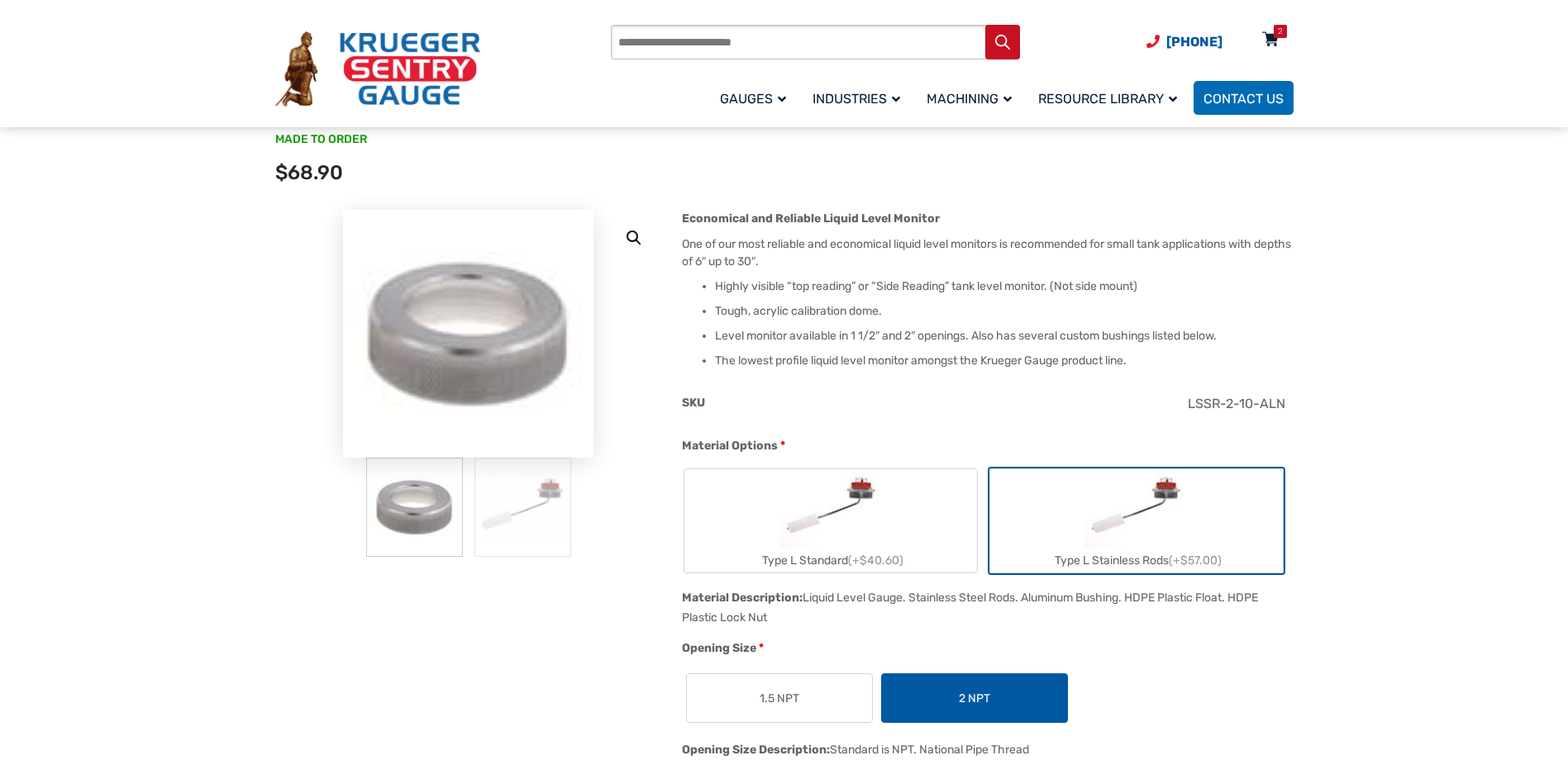 click at bounding box center [1270, 40] 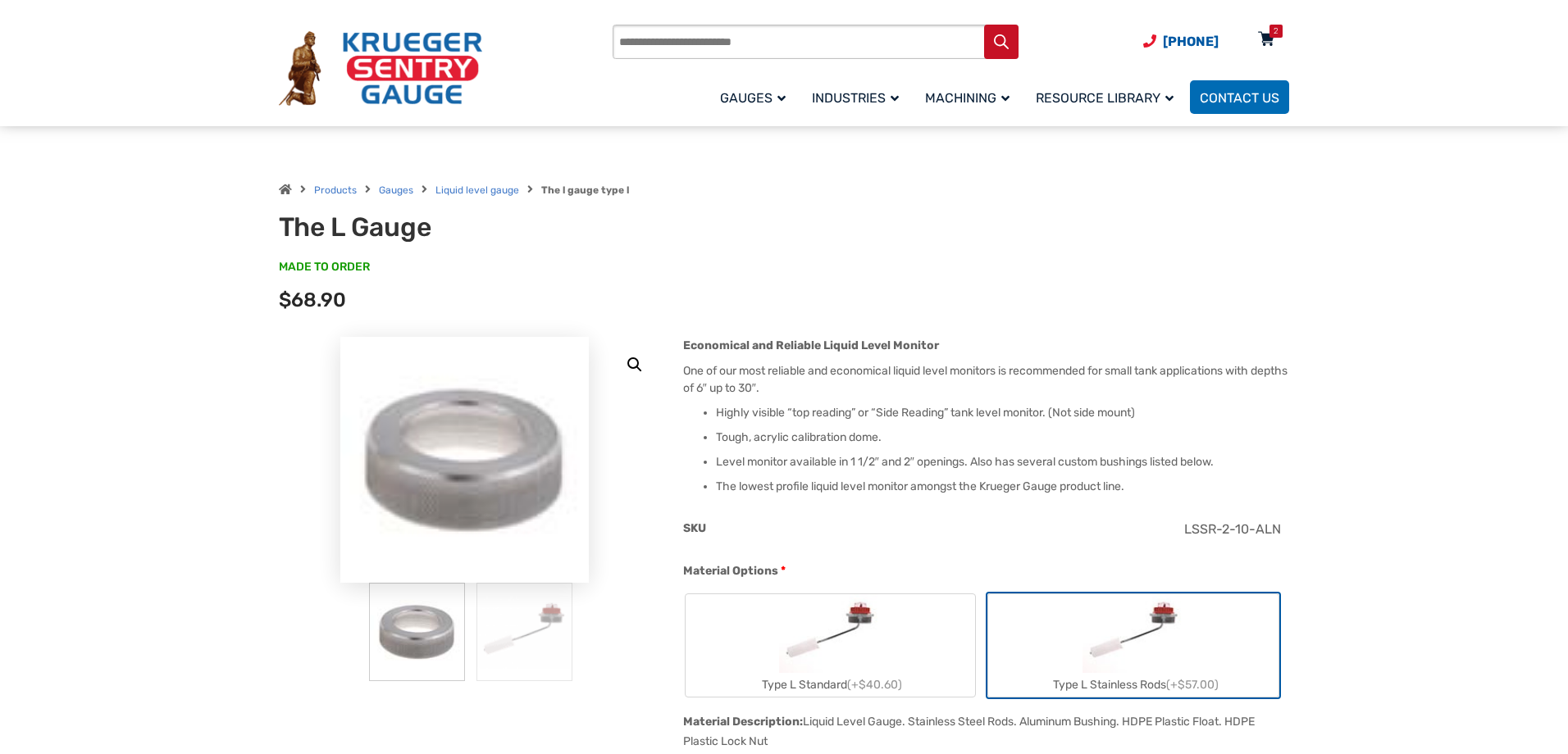 scroll, scrollTop: 0, scrollLeft: 0, axis: both 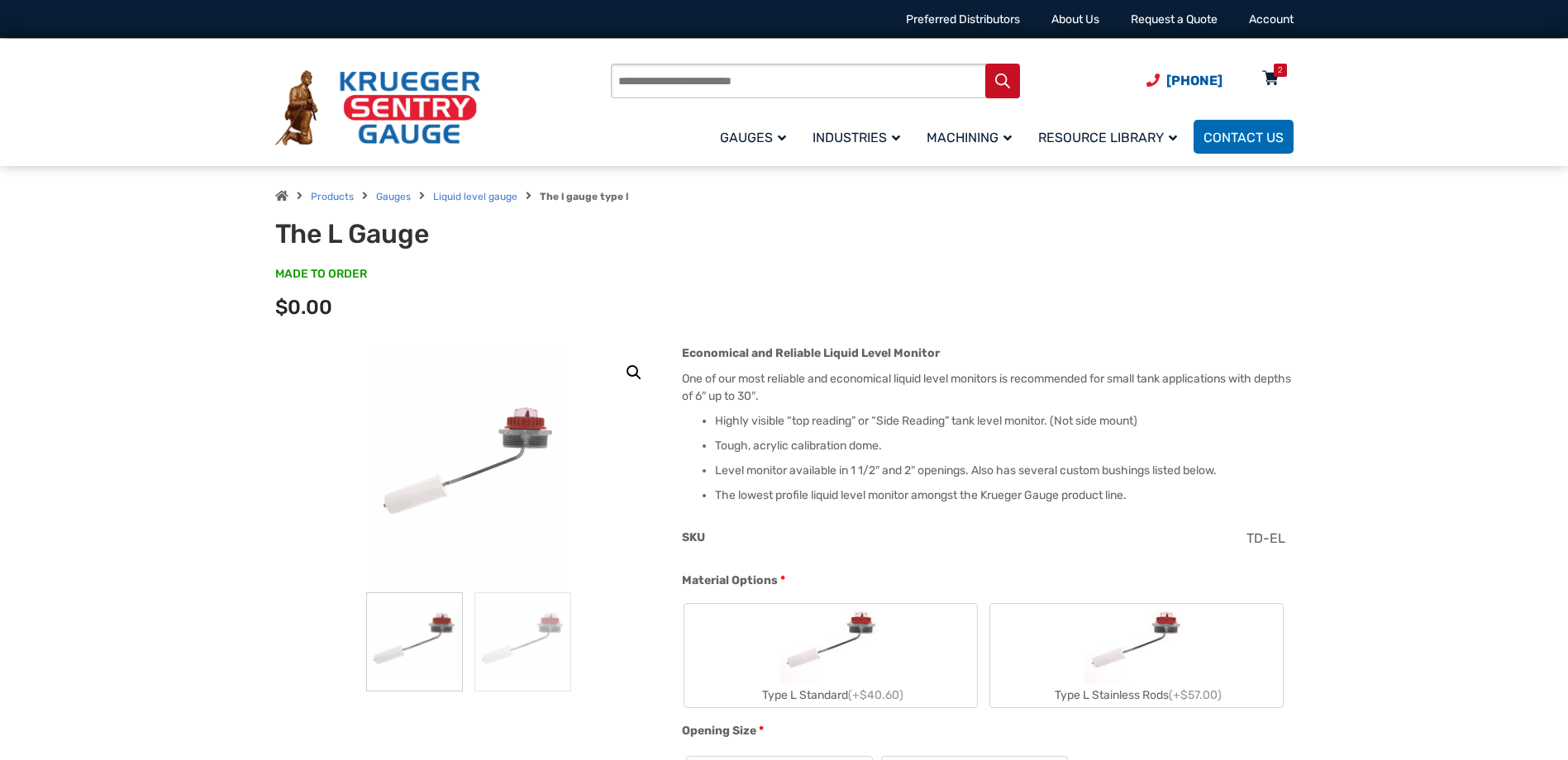 click on "2" at bounding box center [1280, 70] 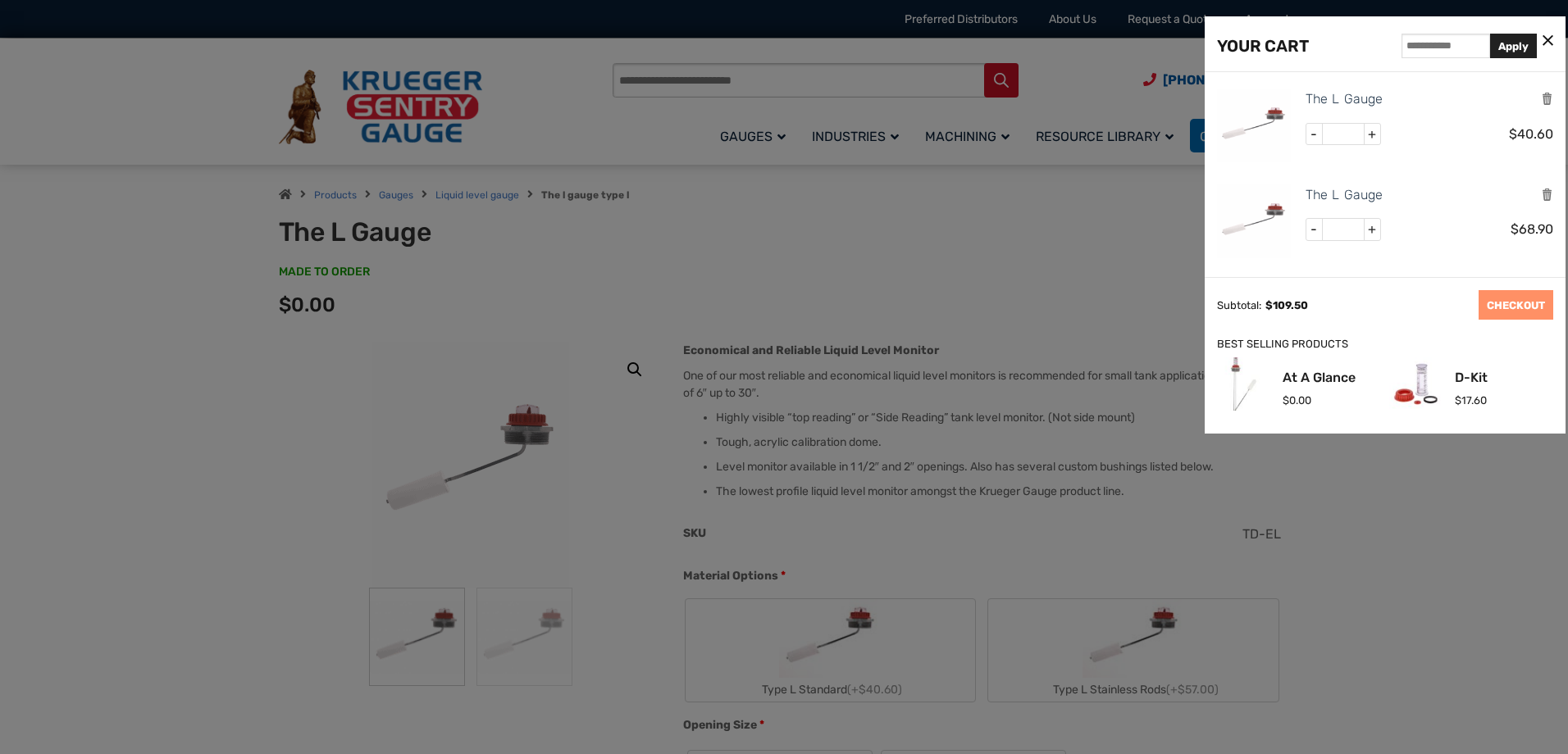 click on "-" at bounding box center [1315, 134] 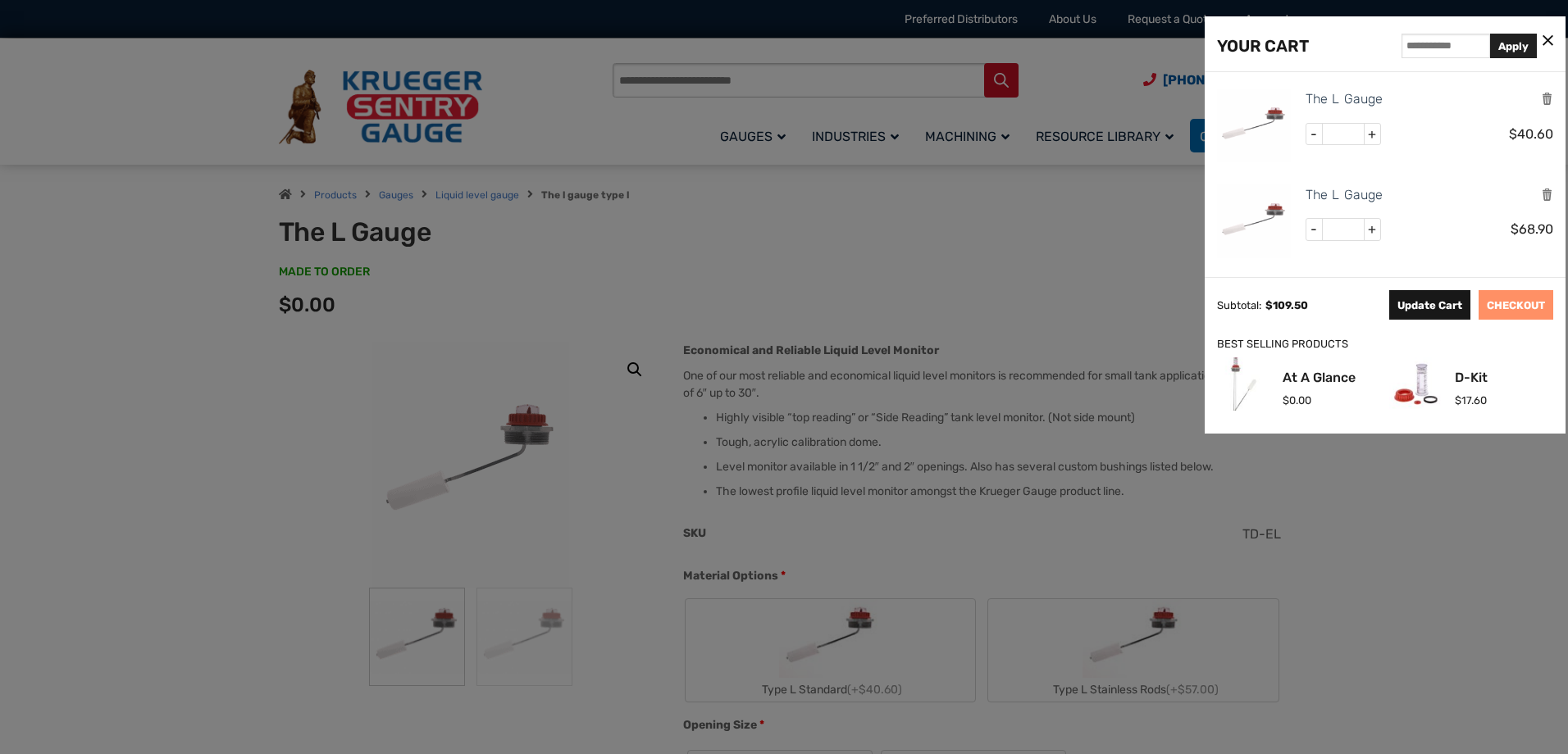 click on "Update Cart" at bounding box center [1429, 305] 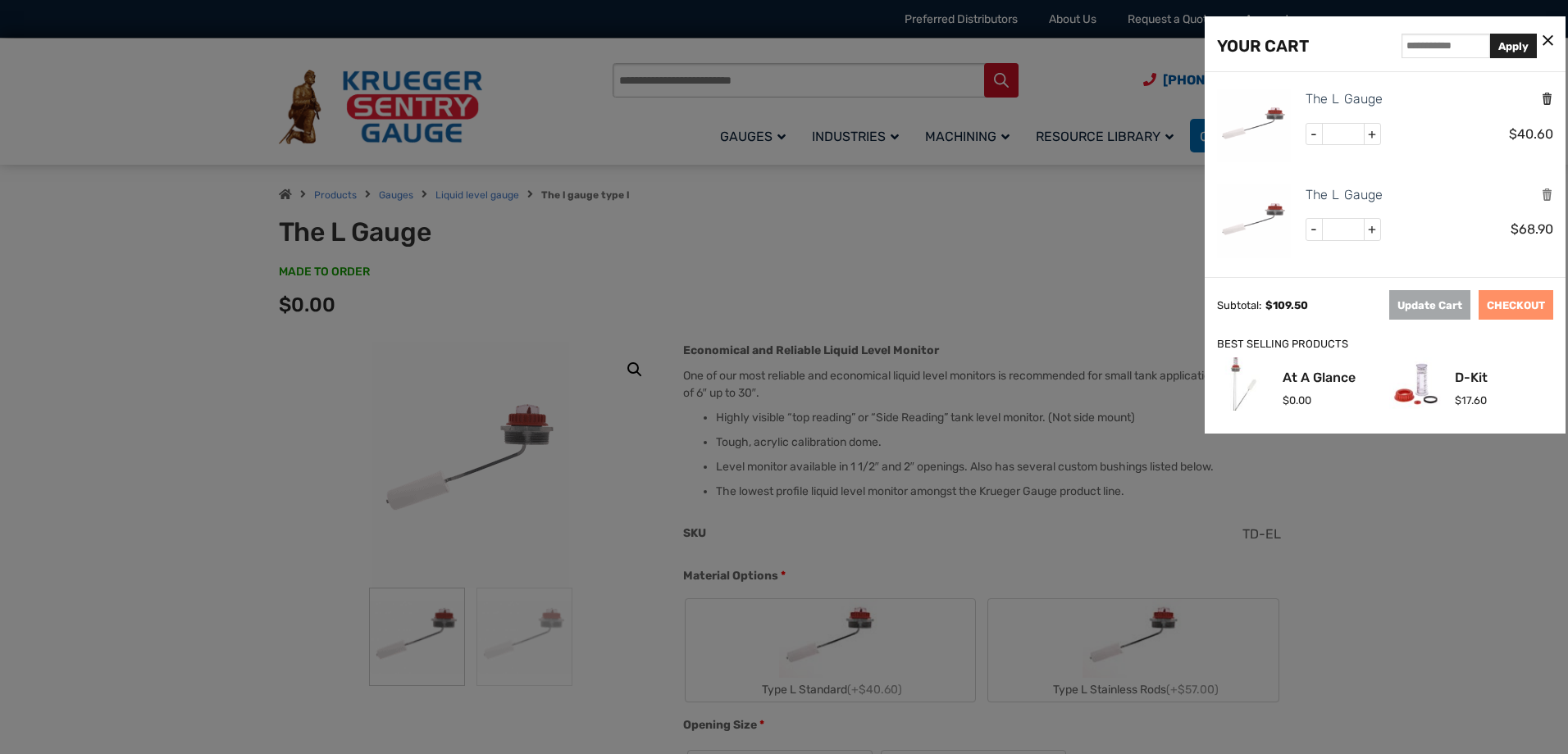 click at bounding box center [1547, 98] 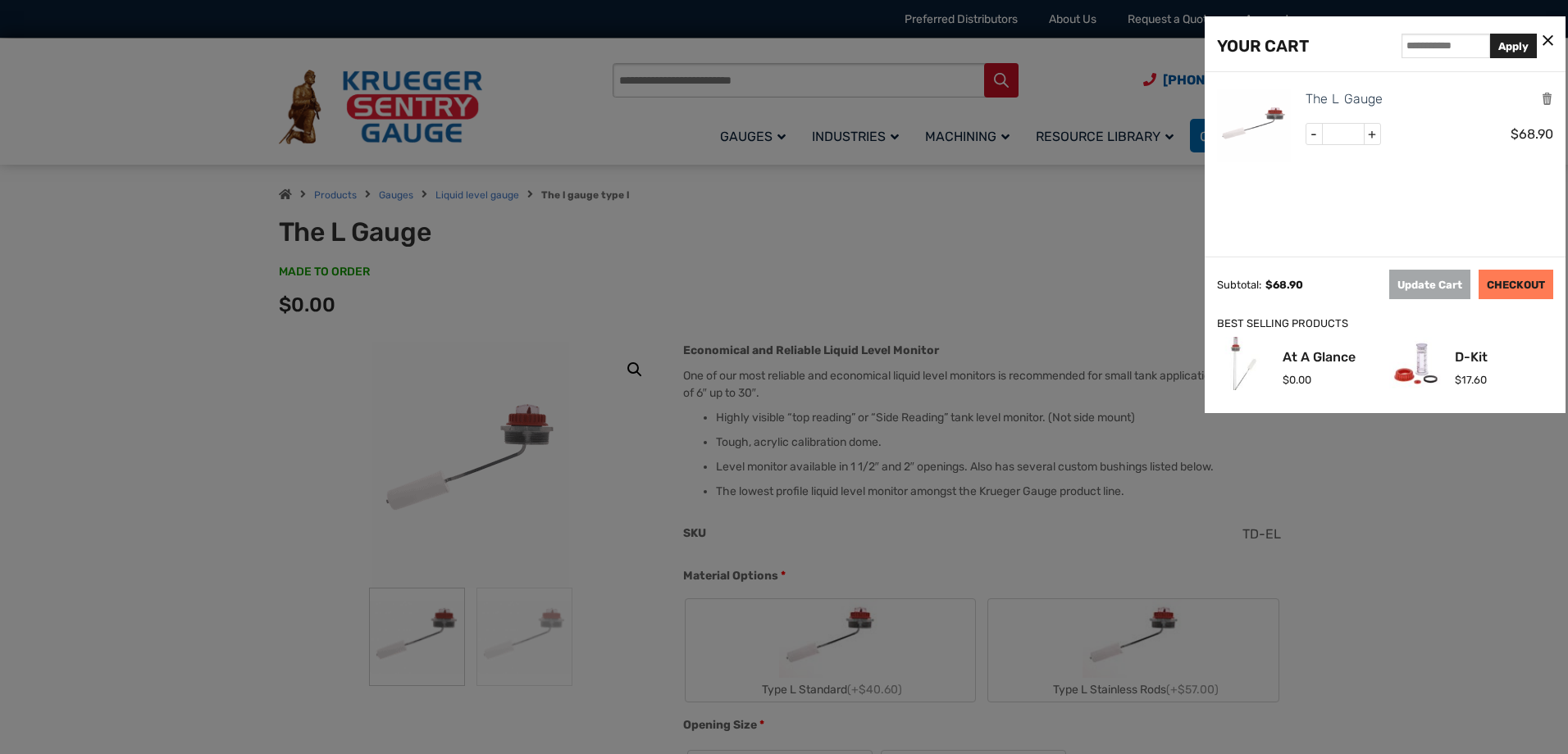 click on "CHECKOUT" at bounding box center [1516, 284] 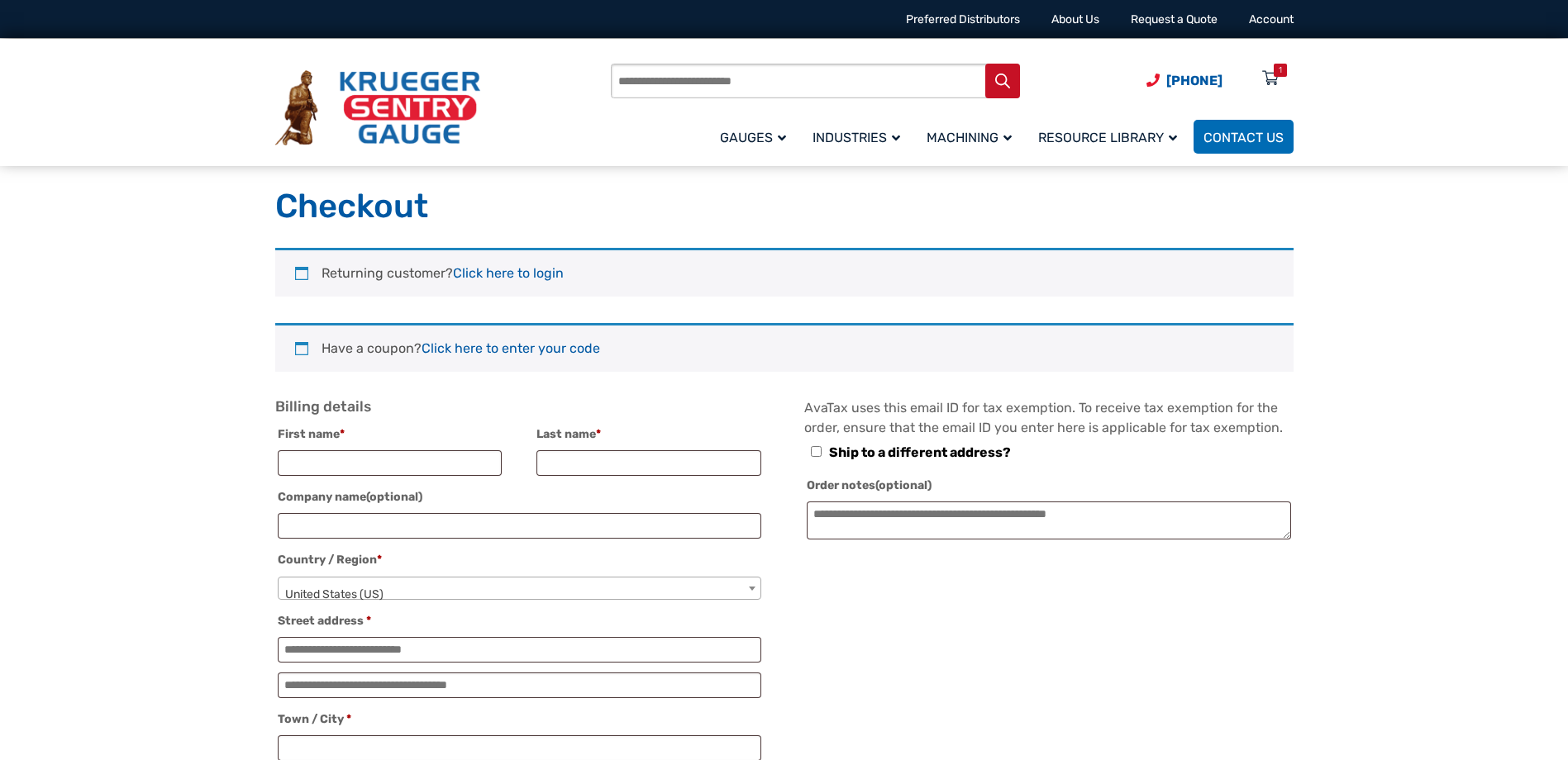 select on "**" 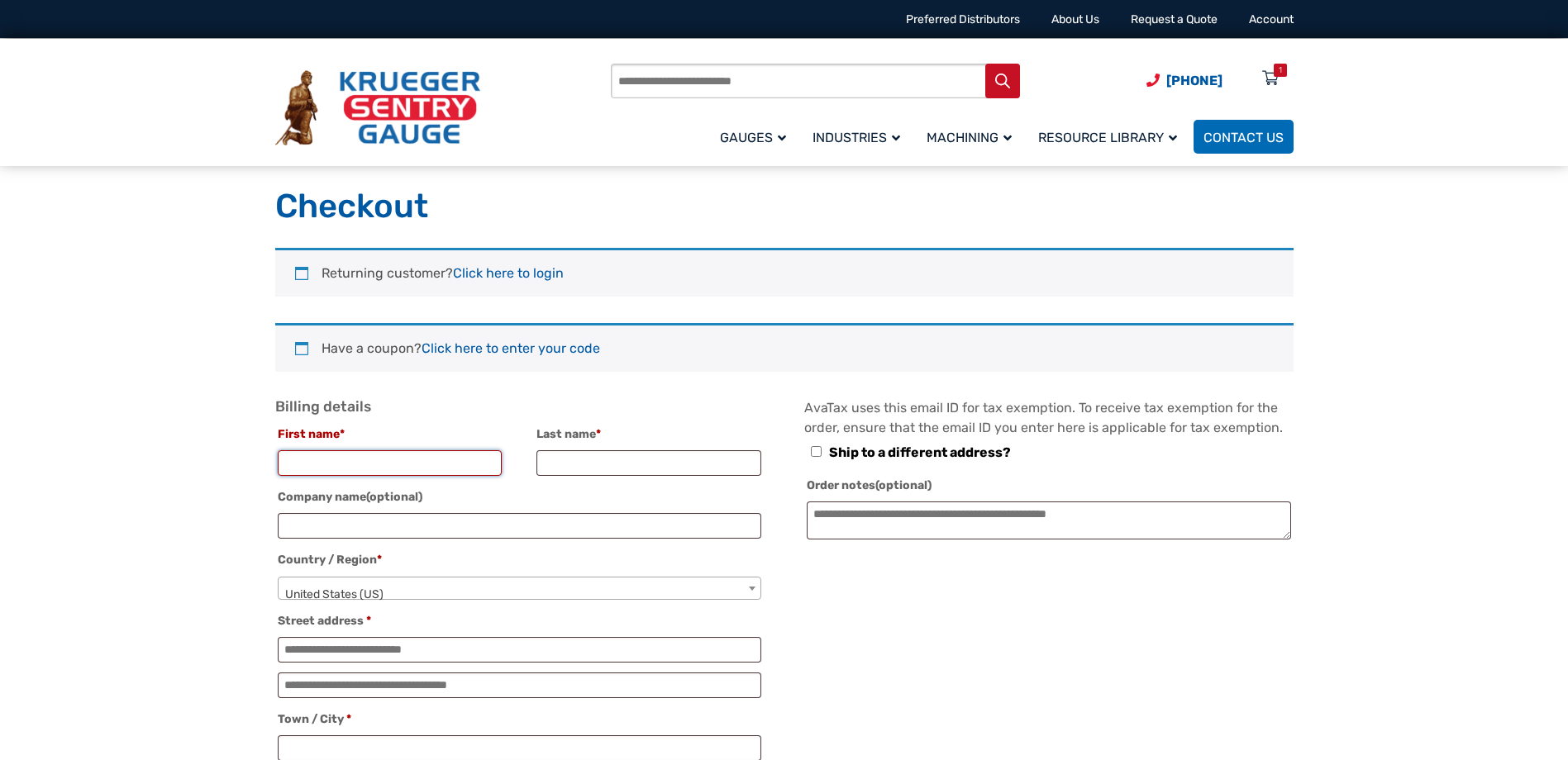 click on "First name  *" at bounding box center (390, 463) 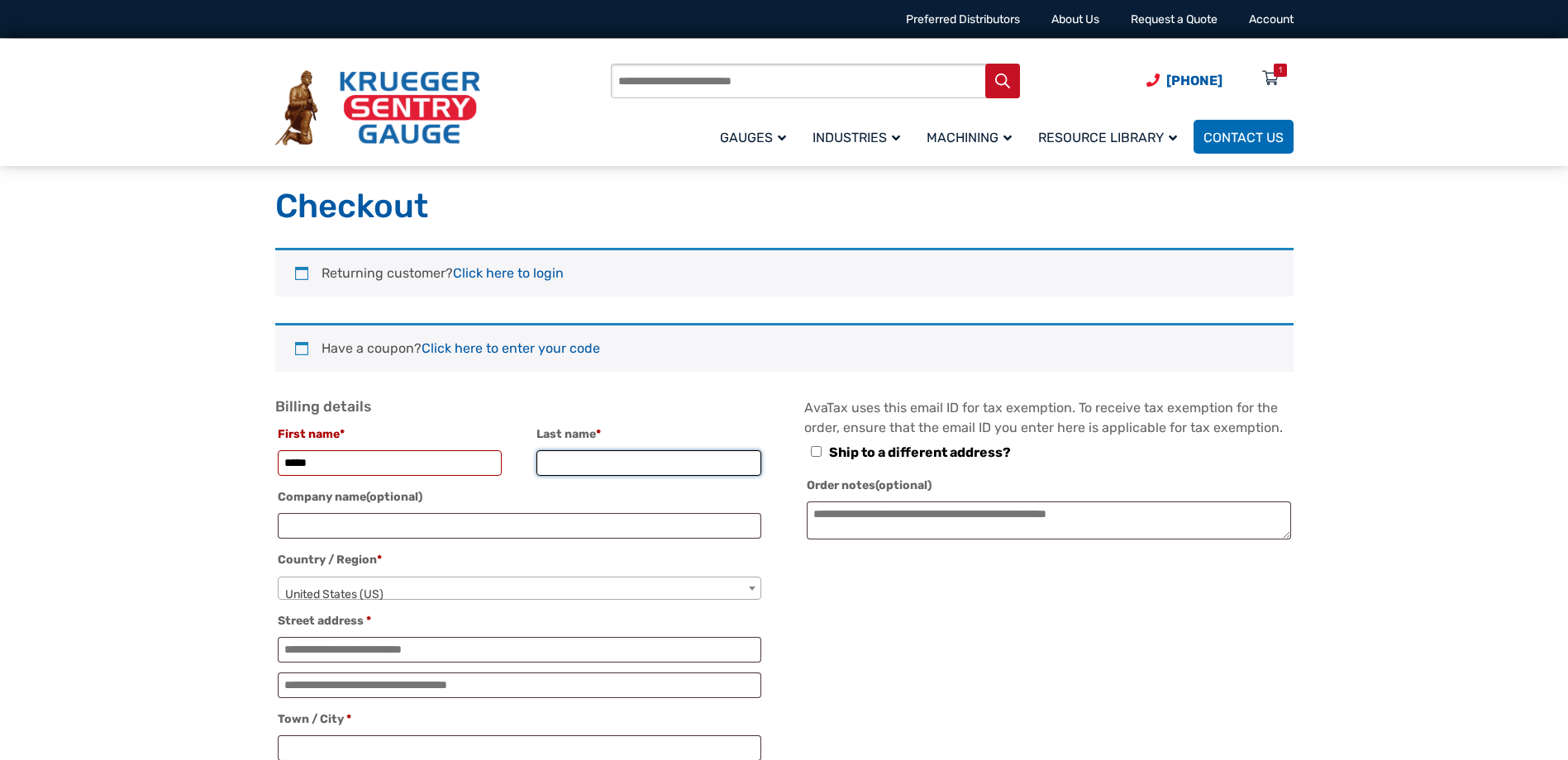 type on "**********" 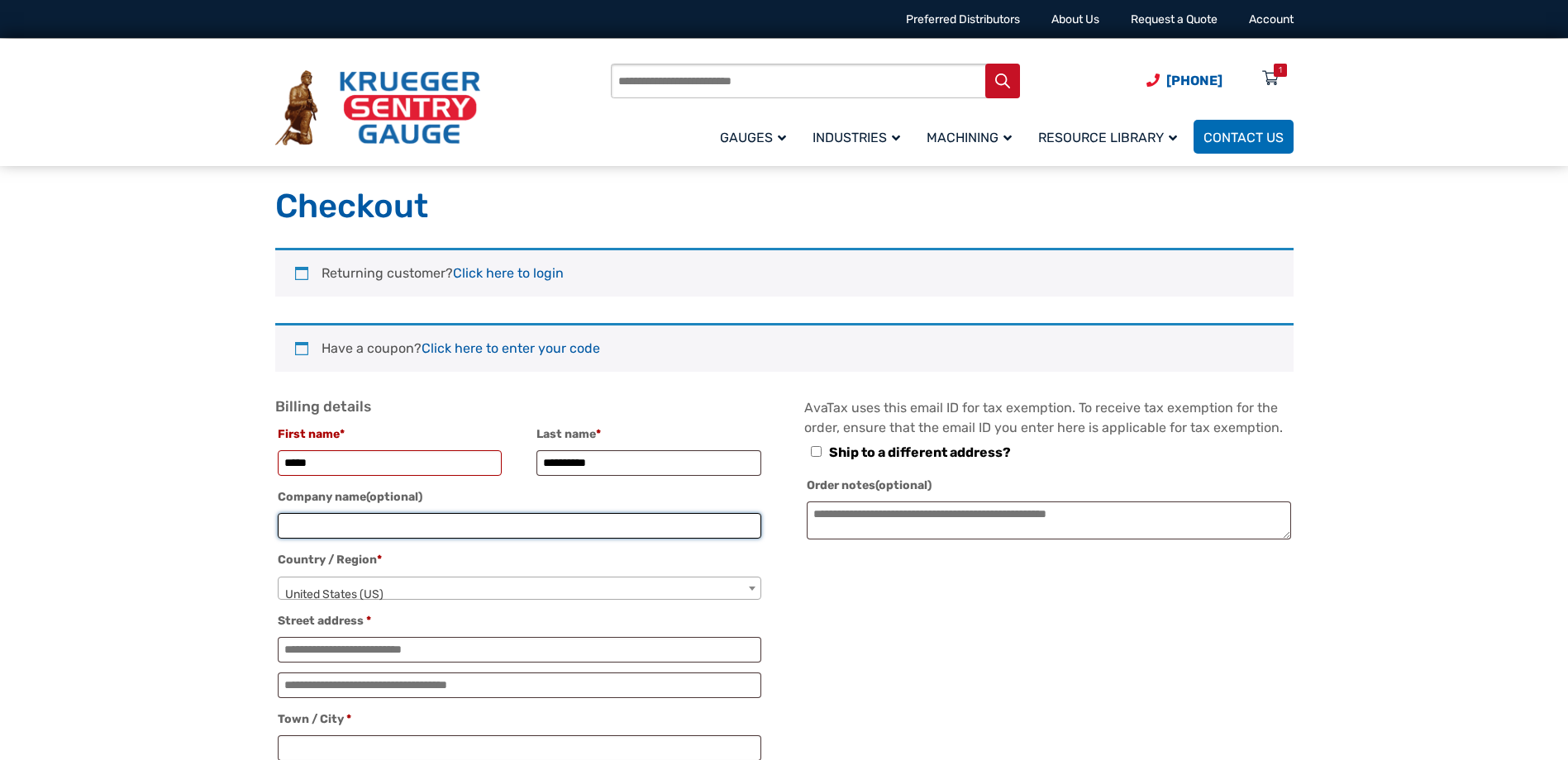 type on "**********" 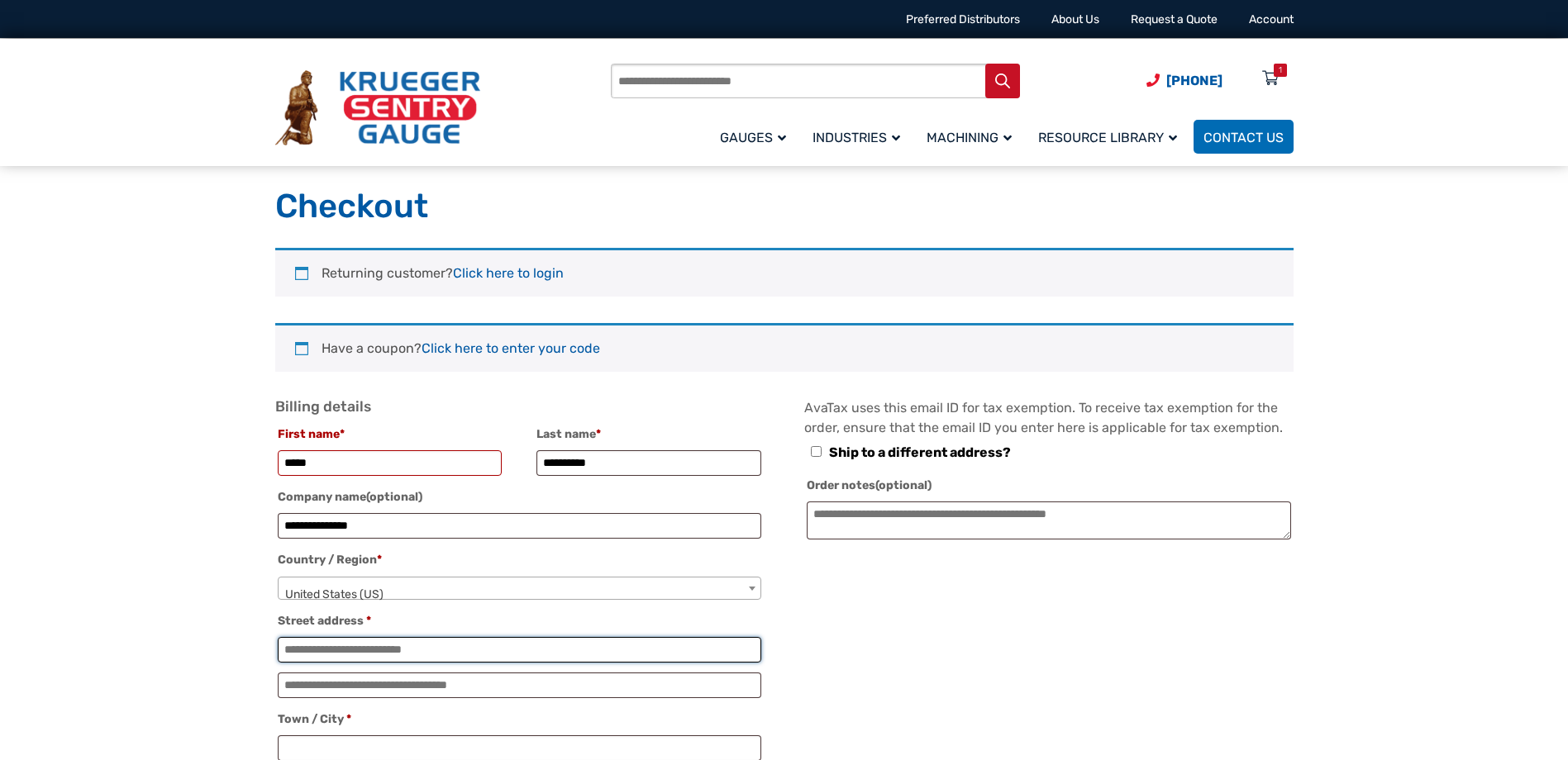 type on "**********" 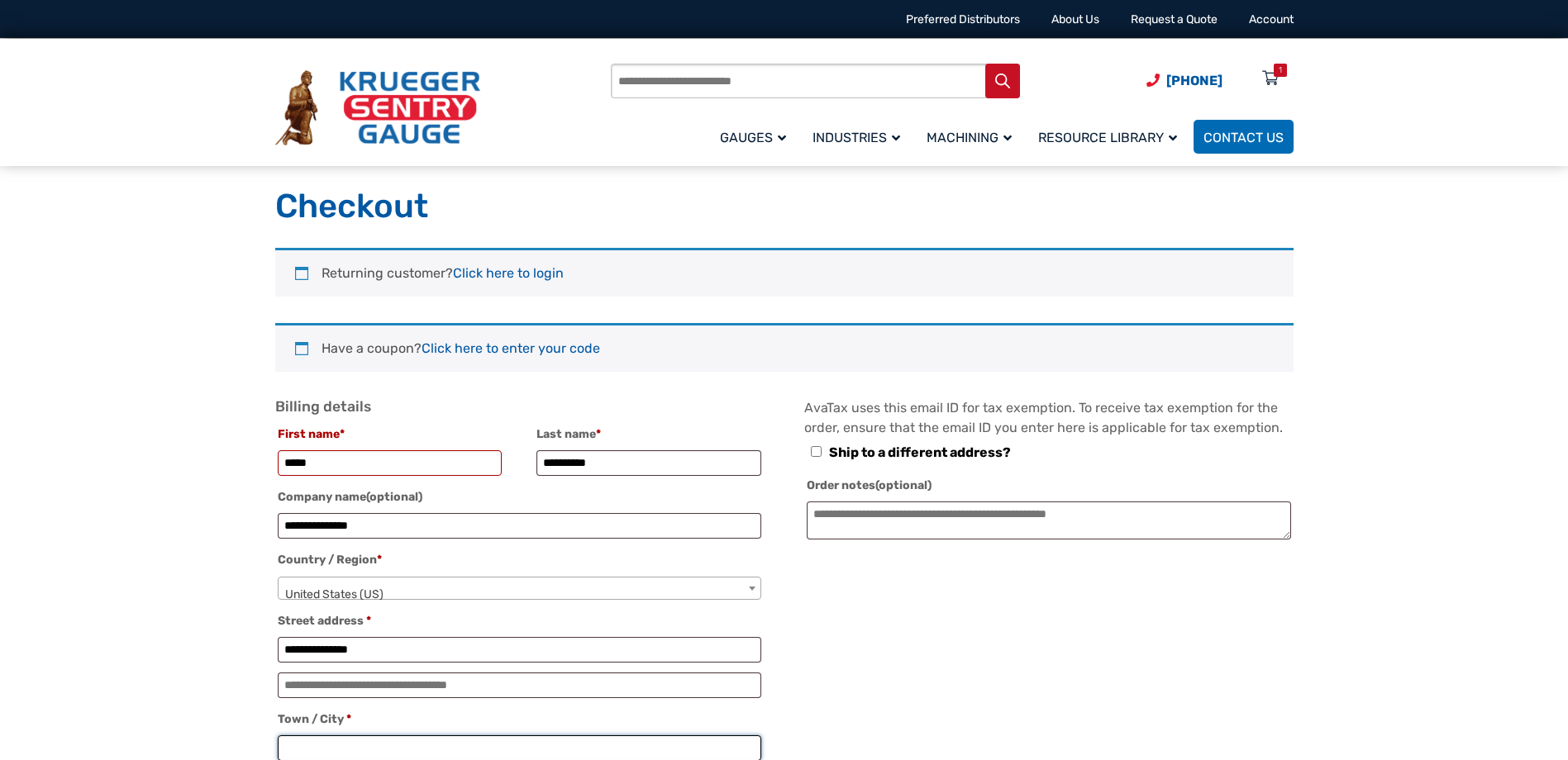 type on "*****" 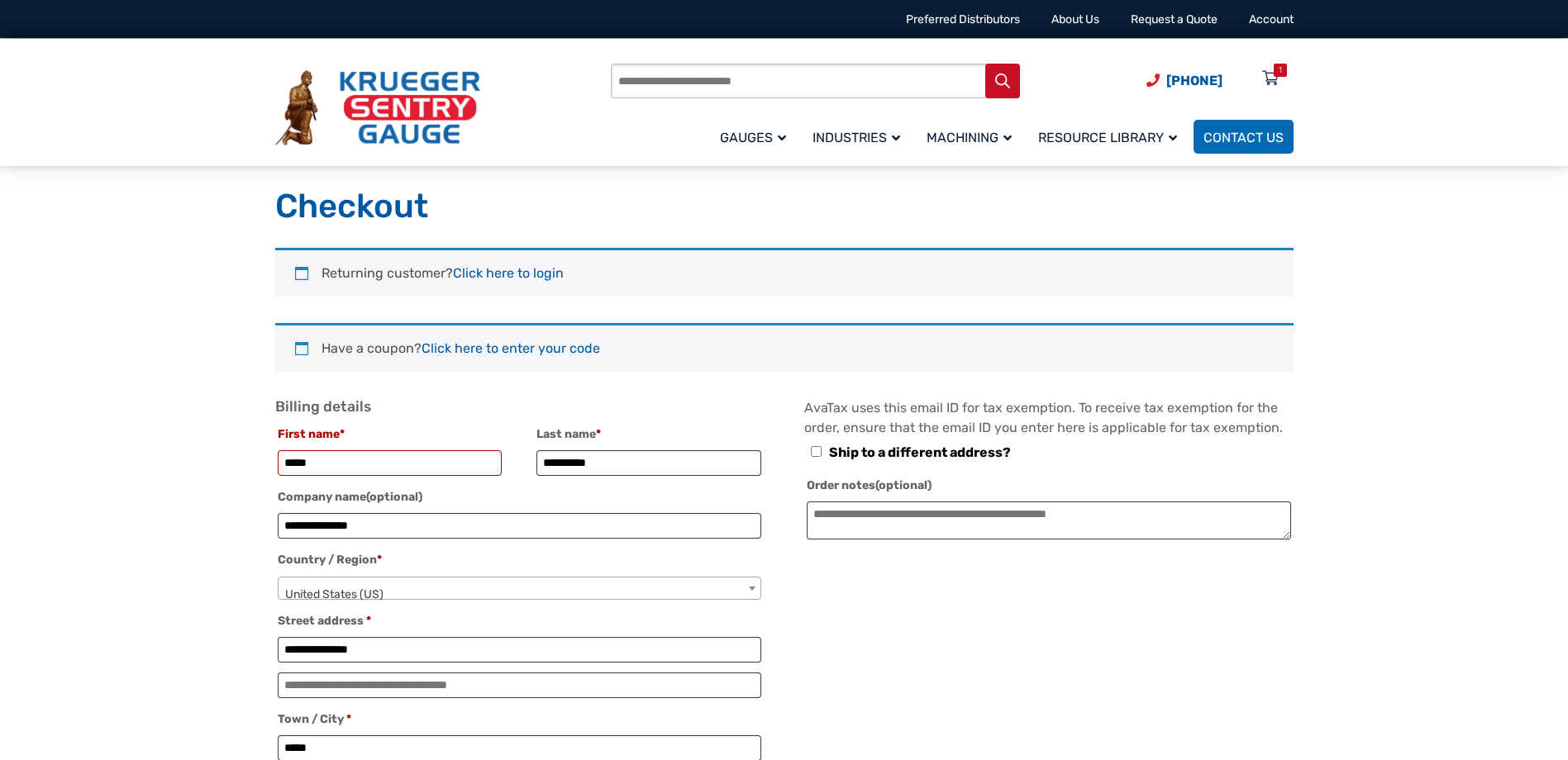 select on "**" 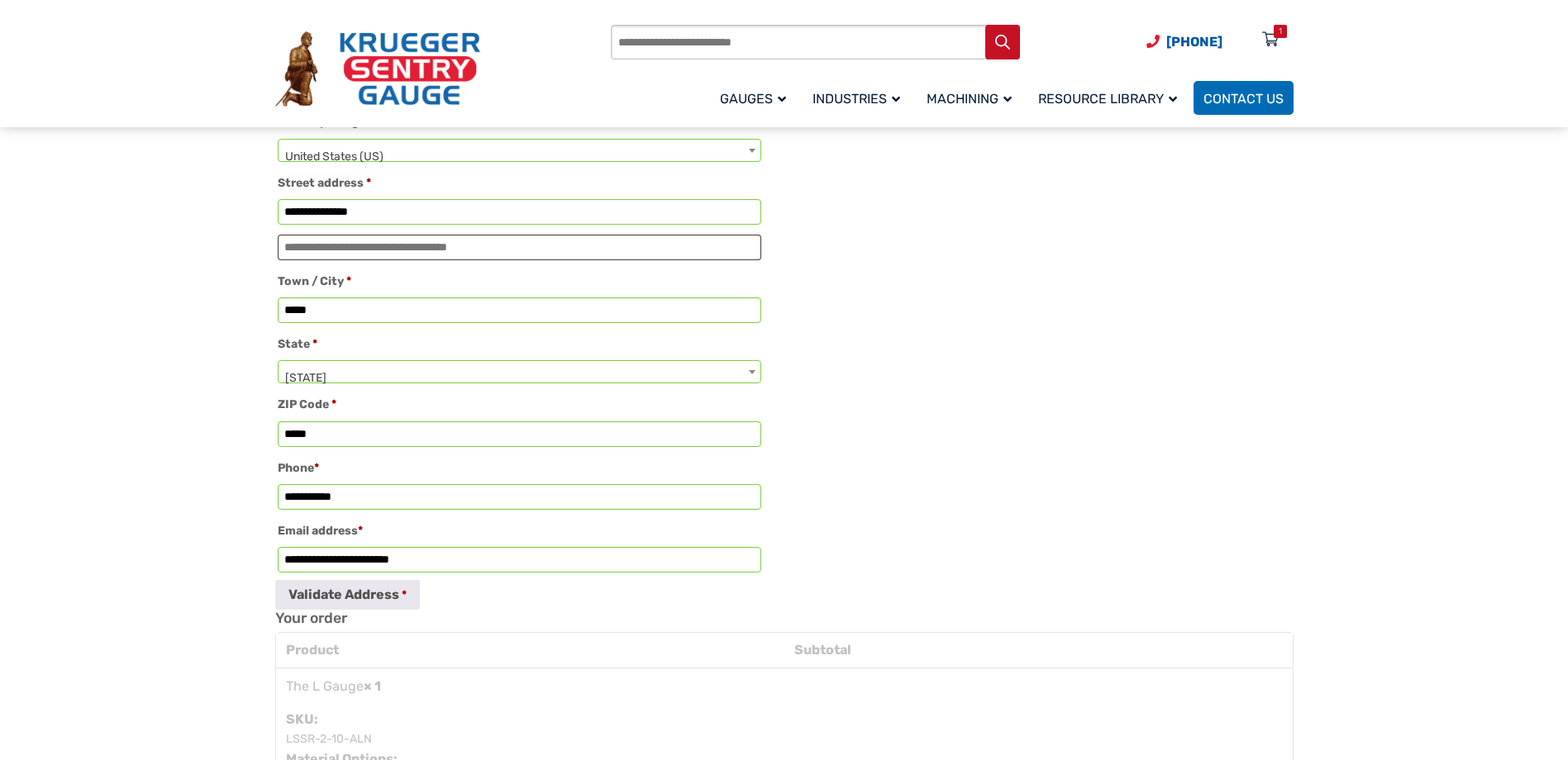 scroll, scrollTop: 273, scrollLeft: 0, axis: vertical 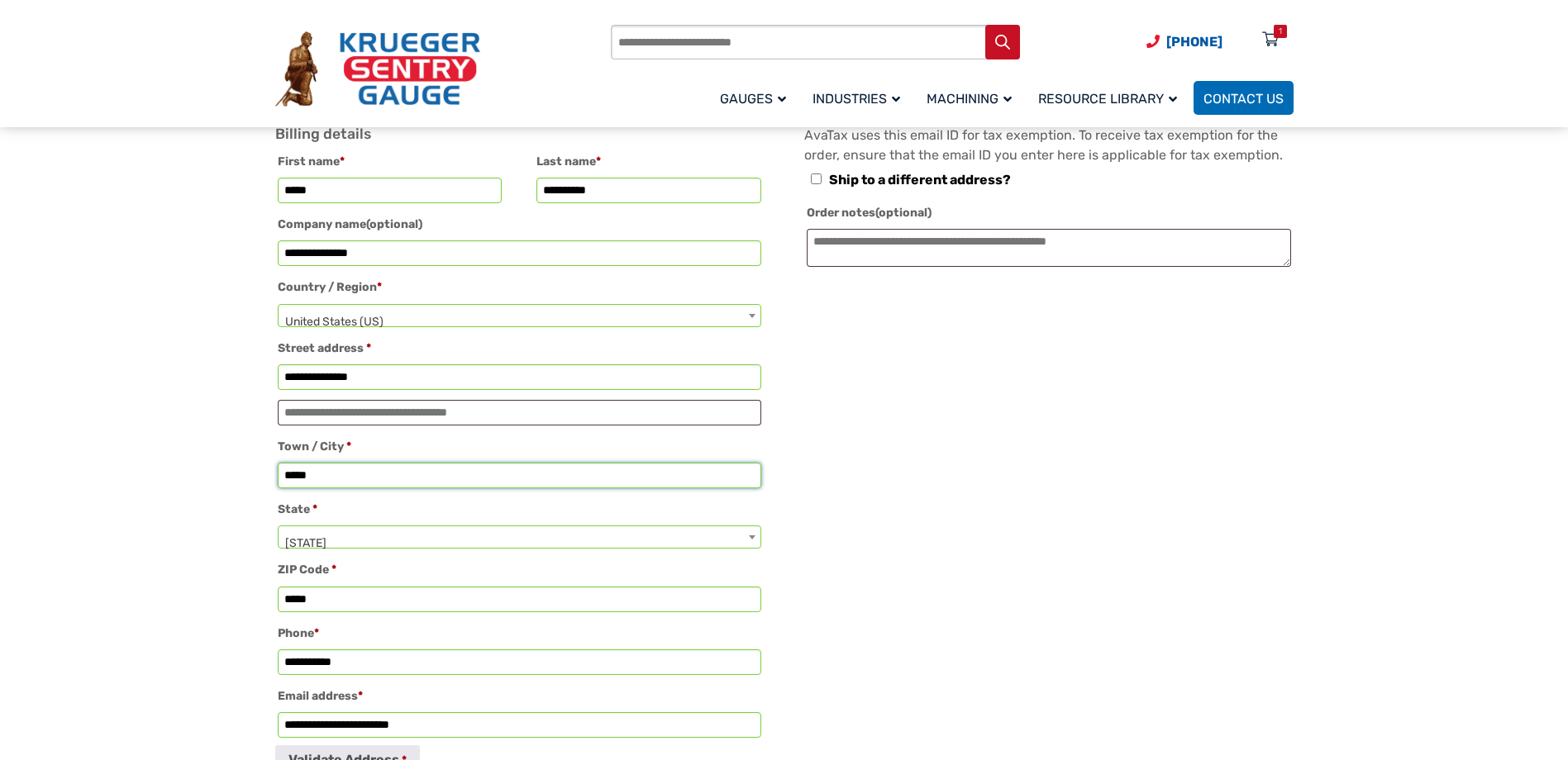 click on "*****" at bounding box center [519, 475] 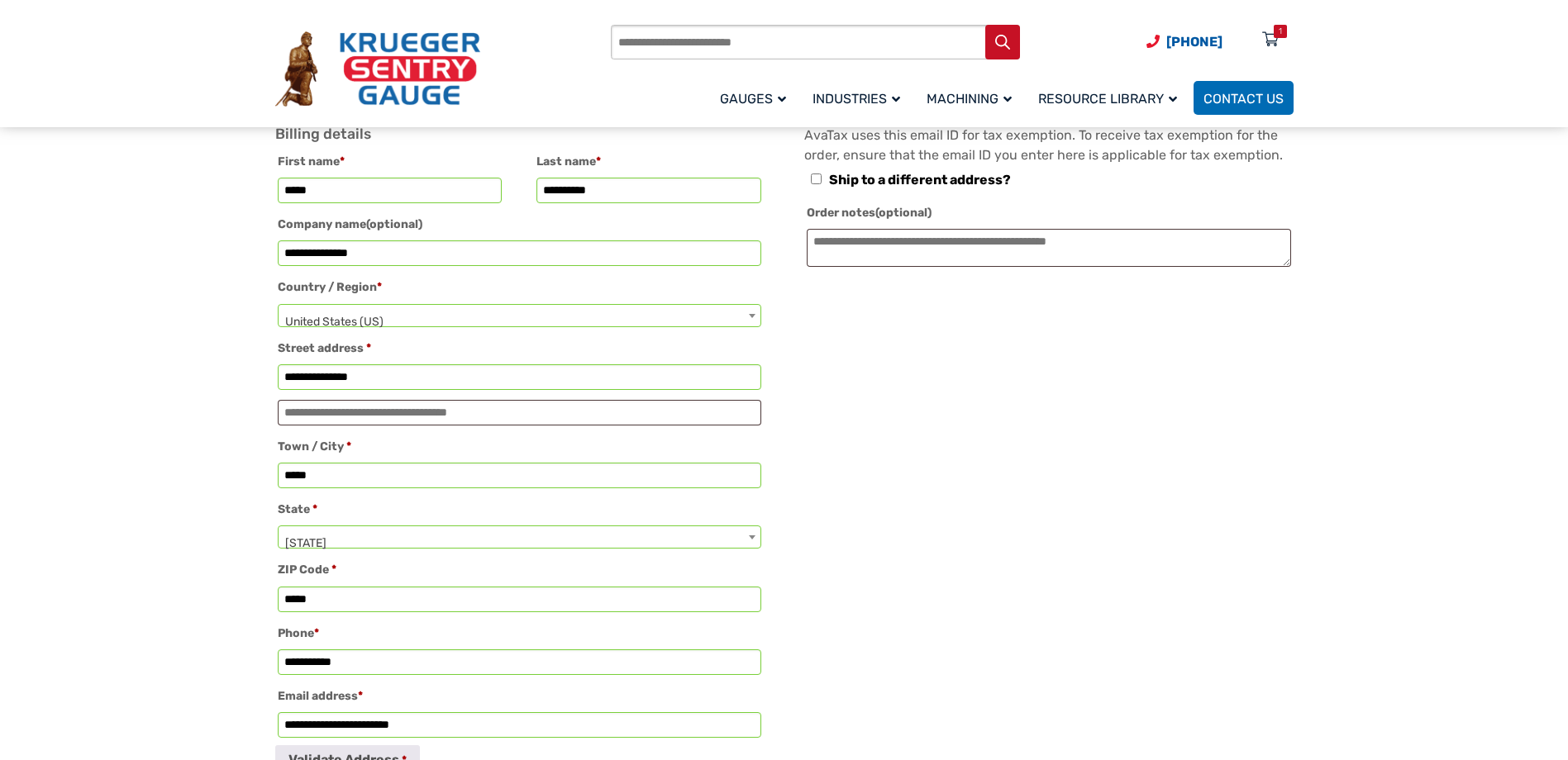click on "**********" at bounding box center [784, 450] 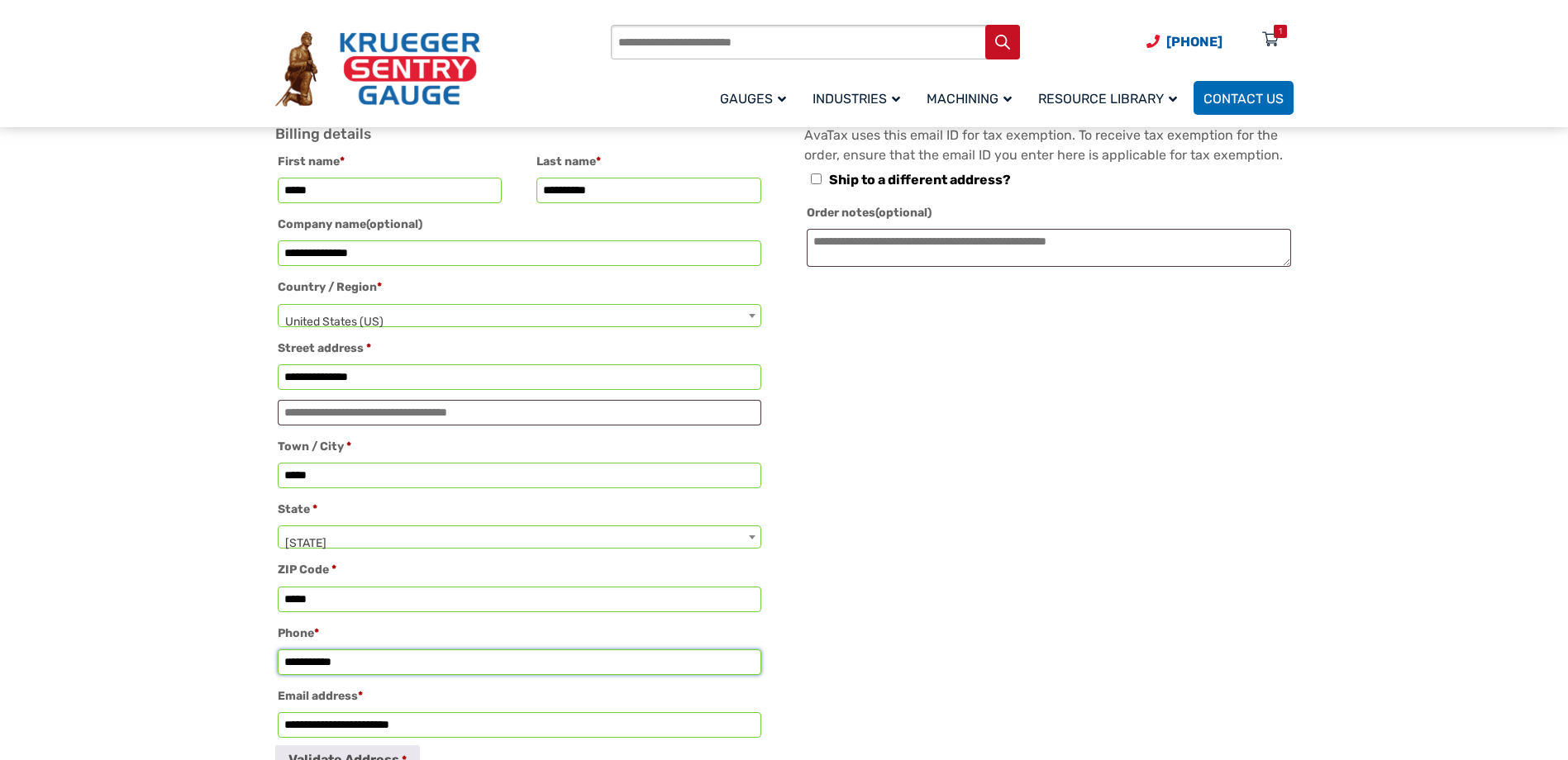 drag, startPoint x: 428, startPoint y: 673, endPoint x: 1377, endPoint y: 721, distance: 950.2131 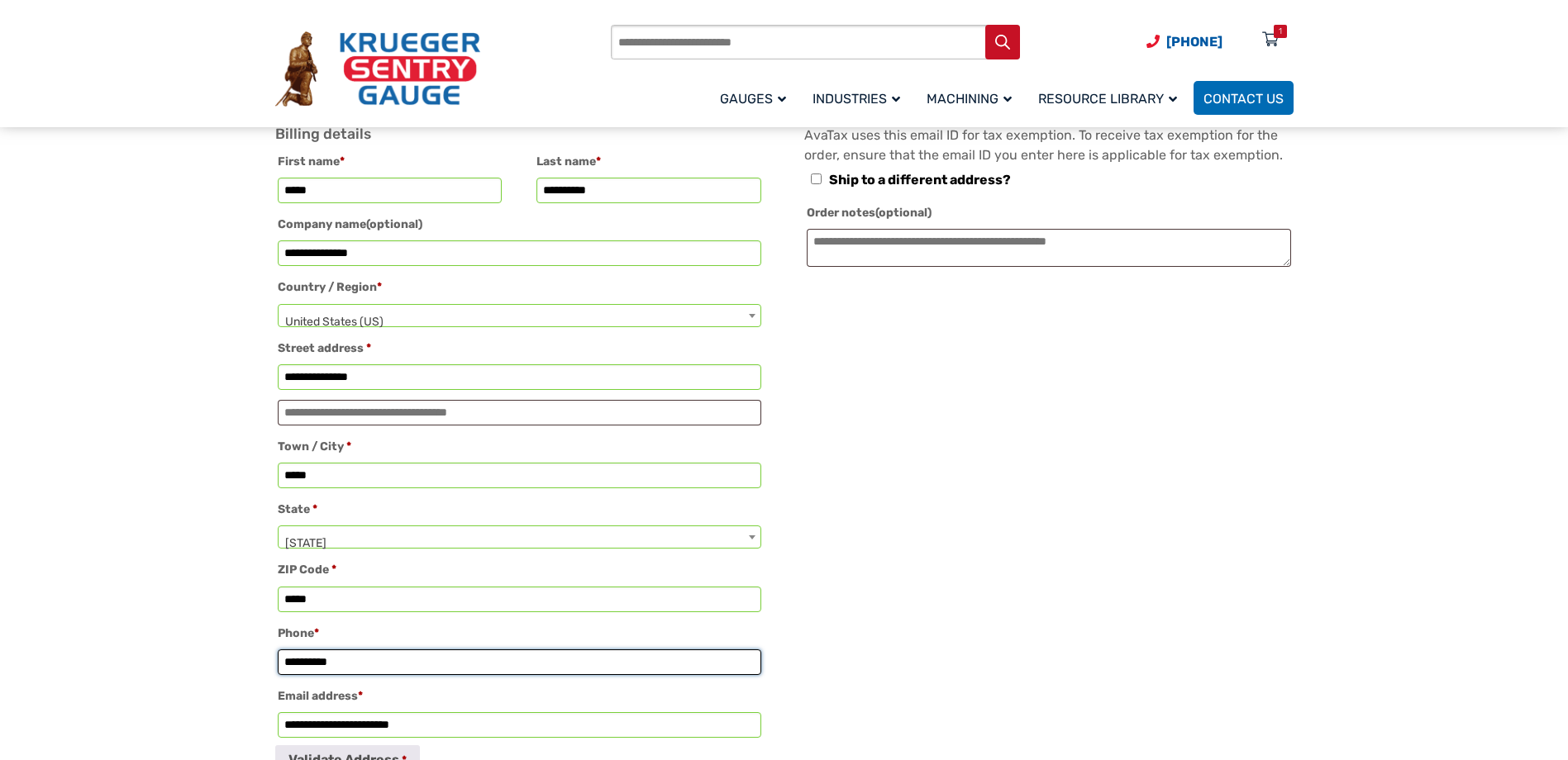 type on "**********" 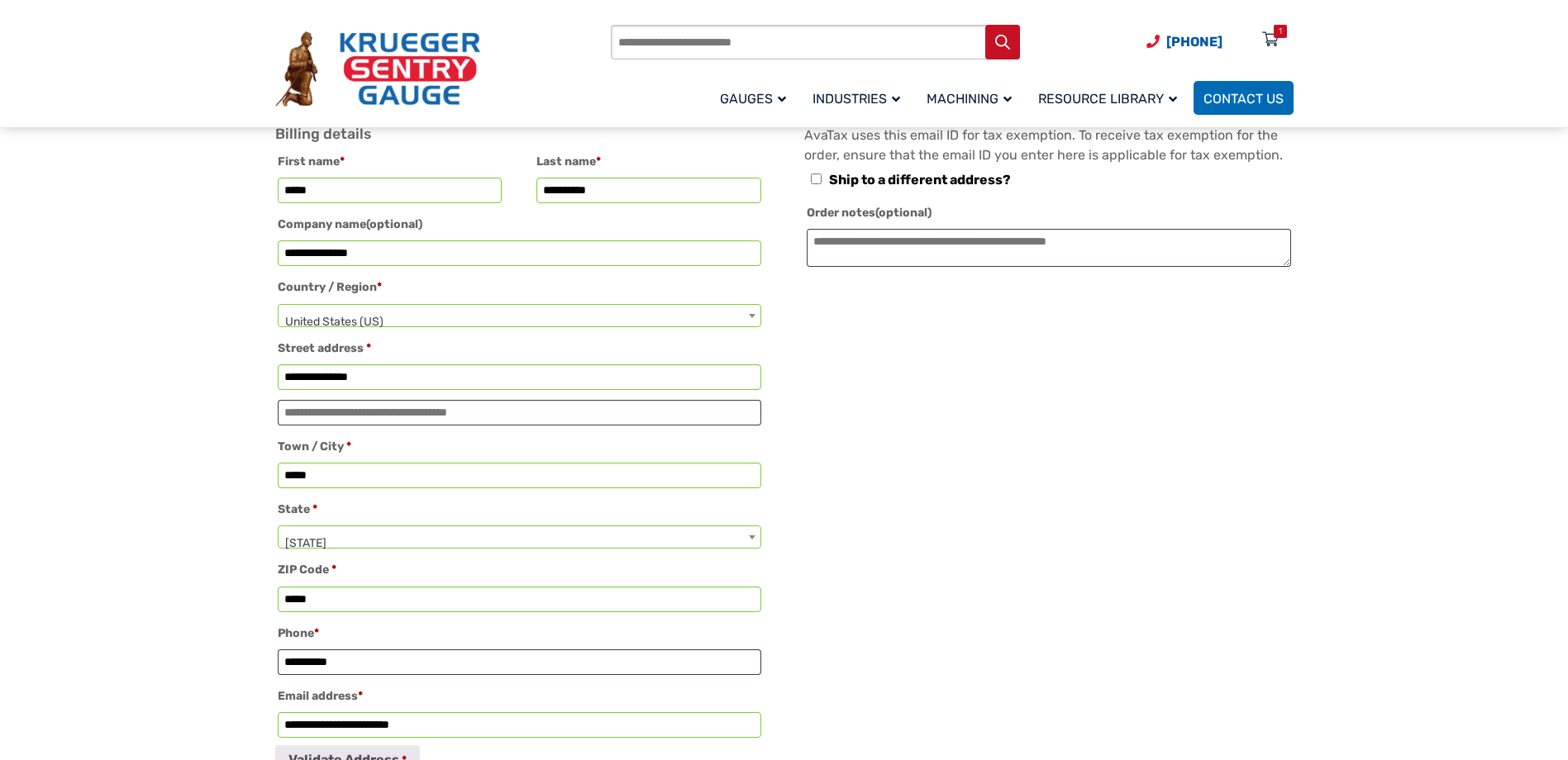 click on "**********" at bounding box center (784, 1240) 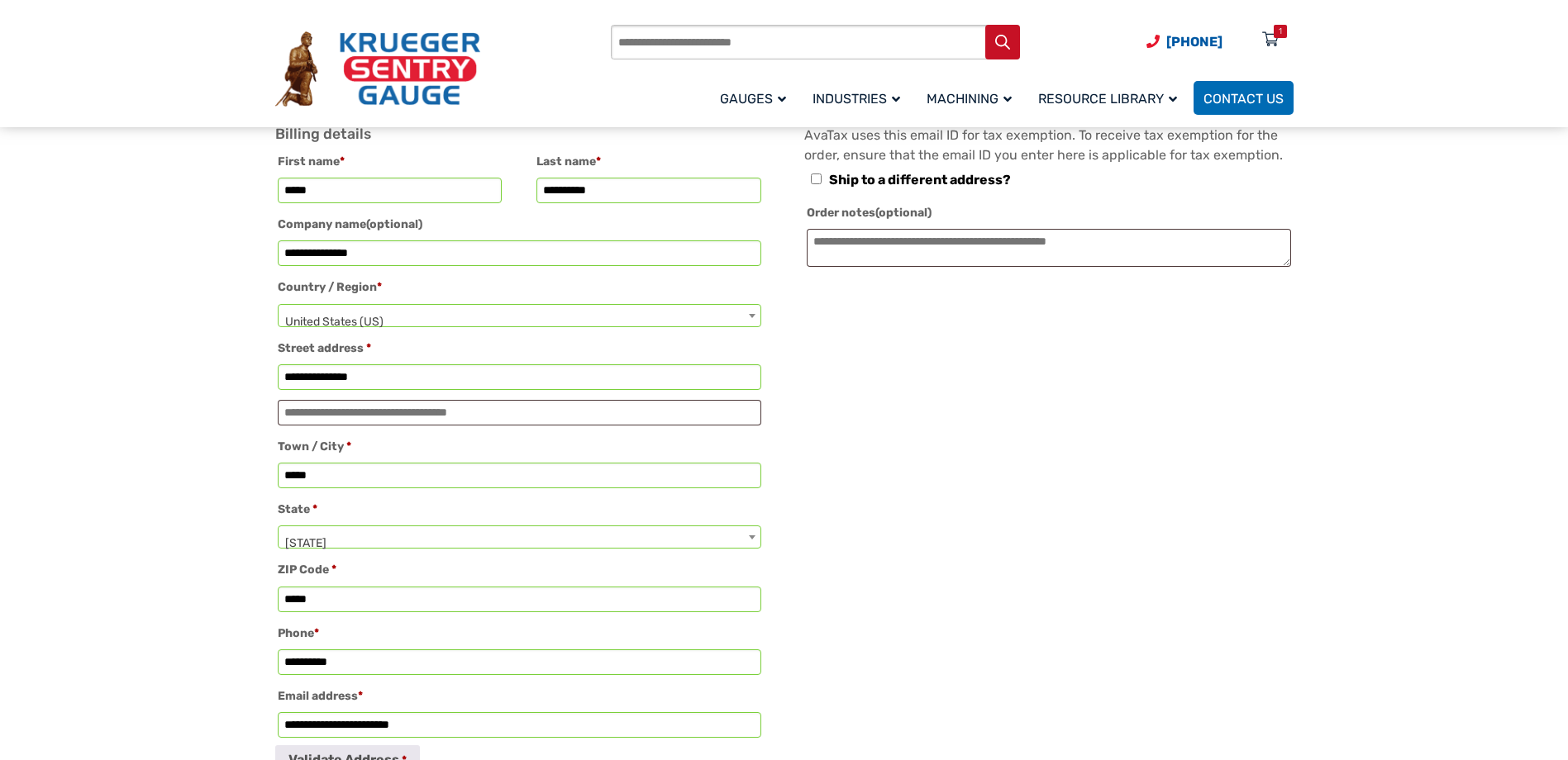 scroll, scrollTop: 603, scrollLeft: 0, axis: vertical 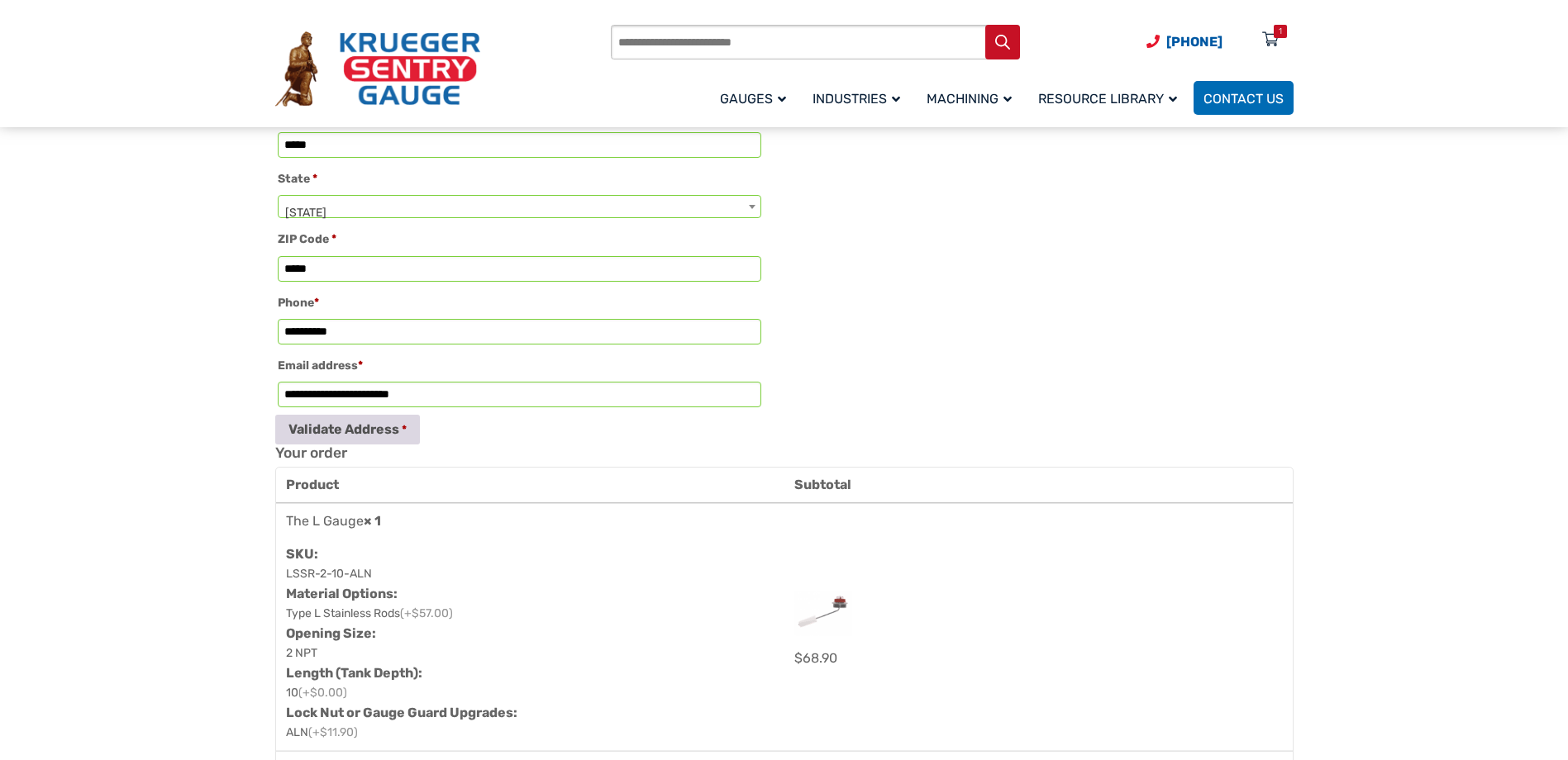 click on "Validate Address" at bounding box center (347, 430) 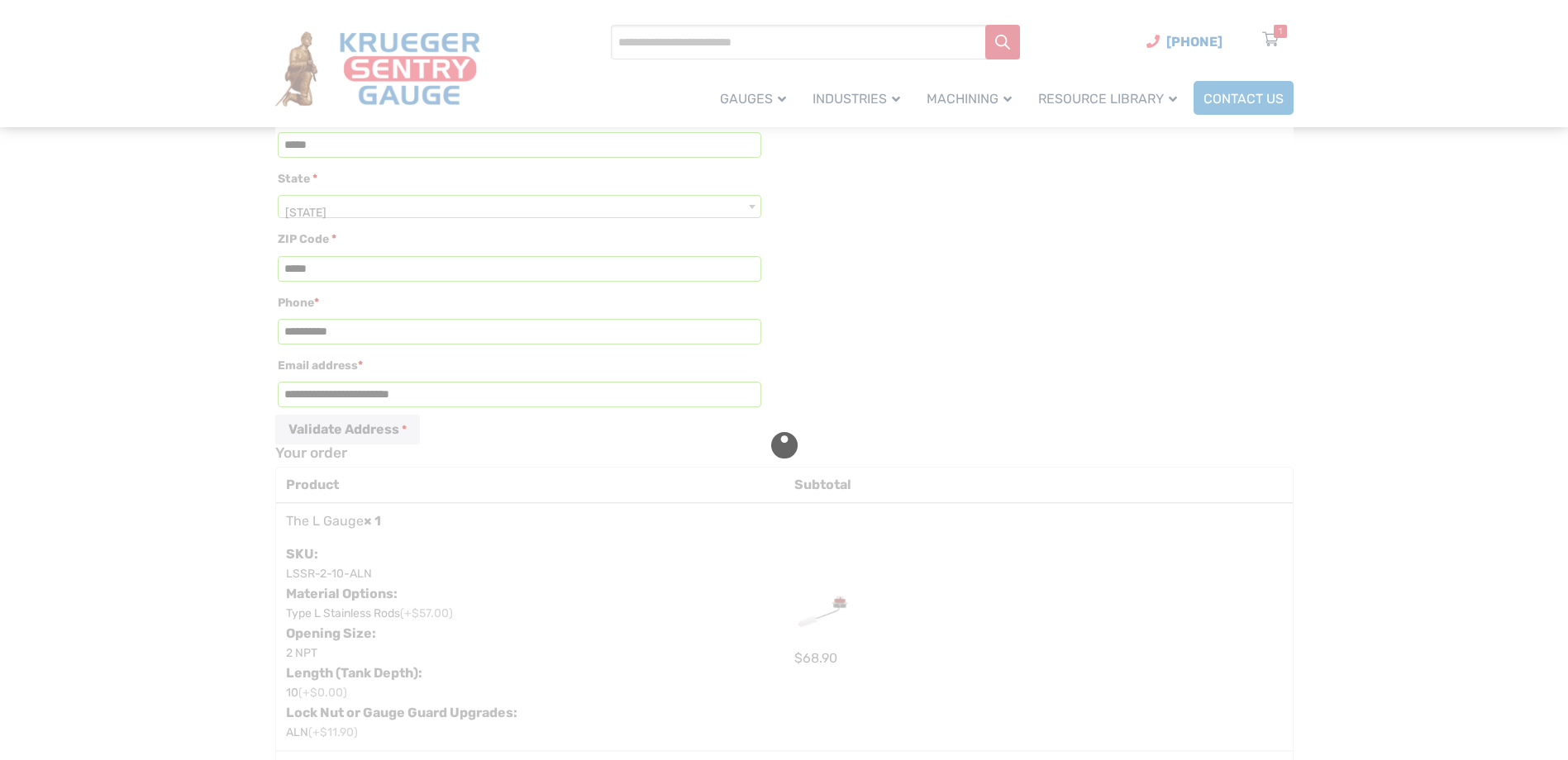 type on "**********" 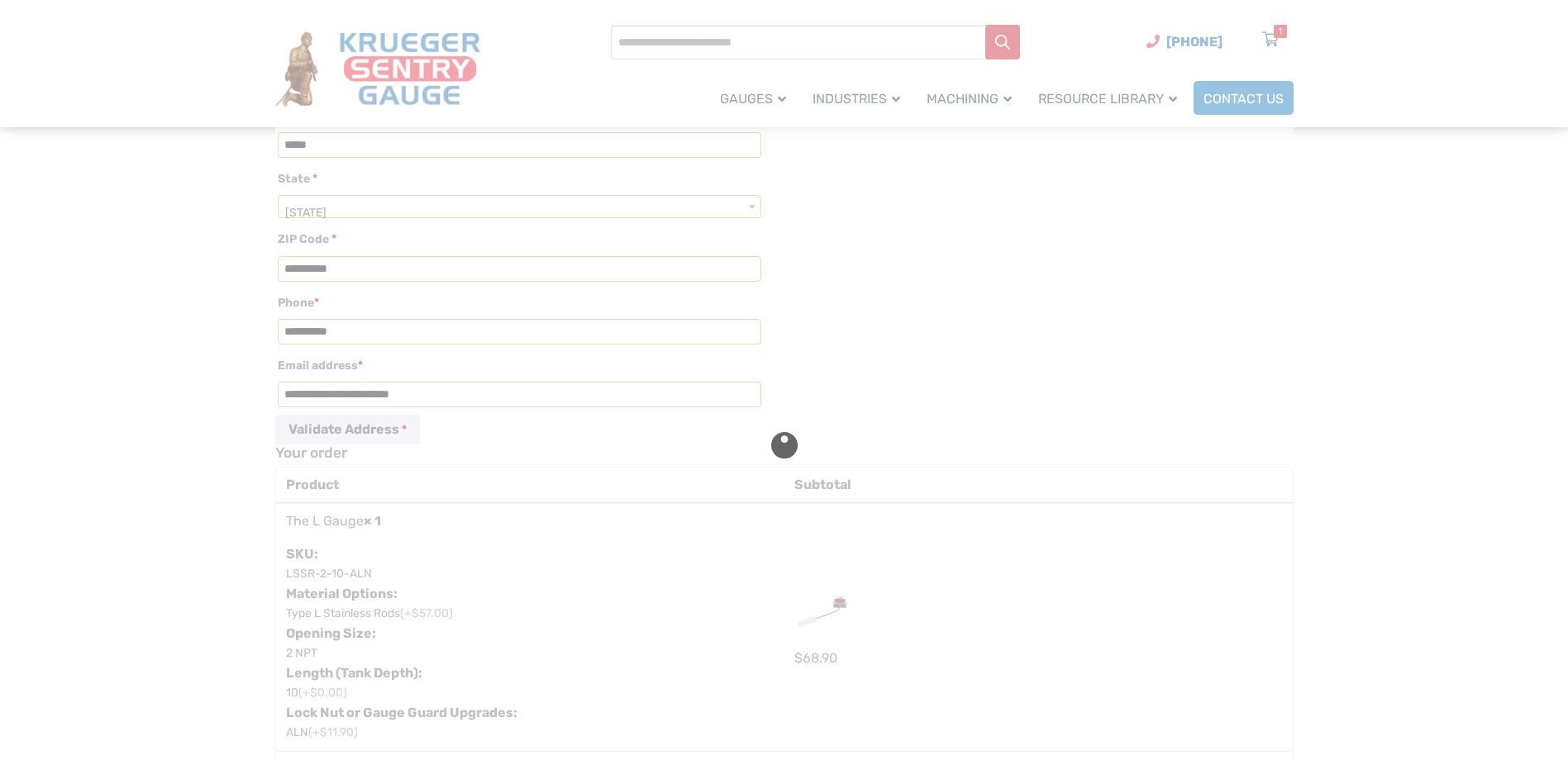 select on "**" 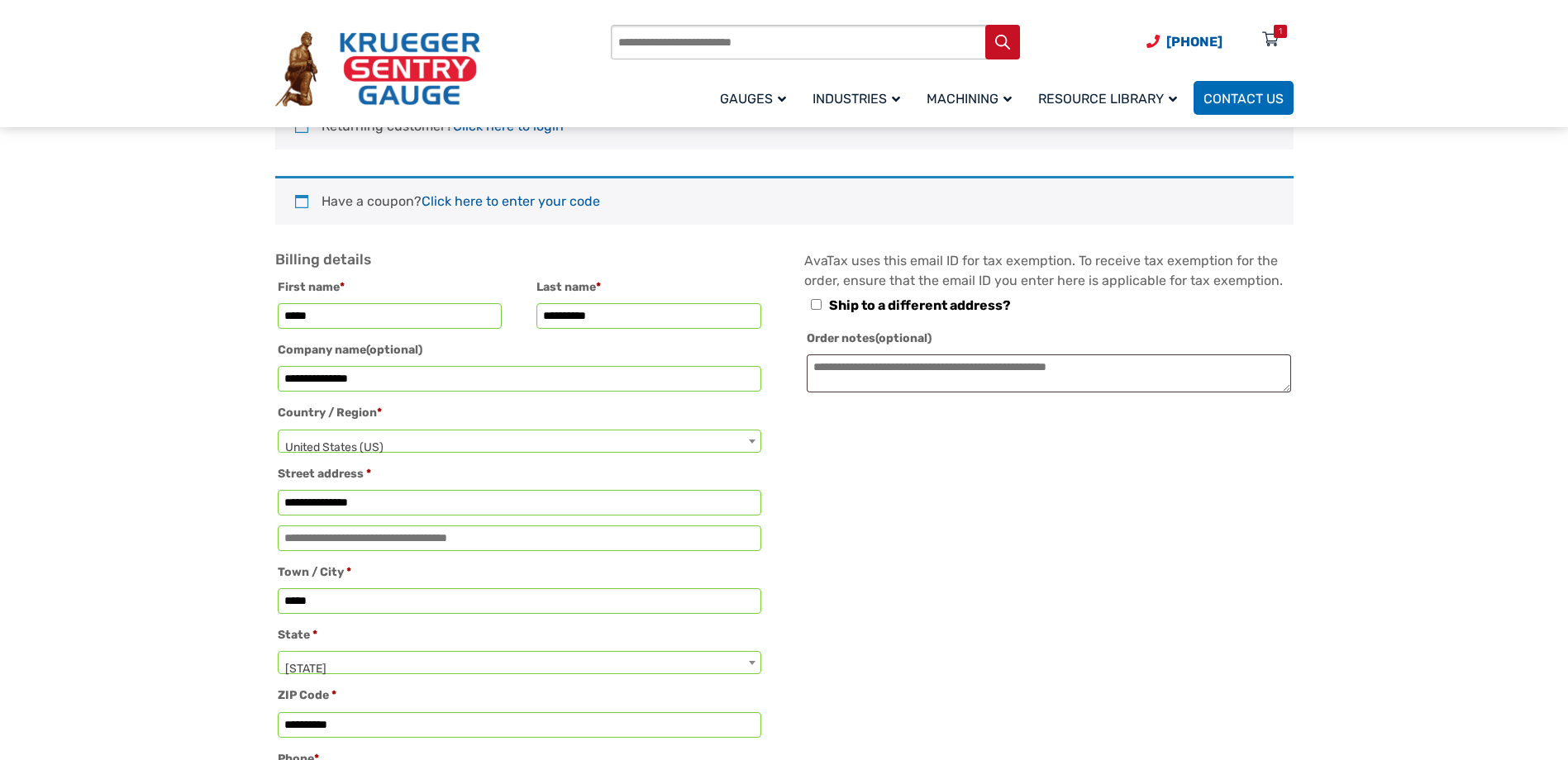 scroll, scrollTop: 107, scrollLeft: 0, axis: vertical 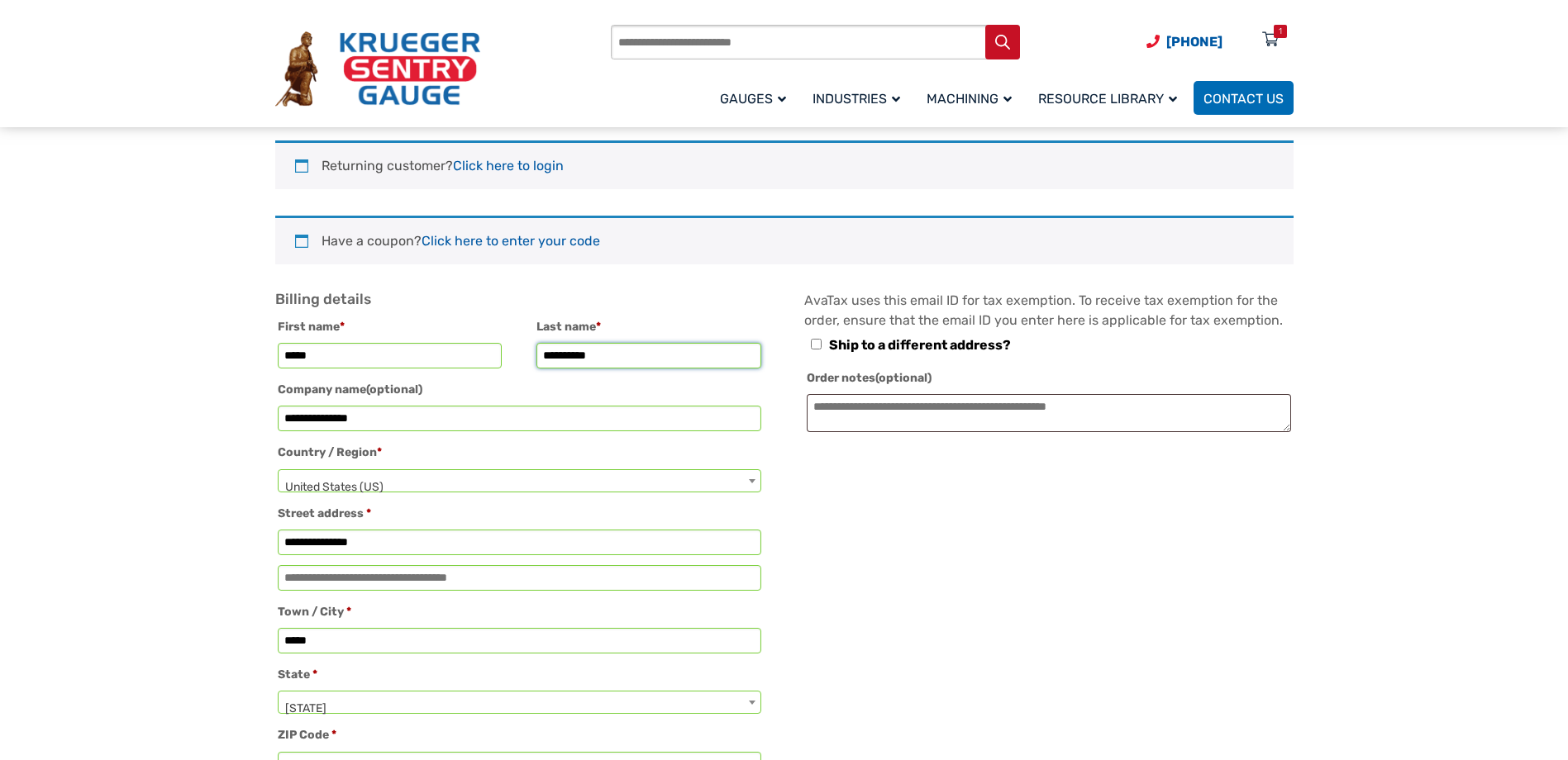 drag, startPoint x: 565, startPoint y: 364, endPoint x: 512, endPoint y: 382, distance: 55.973208 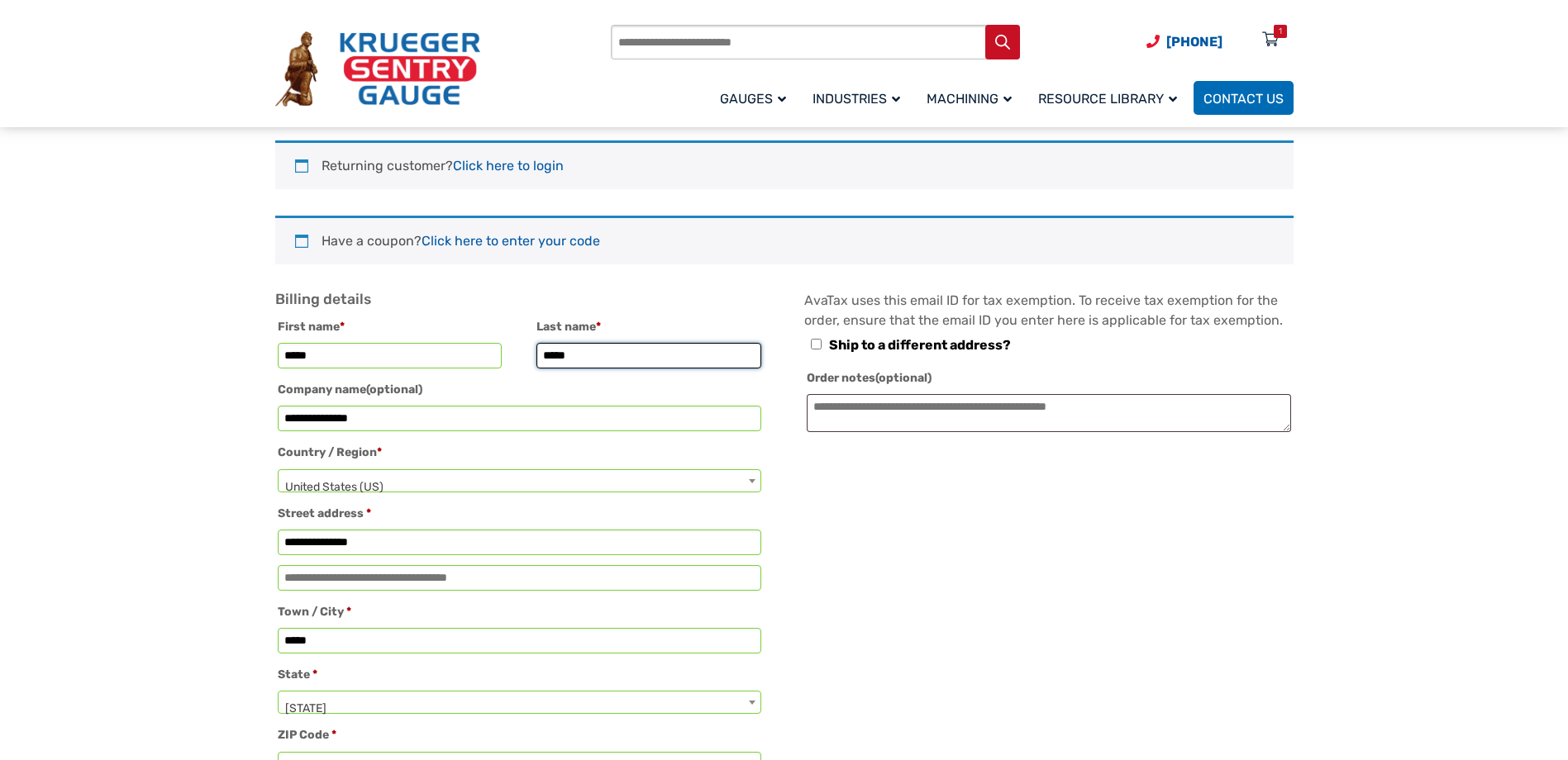 type on "*****" 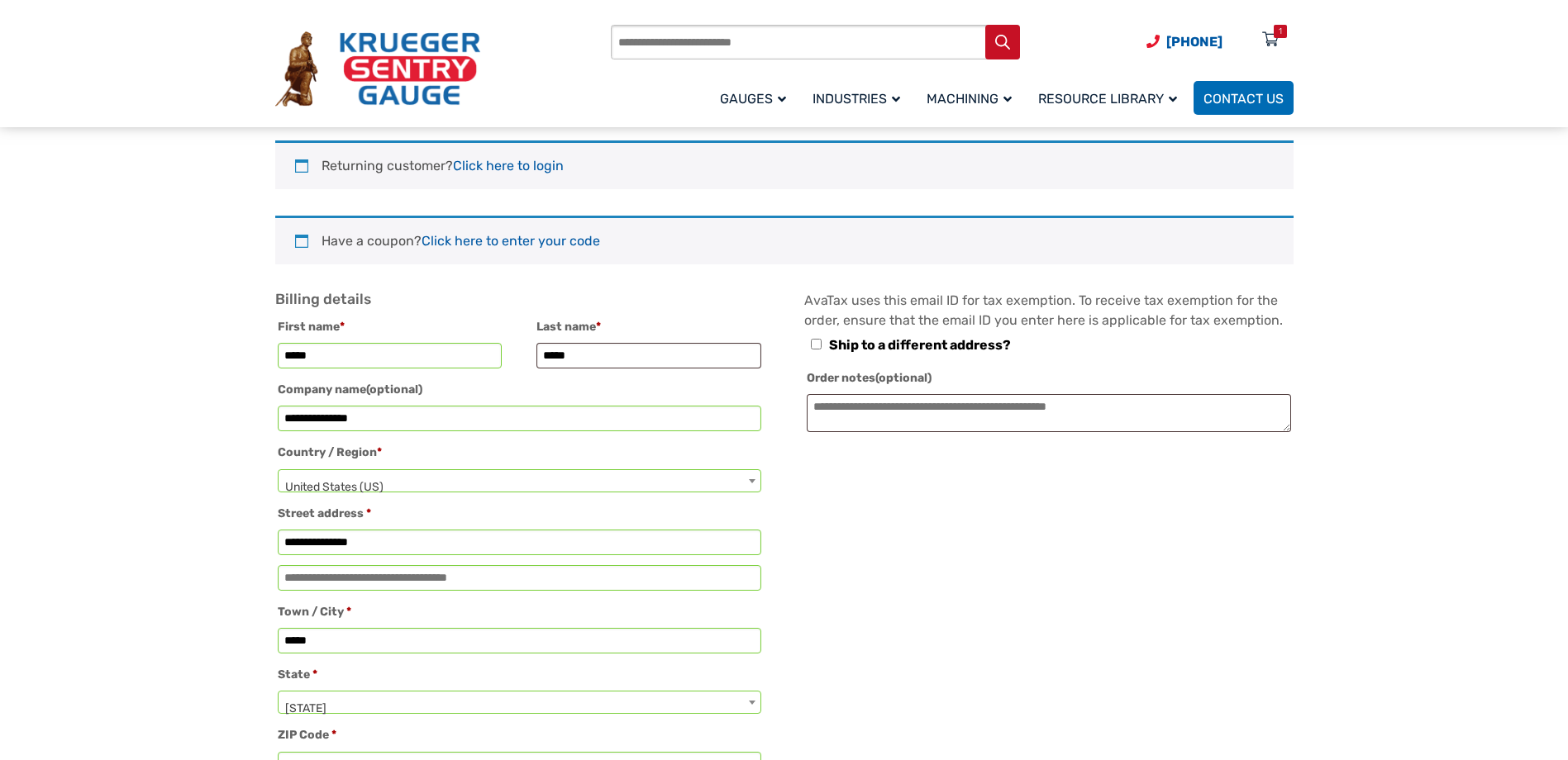 click on "**********" at bounding box center [784, 634] 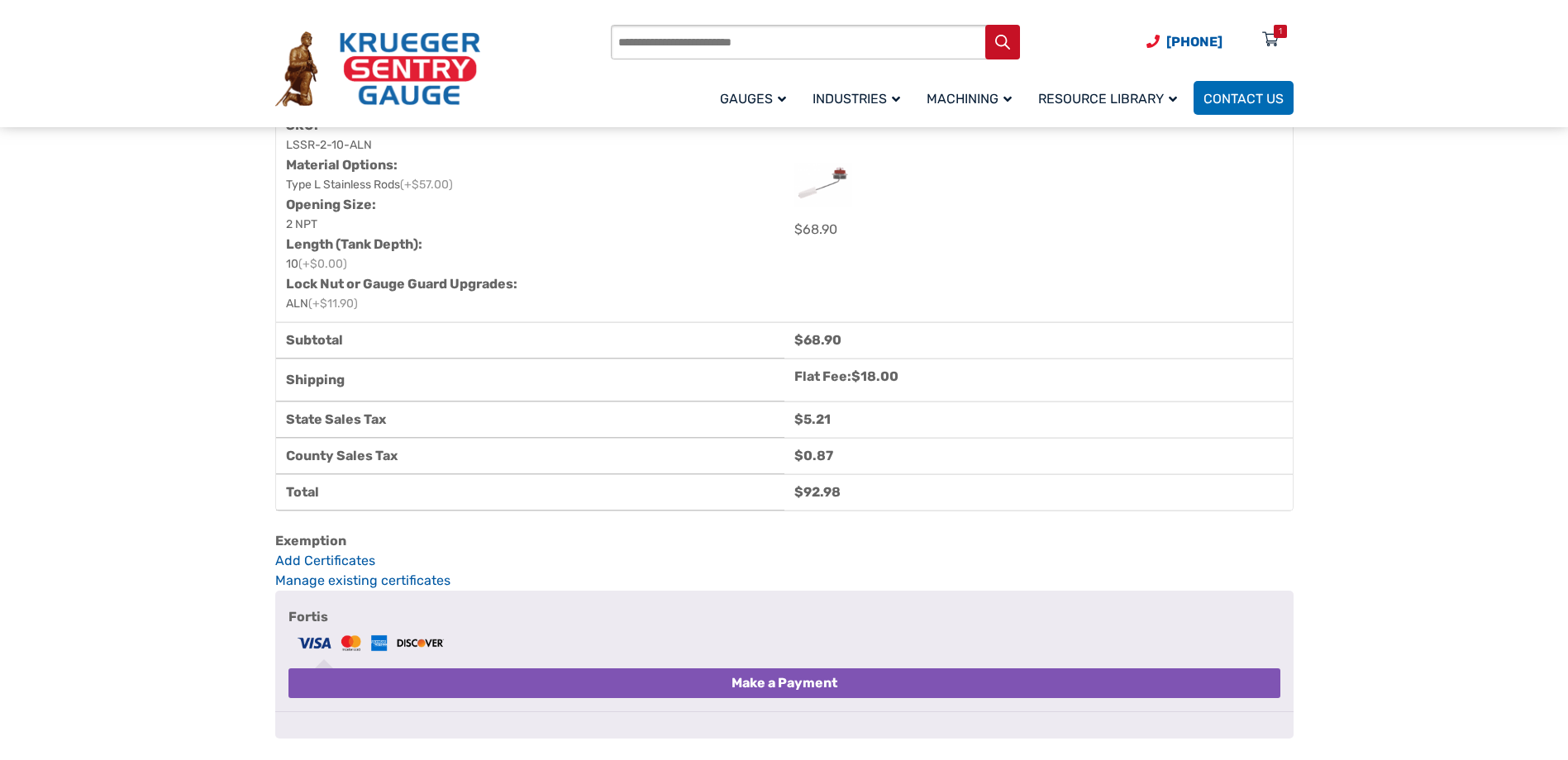 scroll, scrollTop: 1099, scrollLeft: 0, axis: vertical 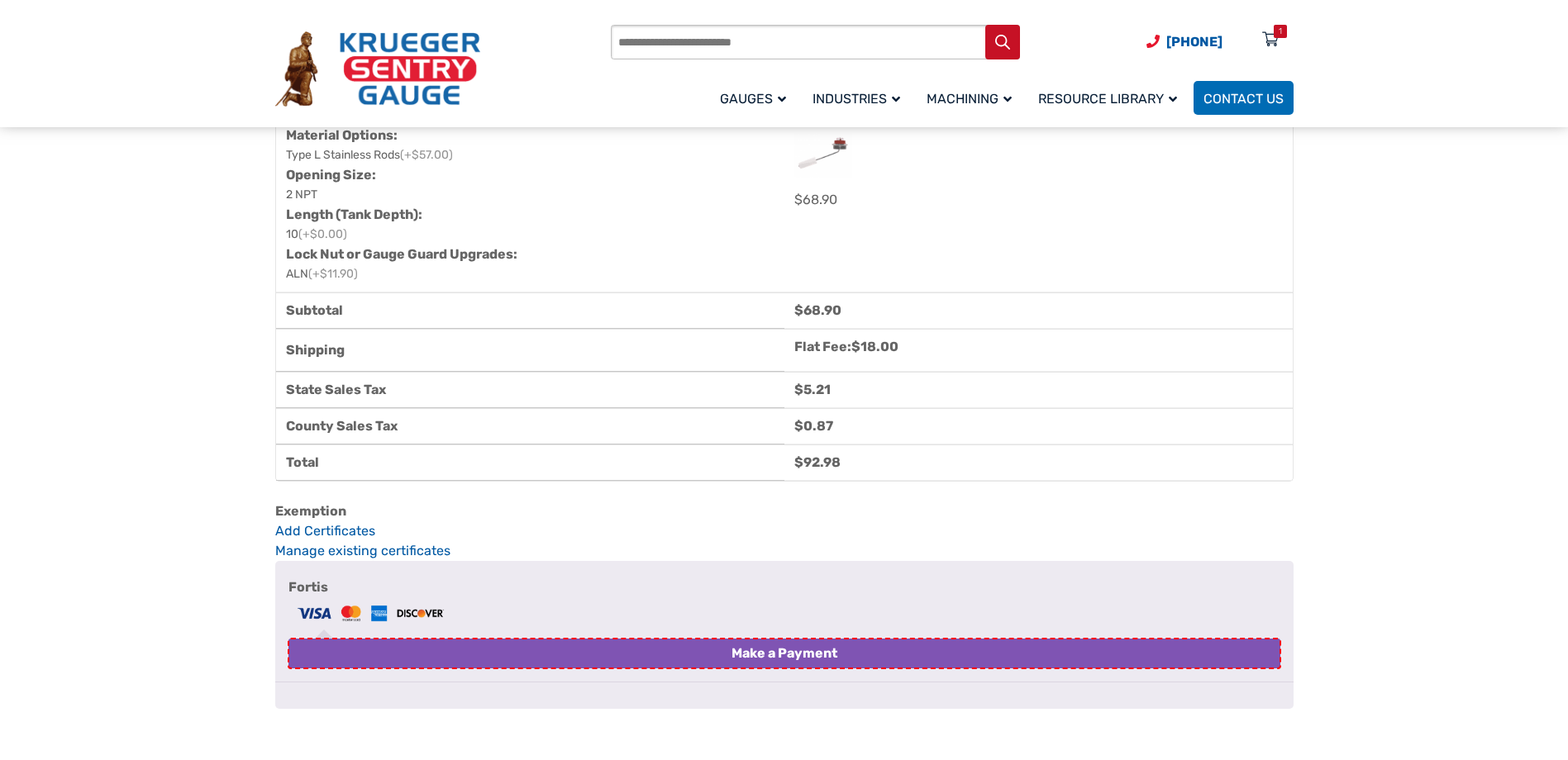drag, startPoint x: 726, startPoint y: 721, endPoint x: 266, endPoint y: 575, distance: 482.6137 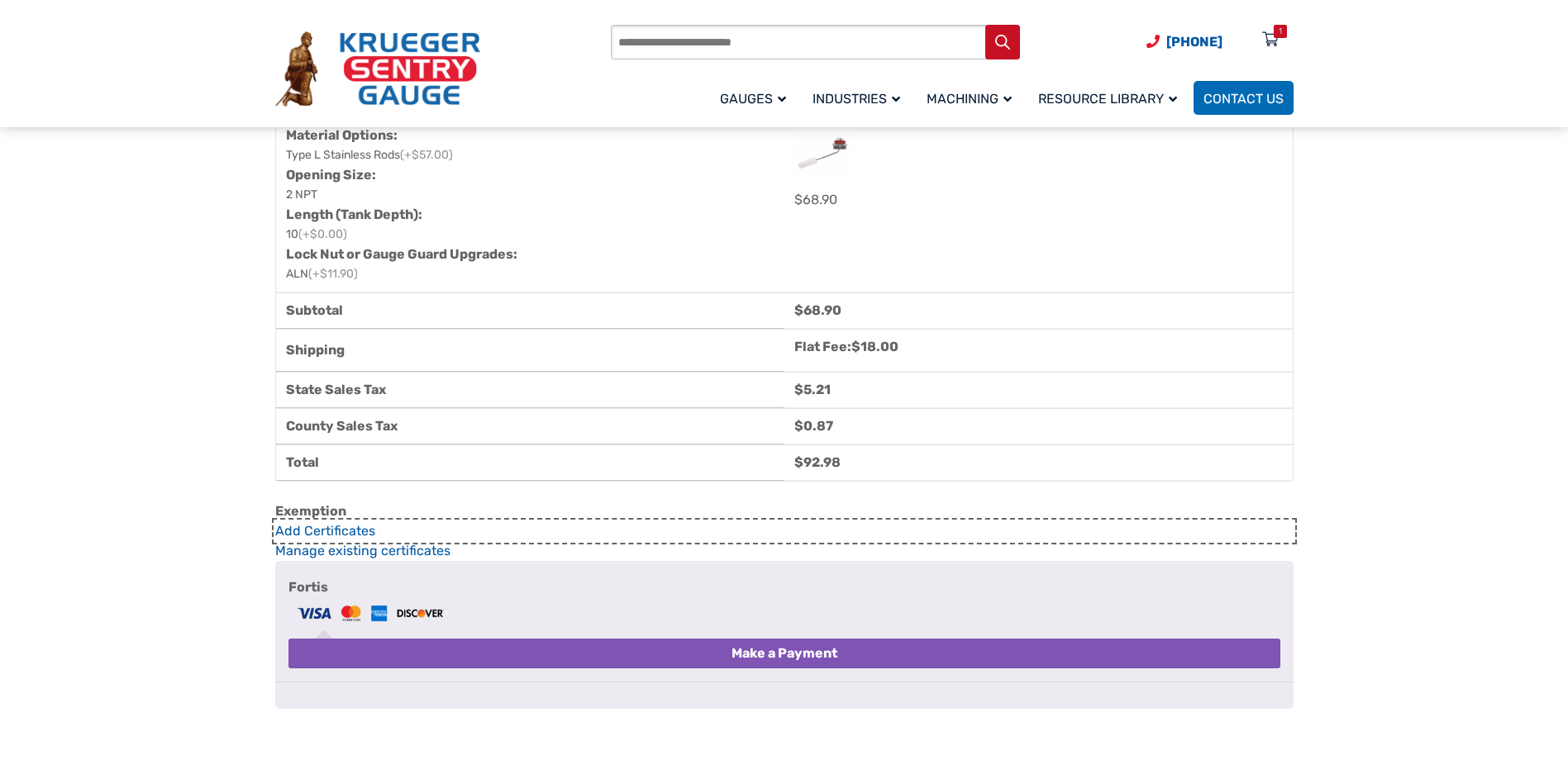 click on "Add Certificates" at bounding box center (784, 531) 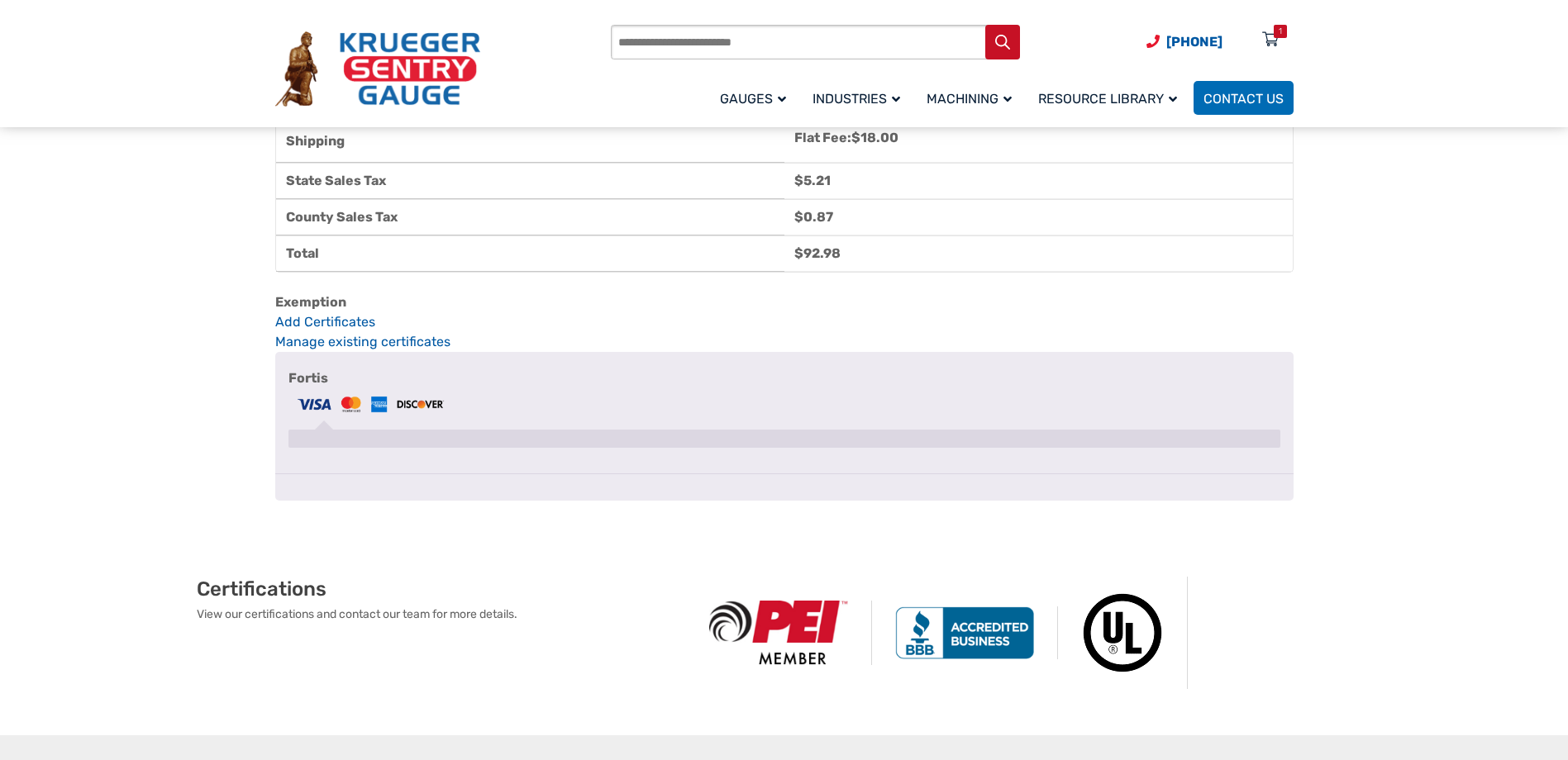 scroll, scrollTop: 1429, scrollLeft: 0, axis: vertical 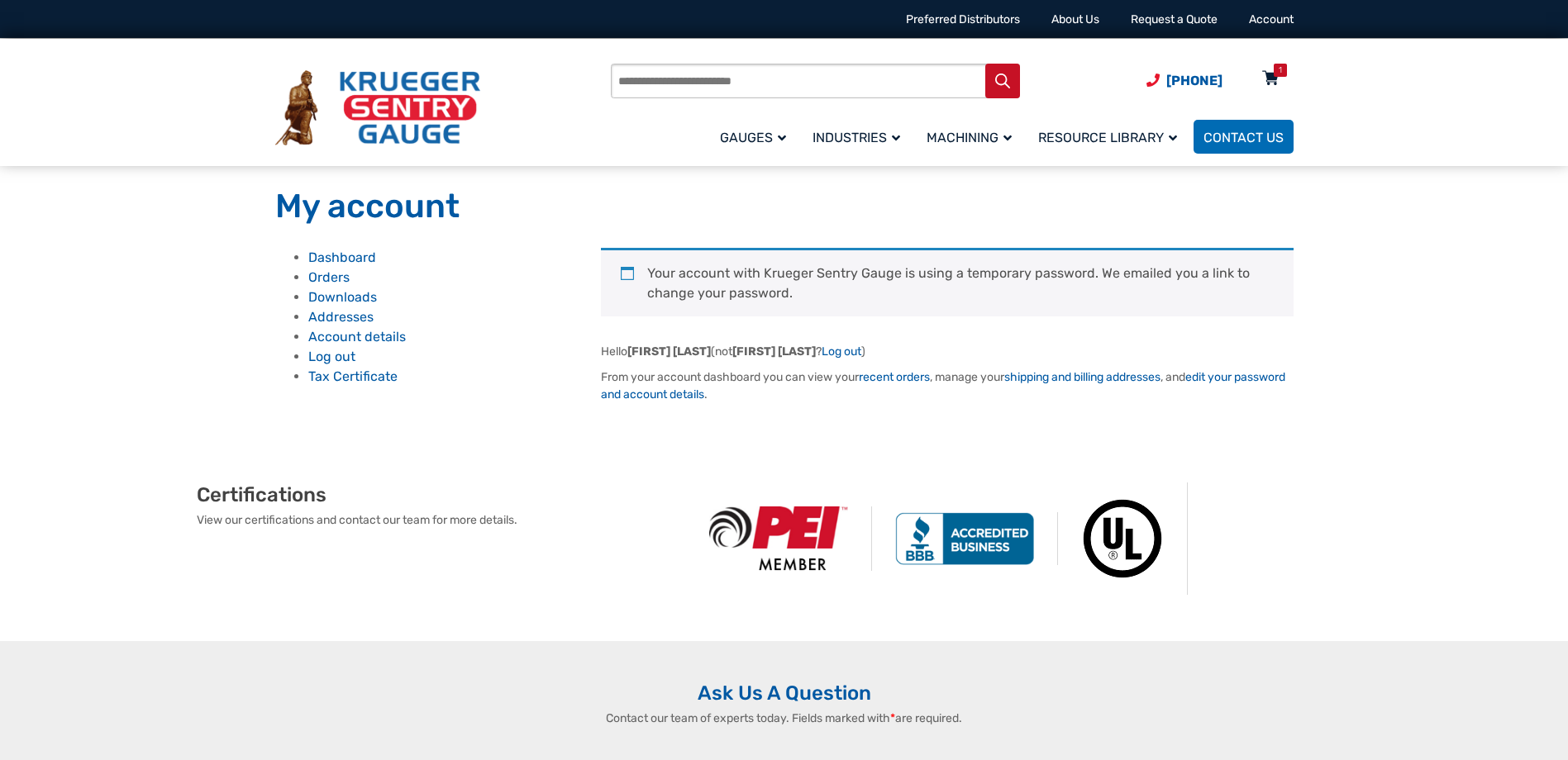 click on "1" at bounding box center (1280, 70) 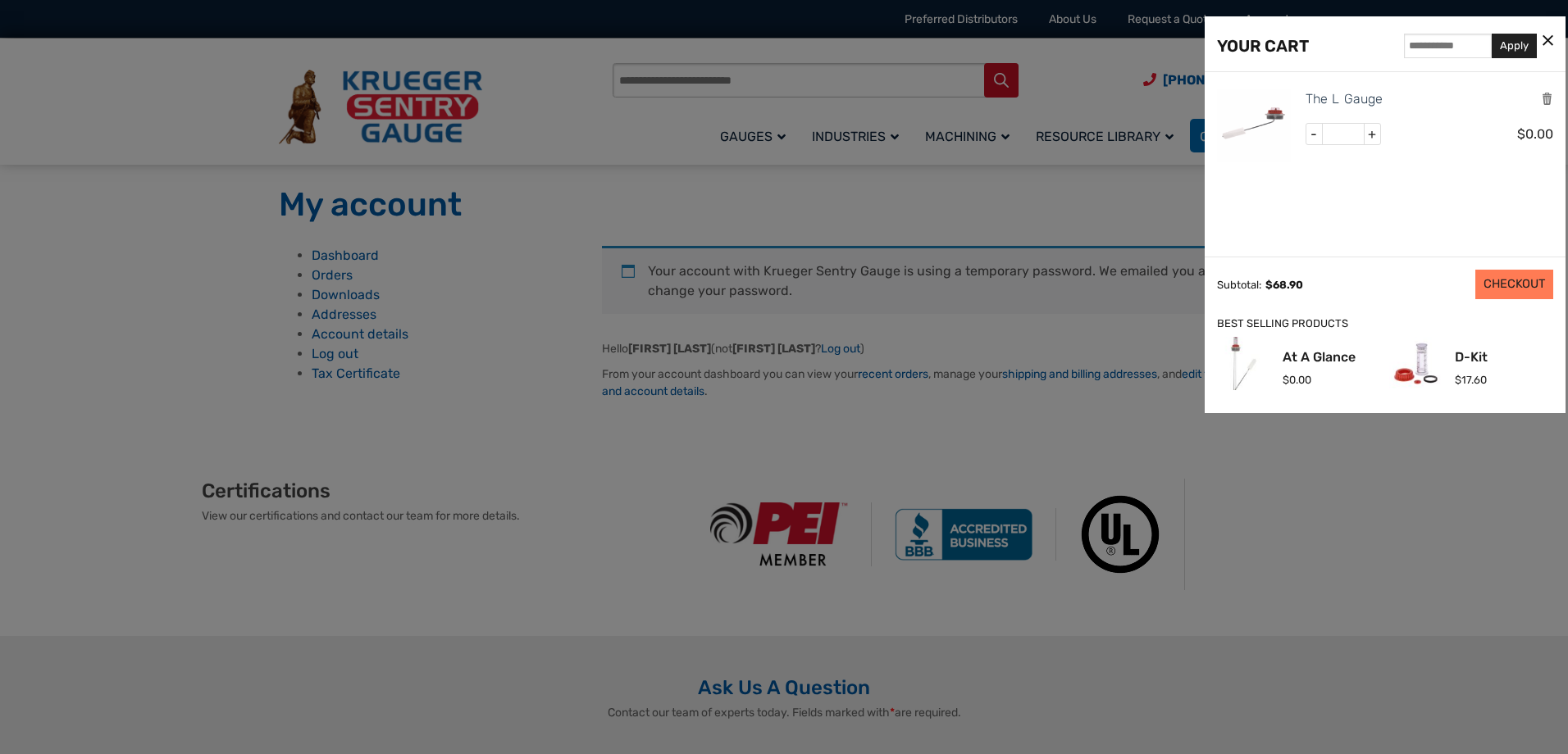 click on "CHECKOUT" at bounding box center [1514, 284] 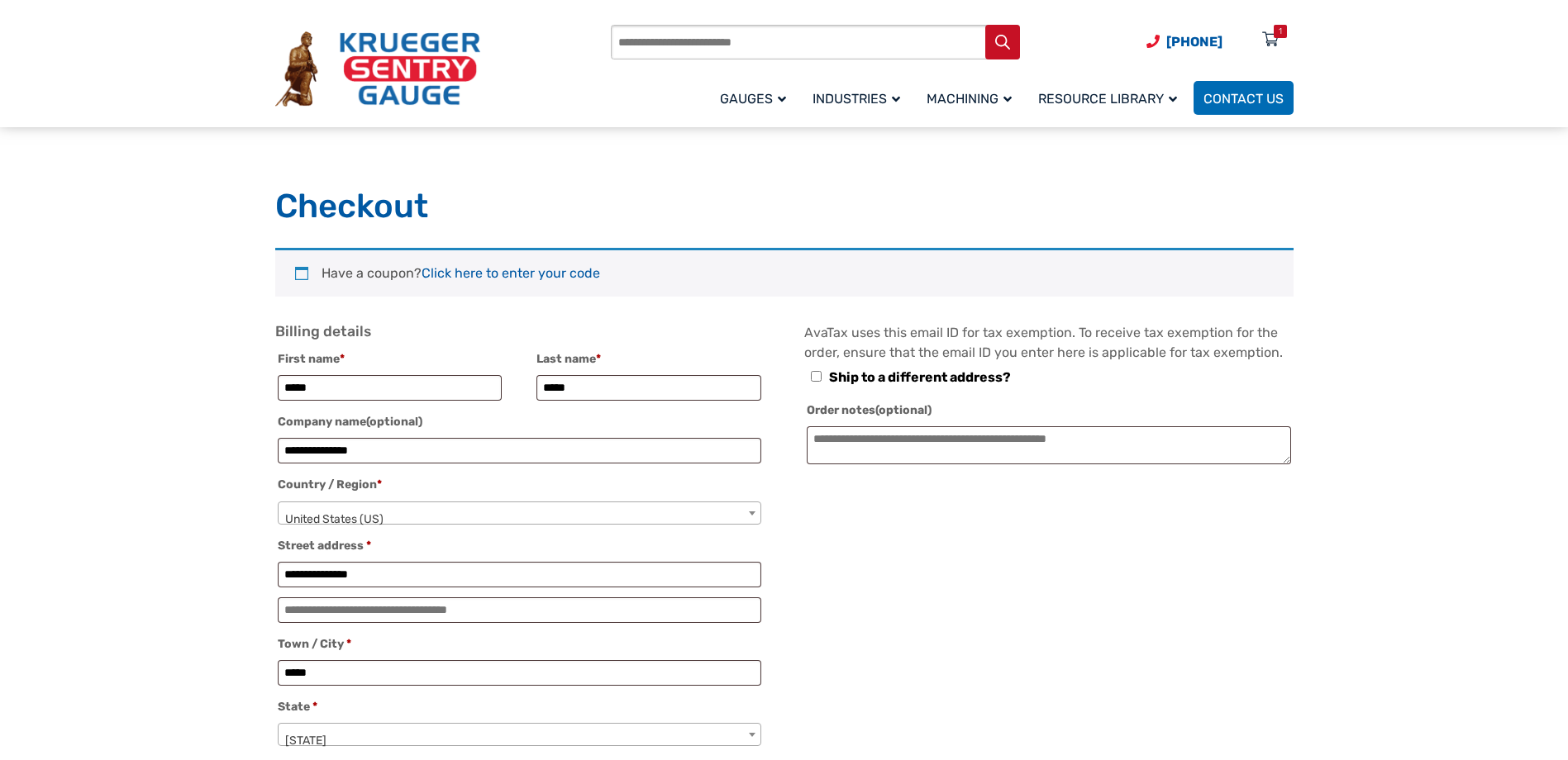 select on "**" 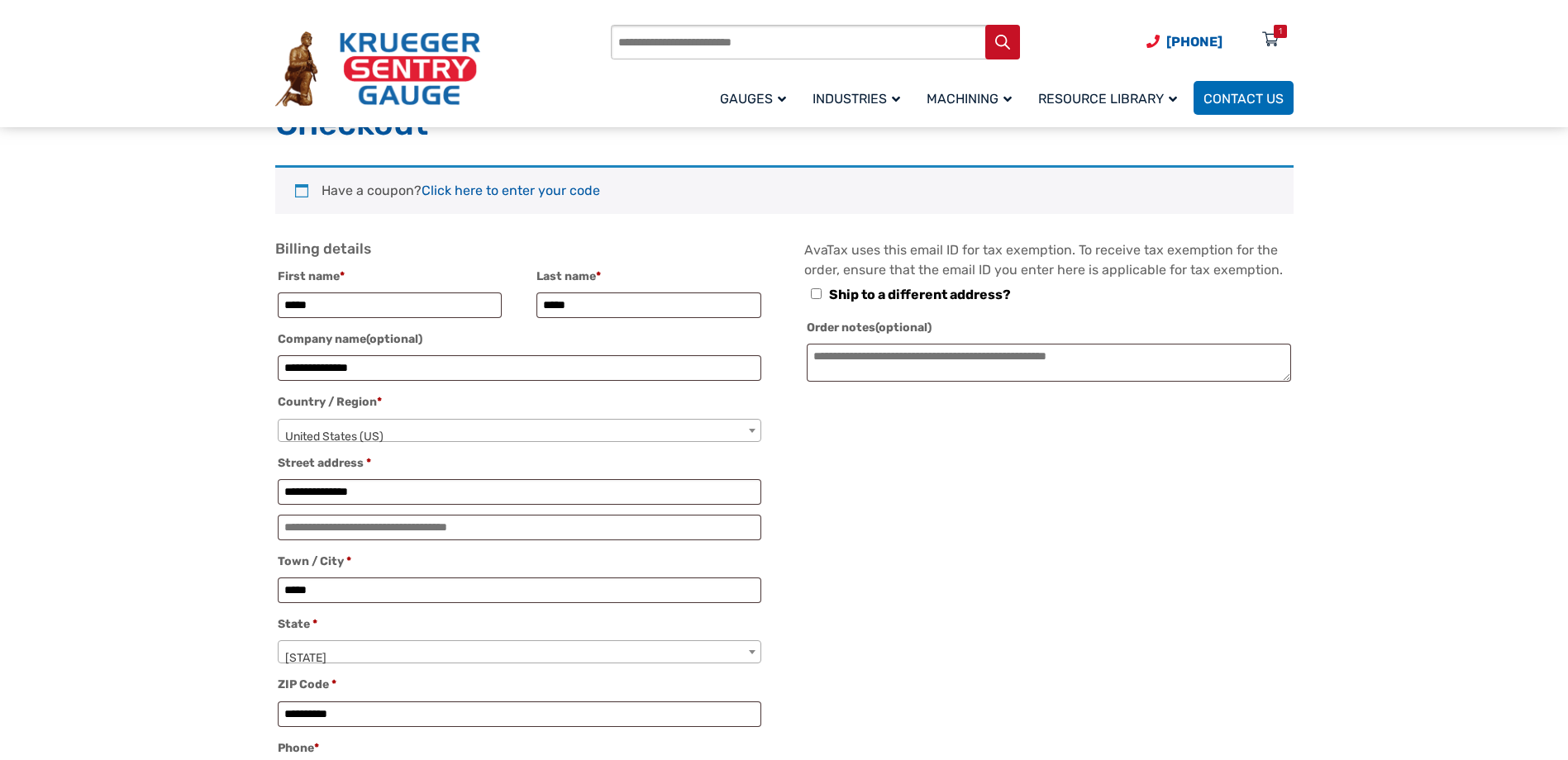 scroll, scrollTop: 0, scrollLeft: 0, axis: both 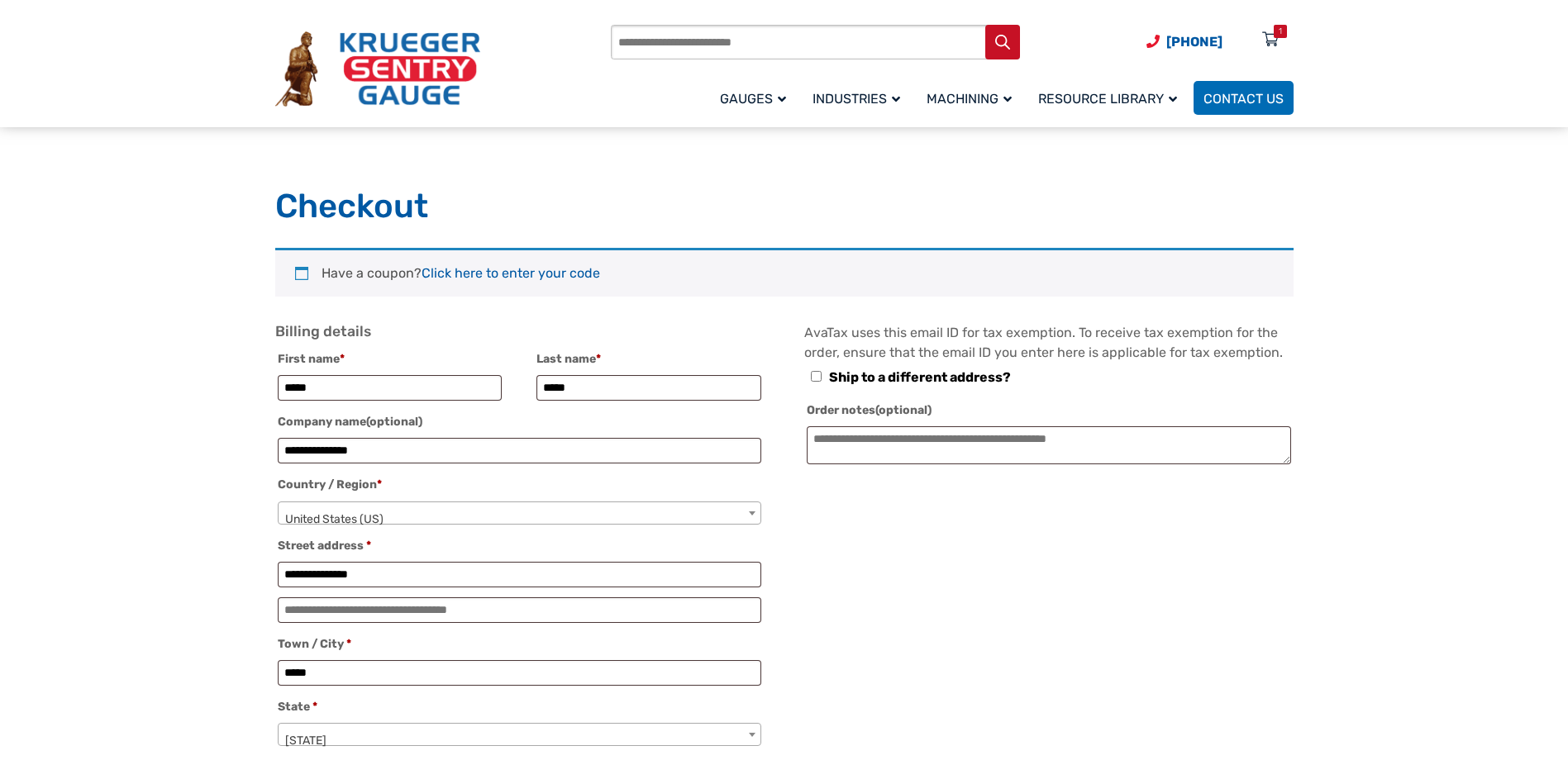 select on "**" 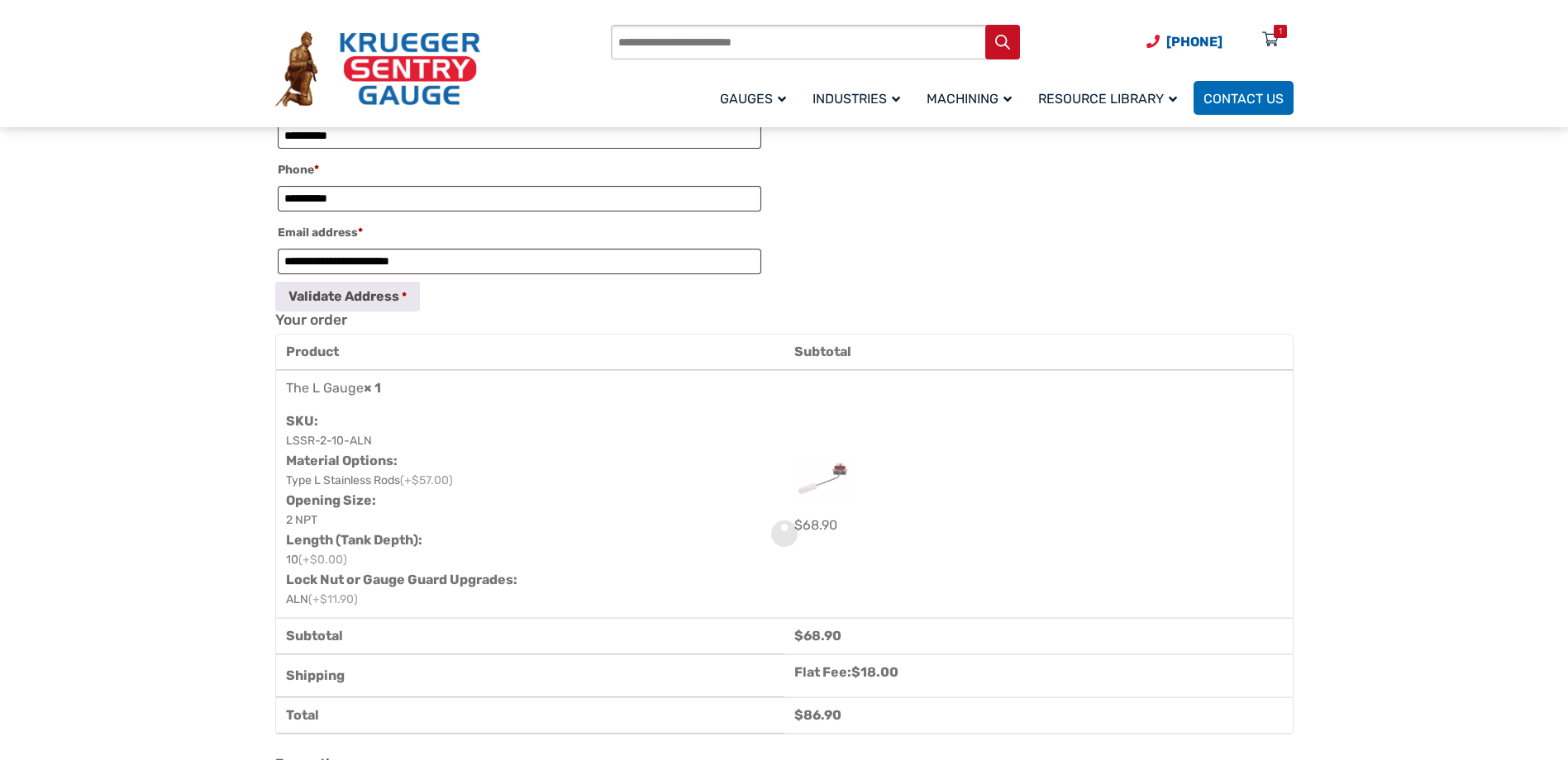 scroll, scrollTop: 0, scrollLeft: 0, axis: both 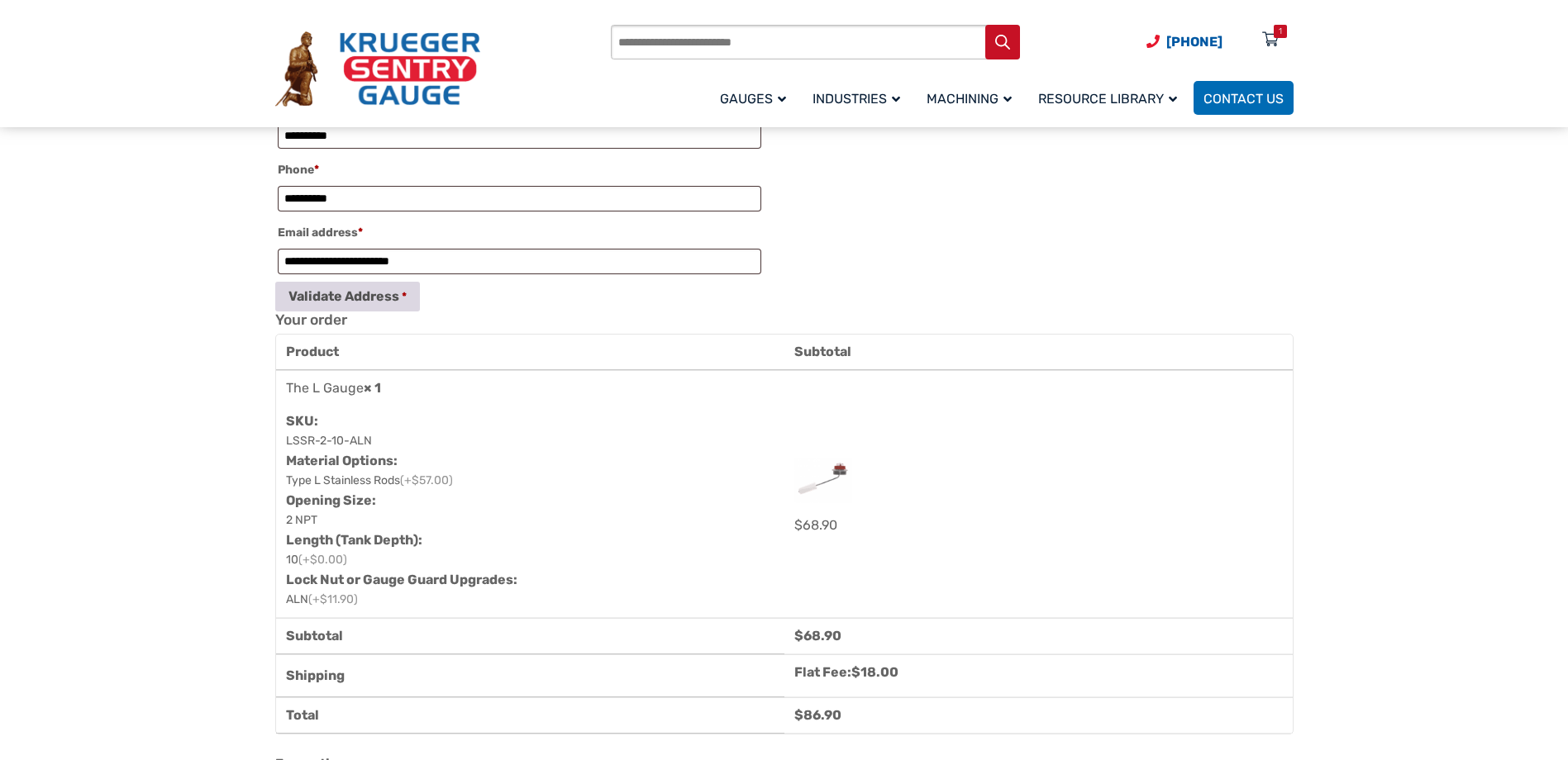 click on "Validate Address" at bounding box center [347, 297] 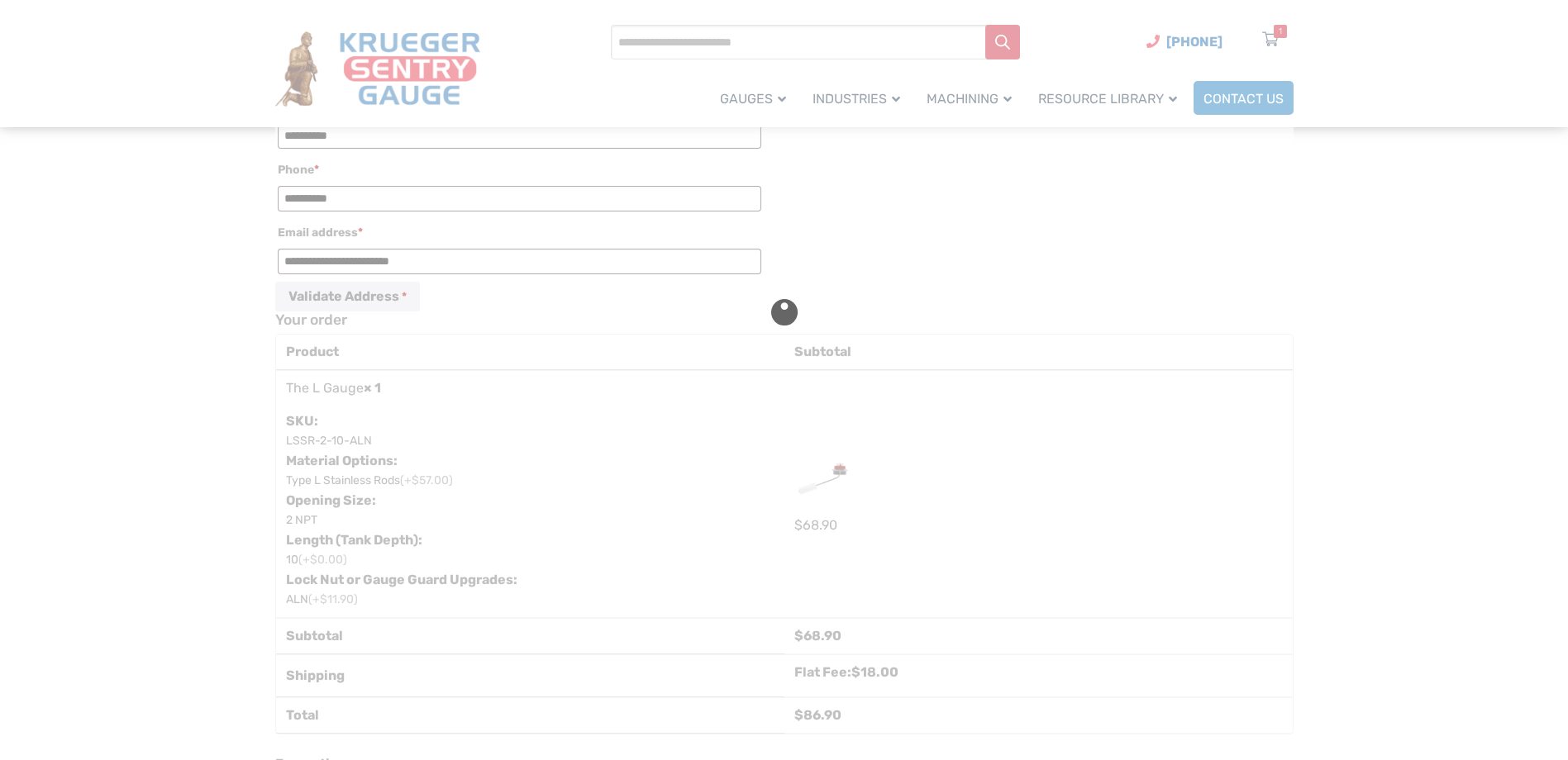 select on "**" 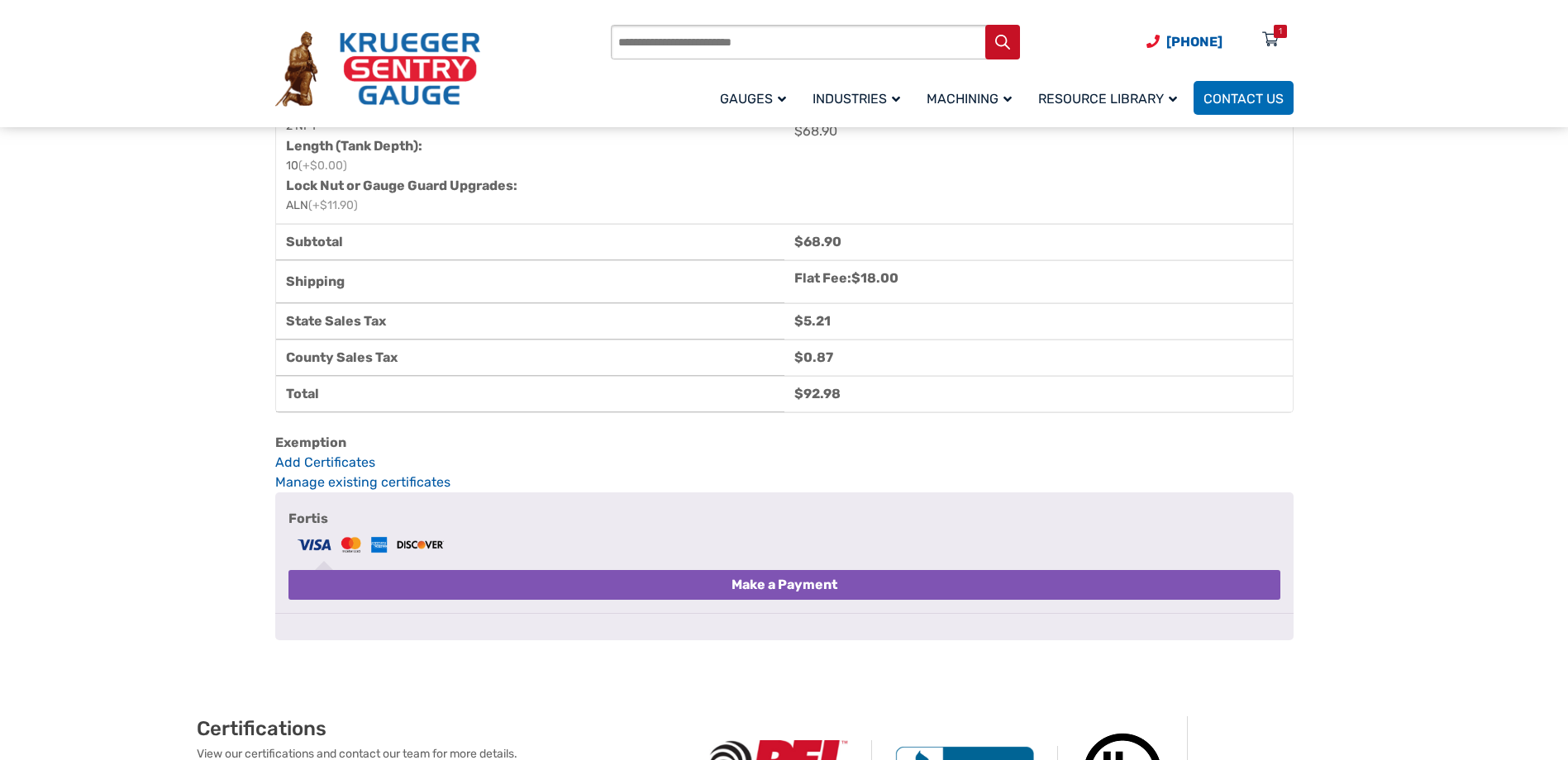 scroll, scrollTop: 1239, scrollLeft: 0, axis: vertical 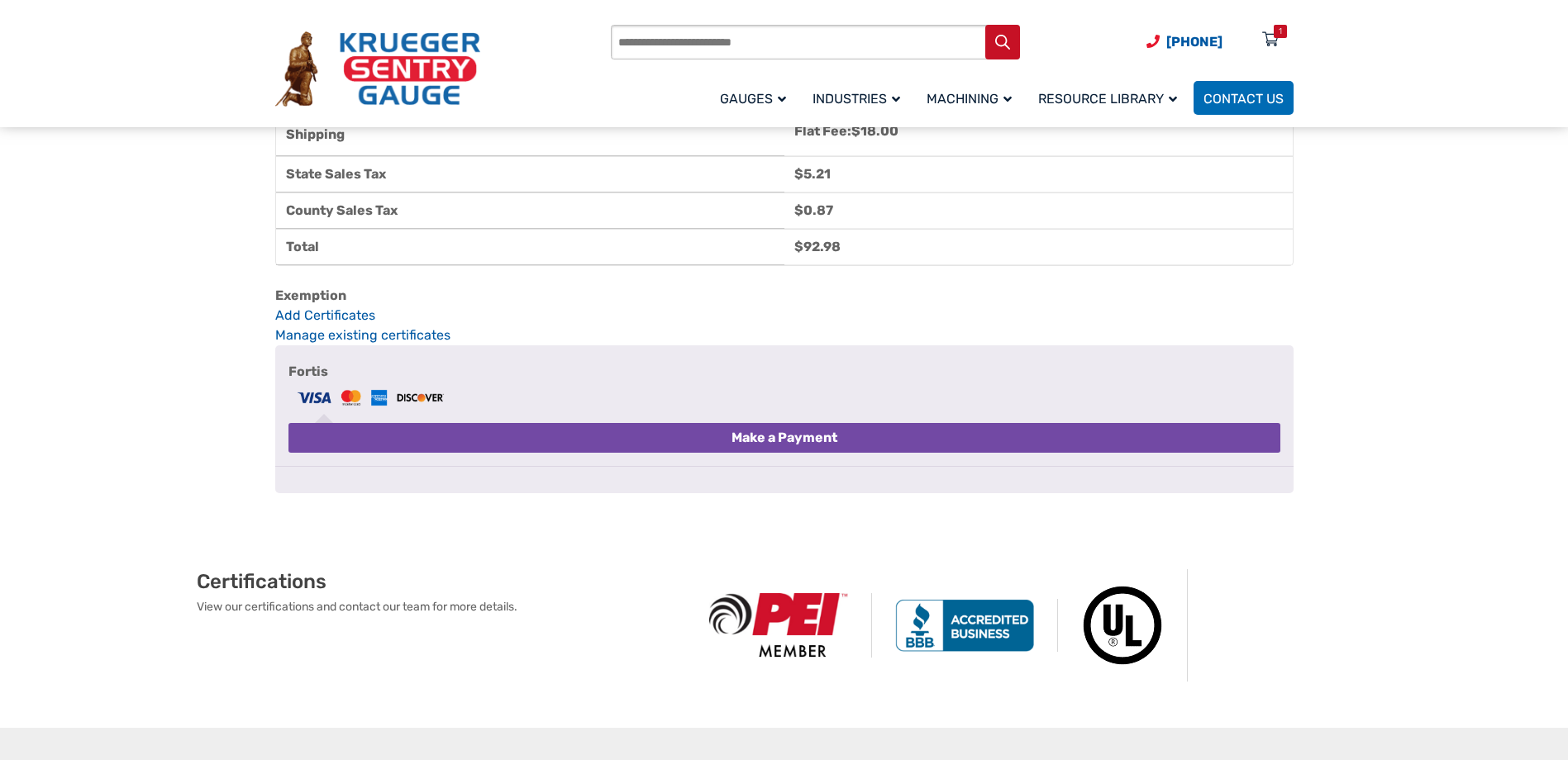 click on "Make a Payment" at bounding box center [784, 438] 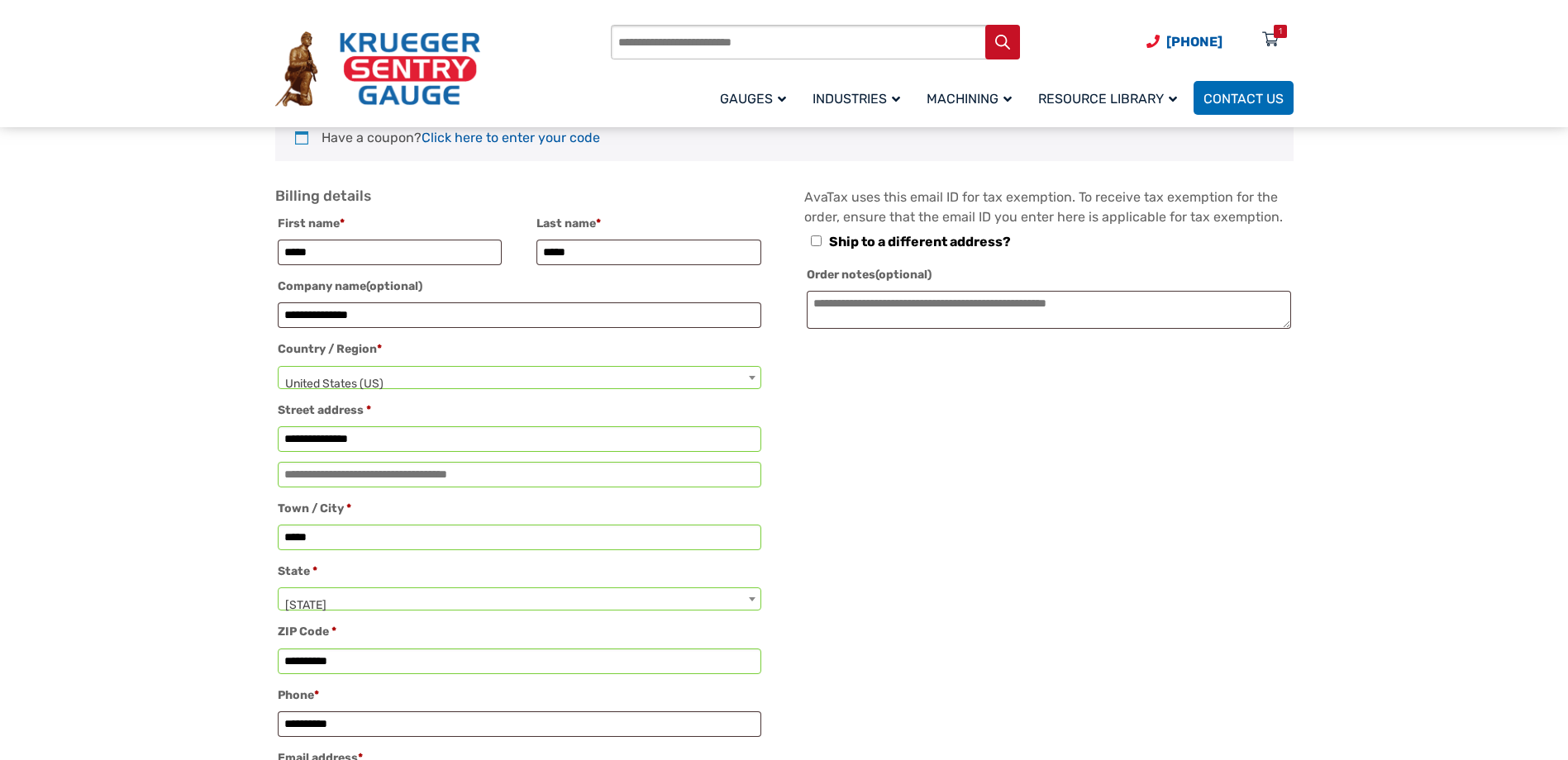 scroll, scrollTop: 83, scrollLeft: 0, axis: vertical 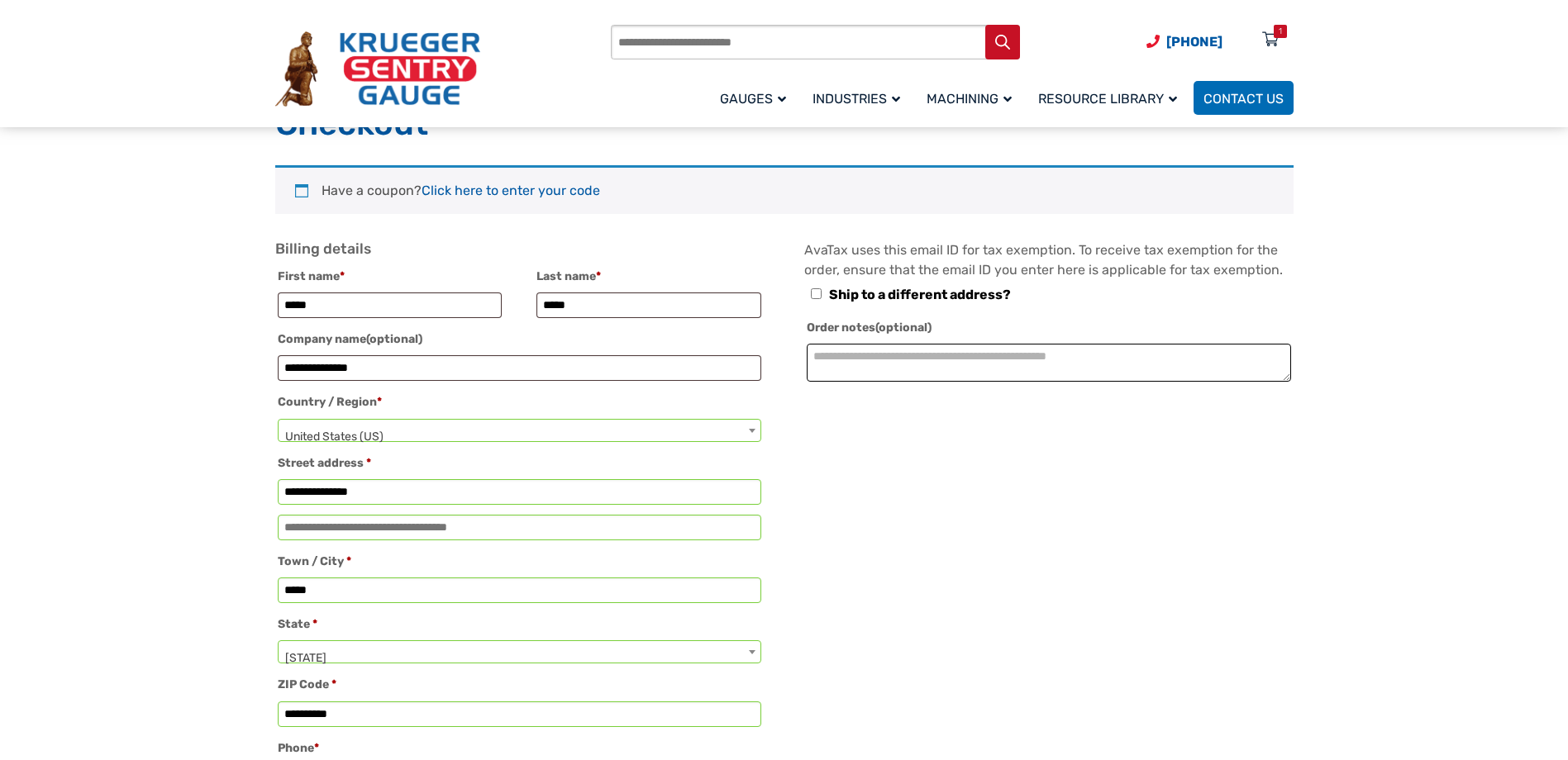 click on "Order notes  (optional)" at bounding box center (1048, 363) 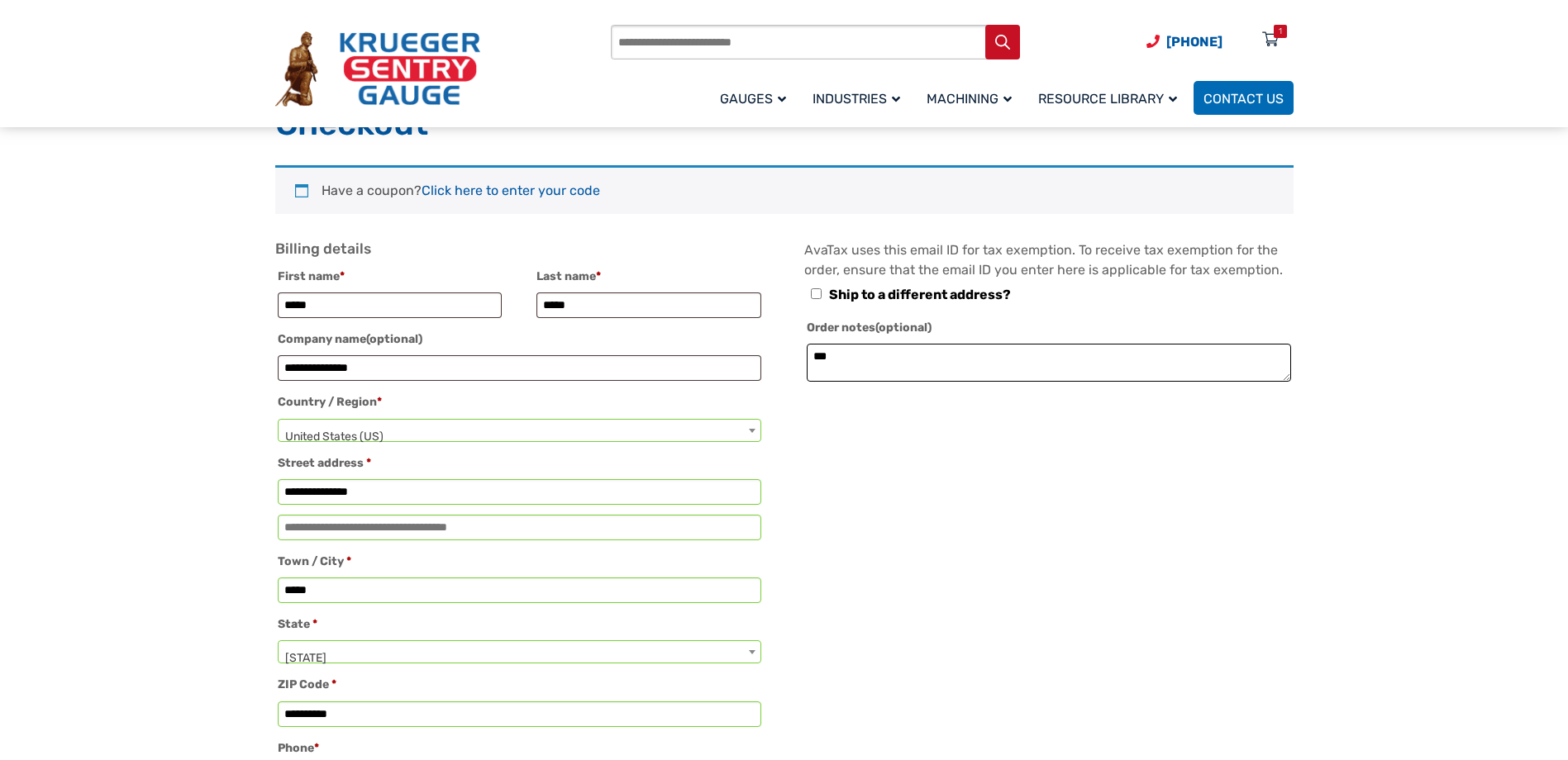 paste on "**********" 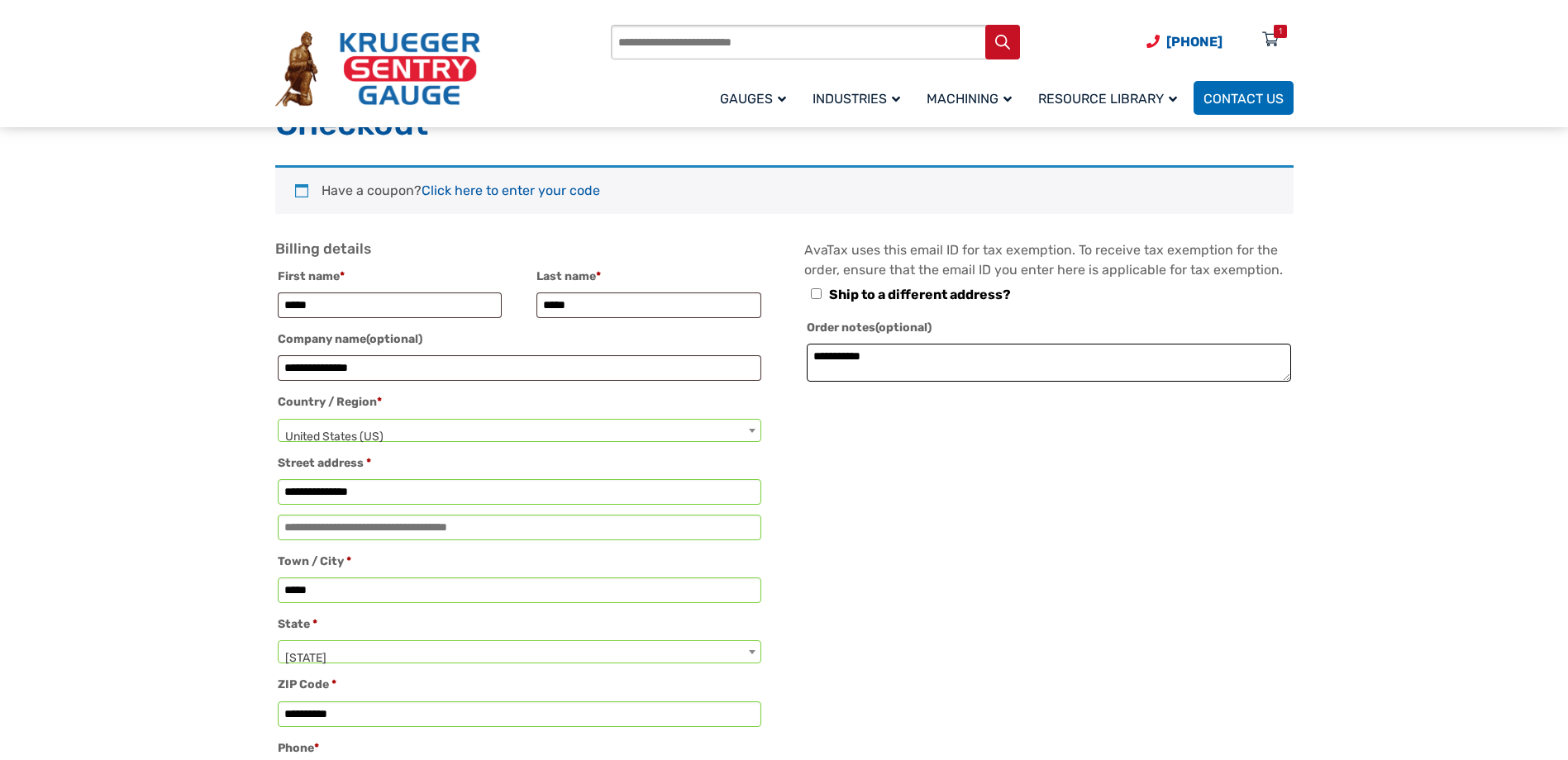 click on "**********" at bounding box center [1048, 363] 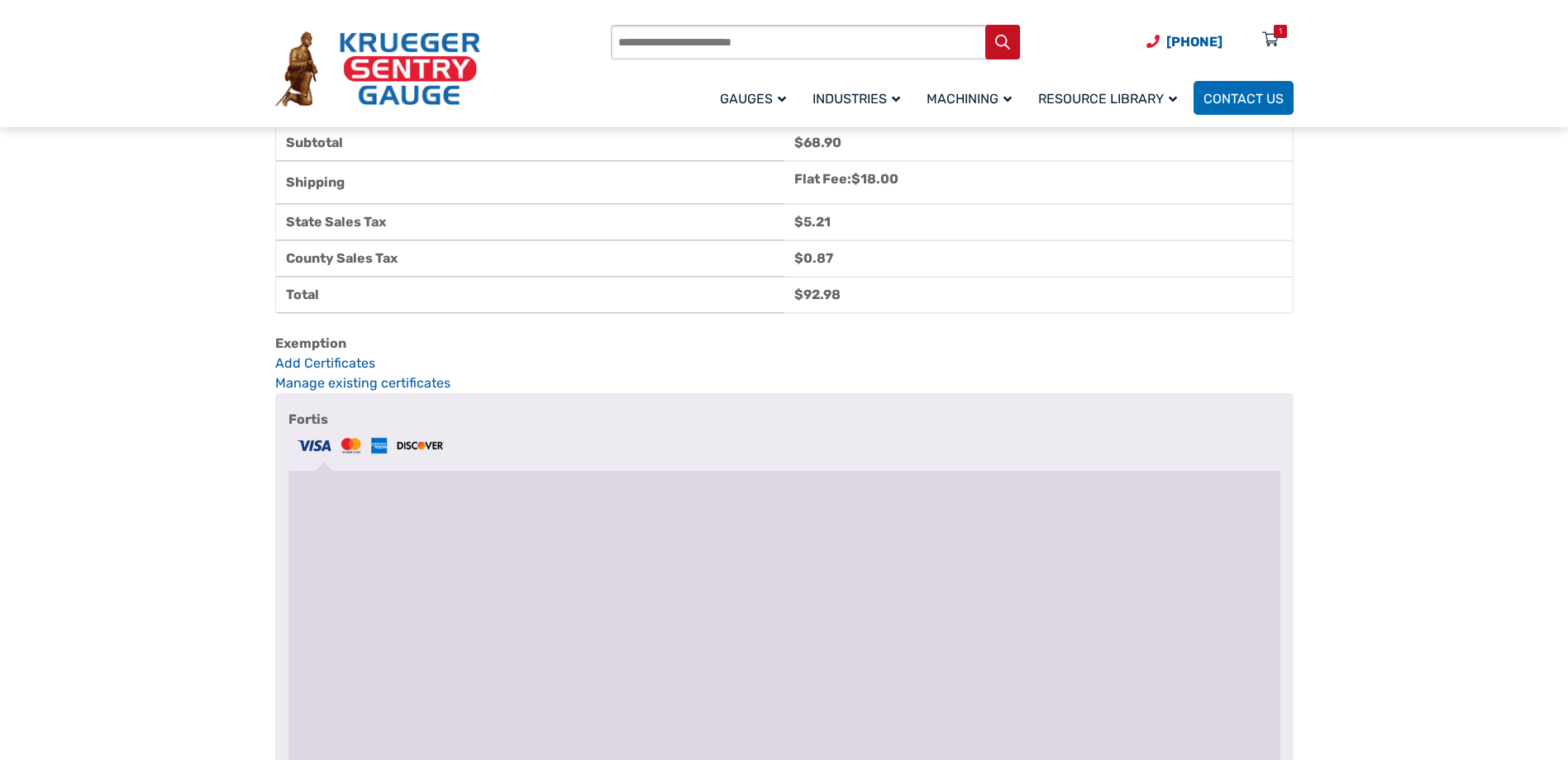 scroll, scrollTop: 1404, scrollLeft: 0, axis: vertical 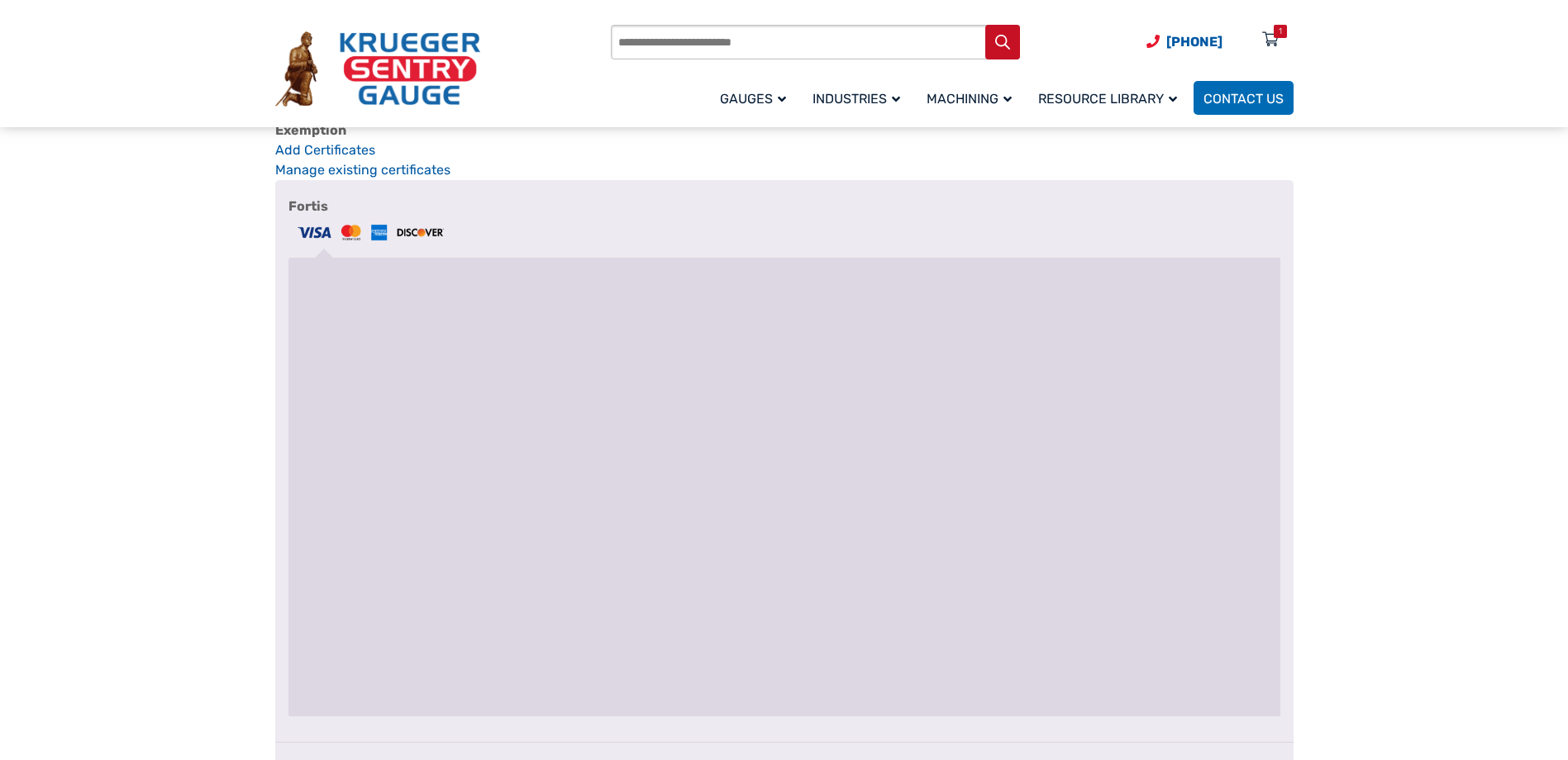 type on "**********" 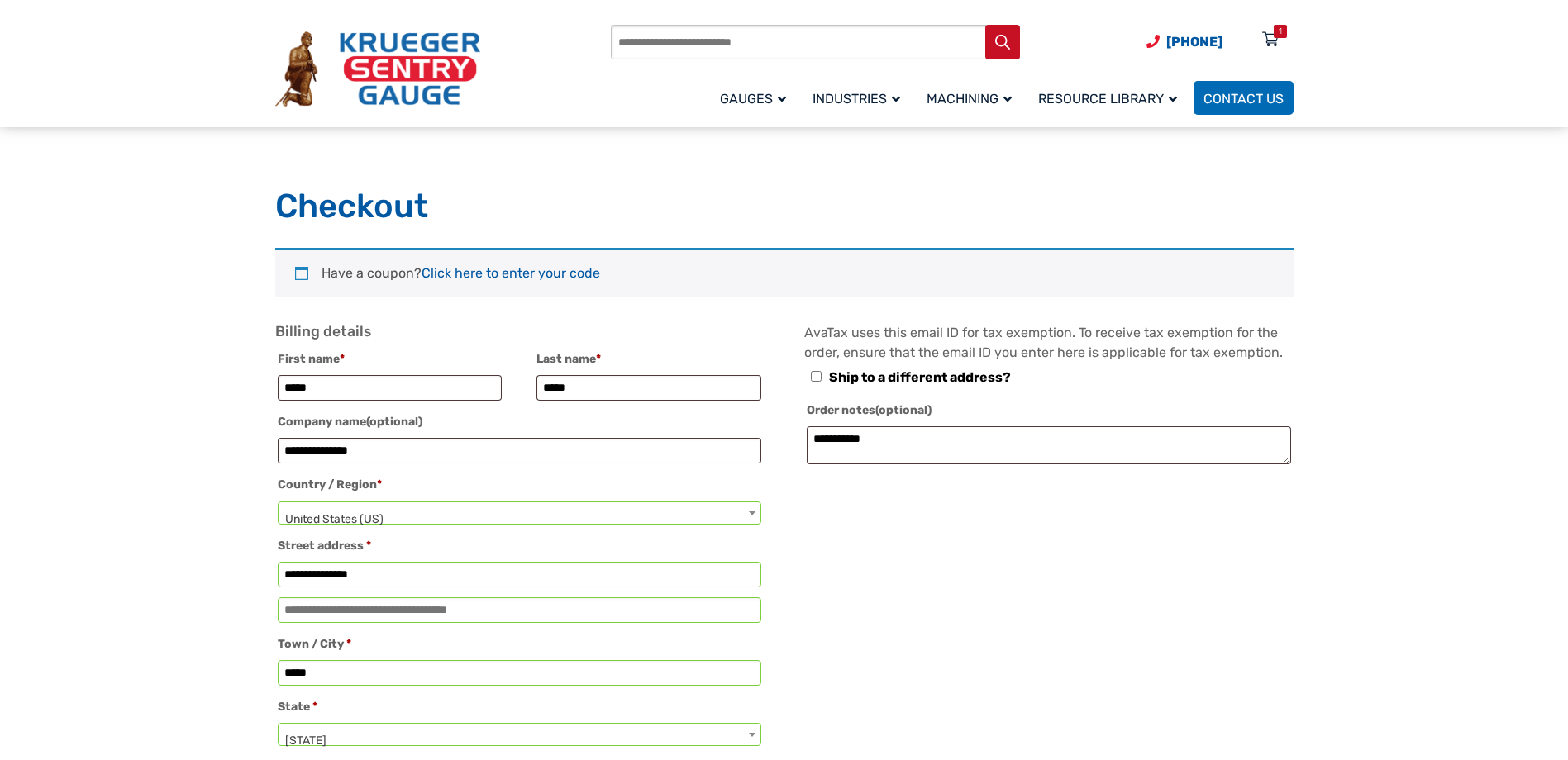 scroll, scrollTop: 235, scrollLeft: 0, axis: vertical 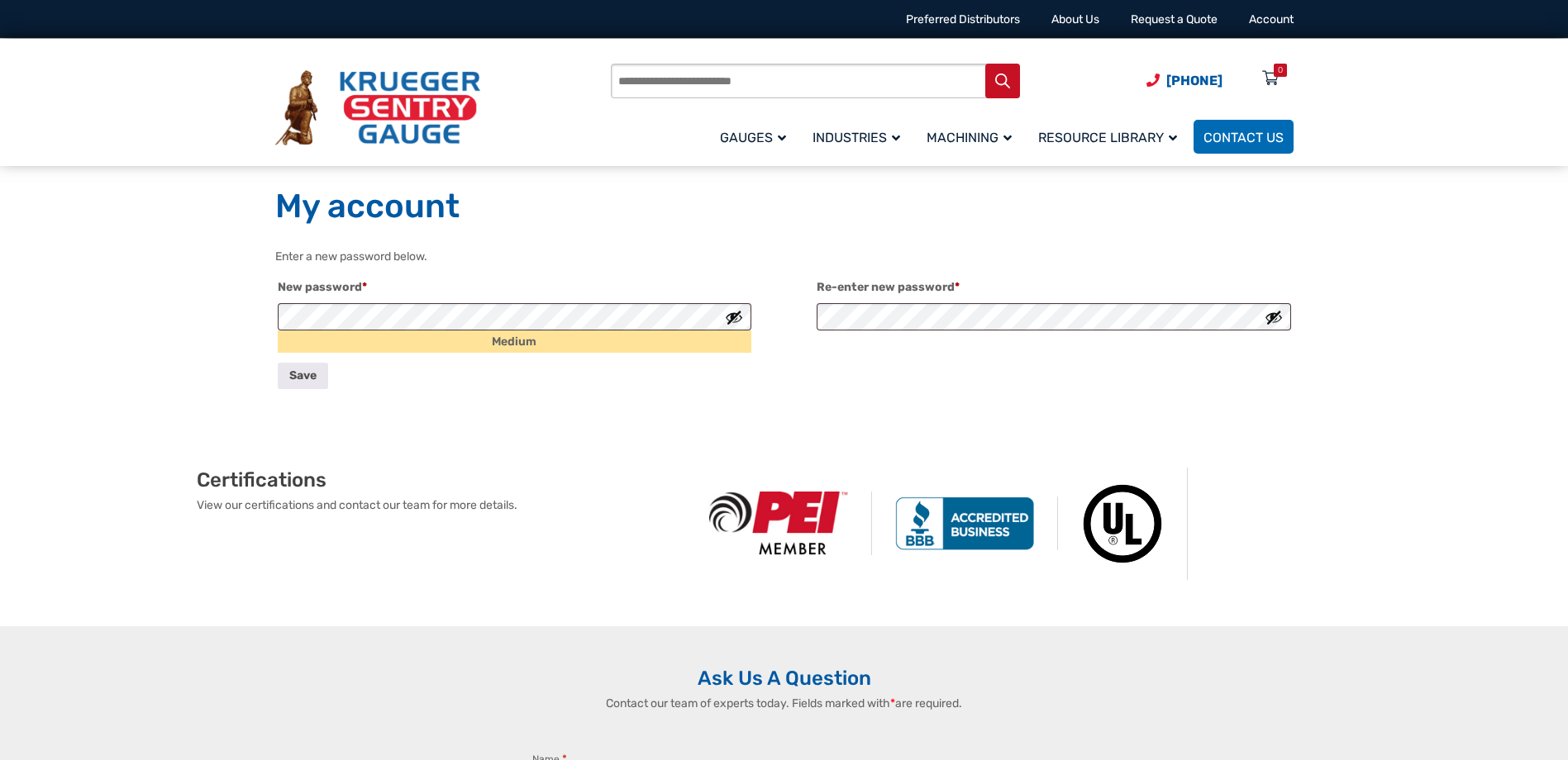 click at bounding box center [734, 317] 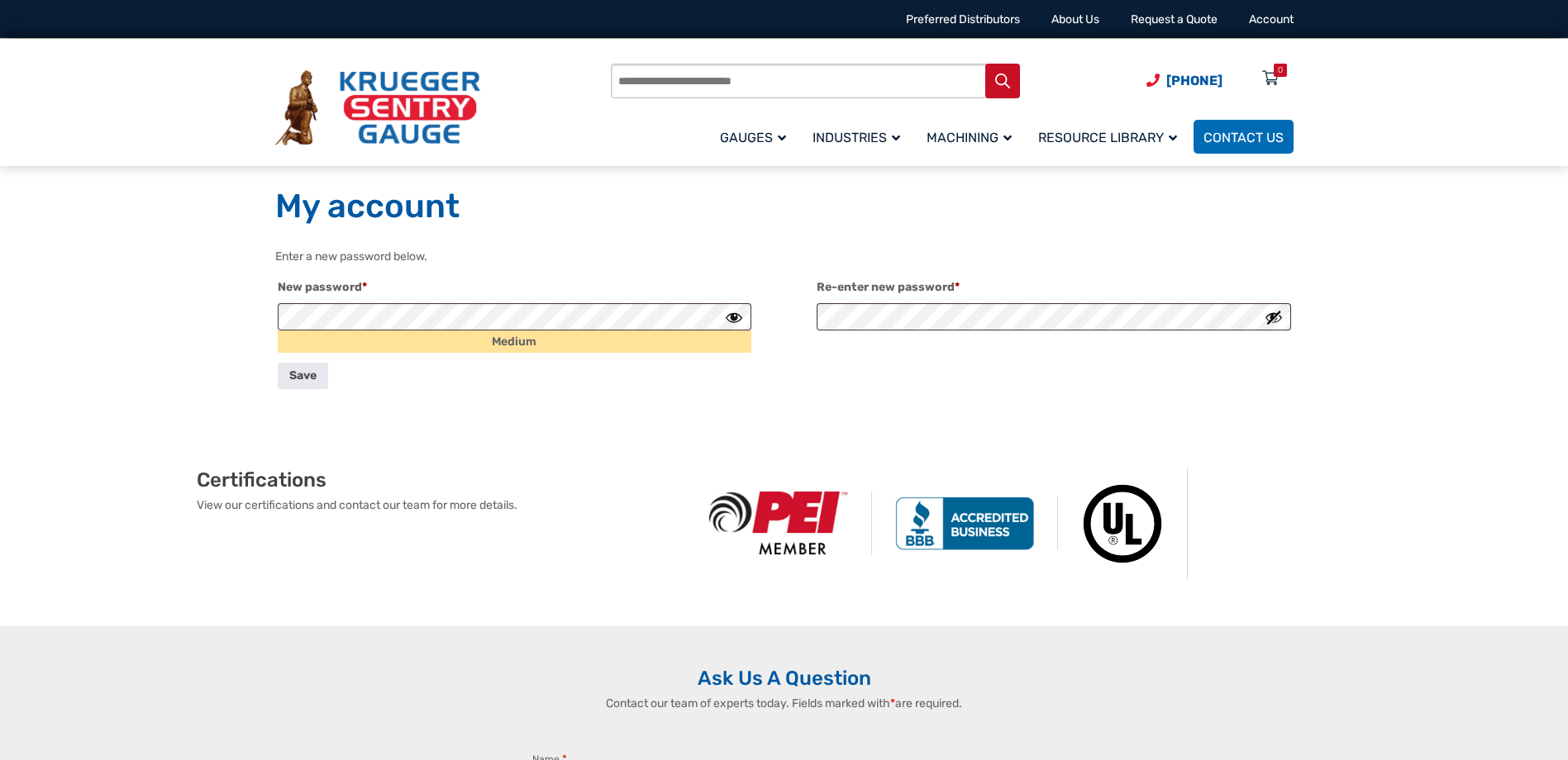 click at bounding box center (1274, 317) 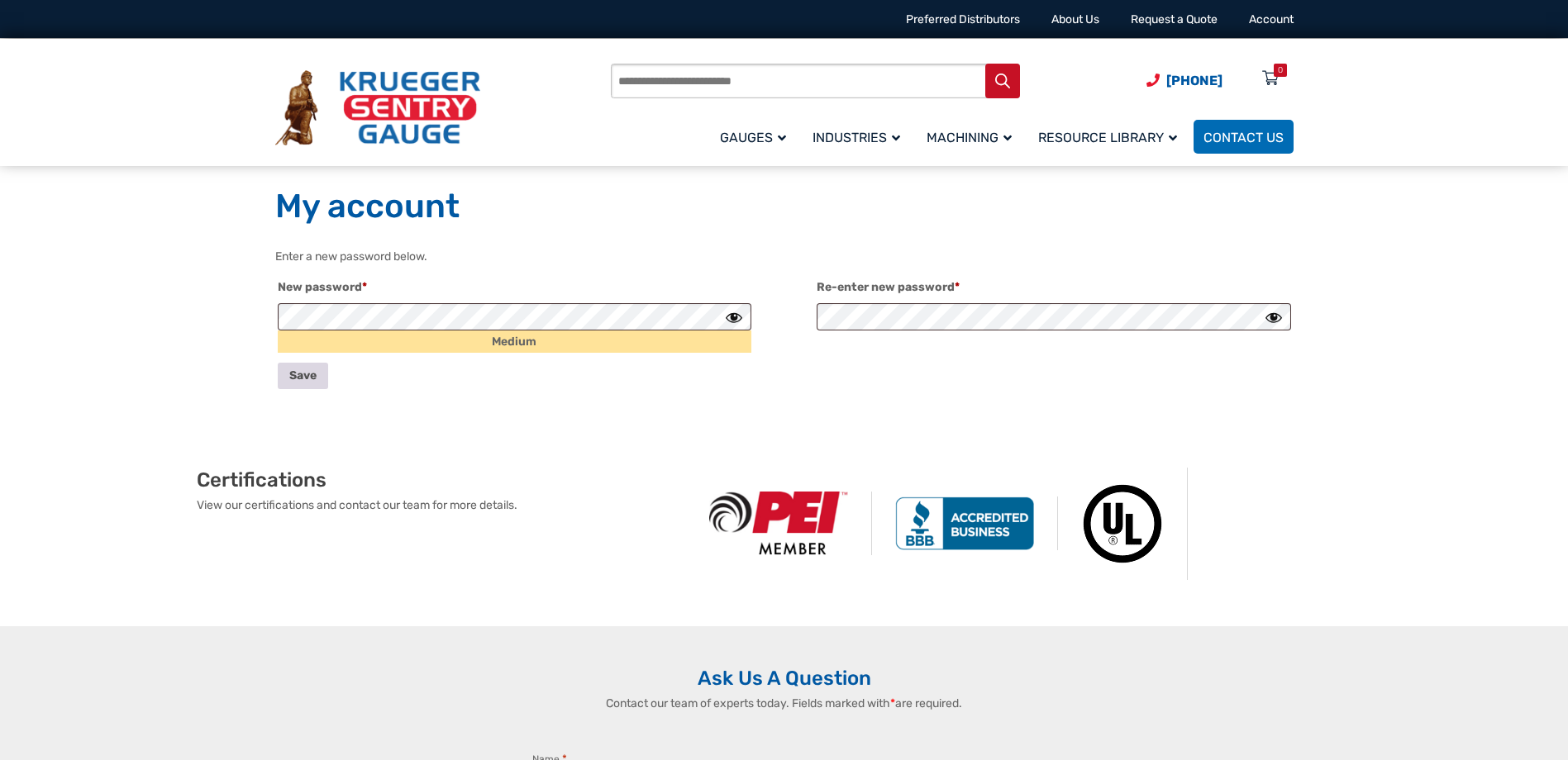 click on "Save" at bounding box center [303, 375] 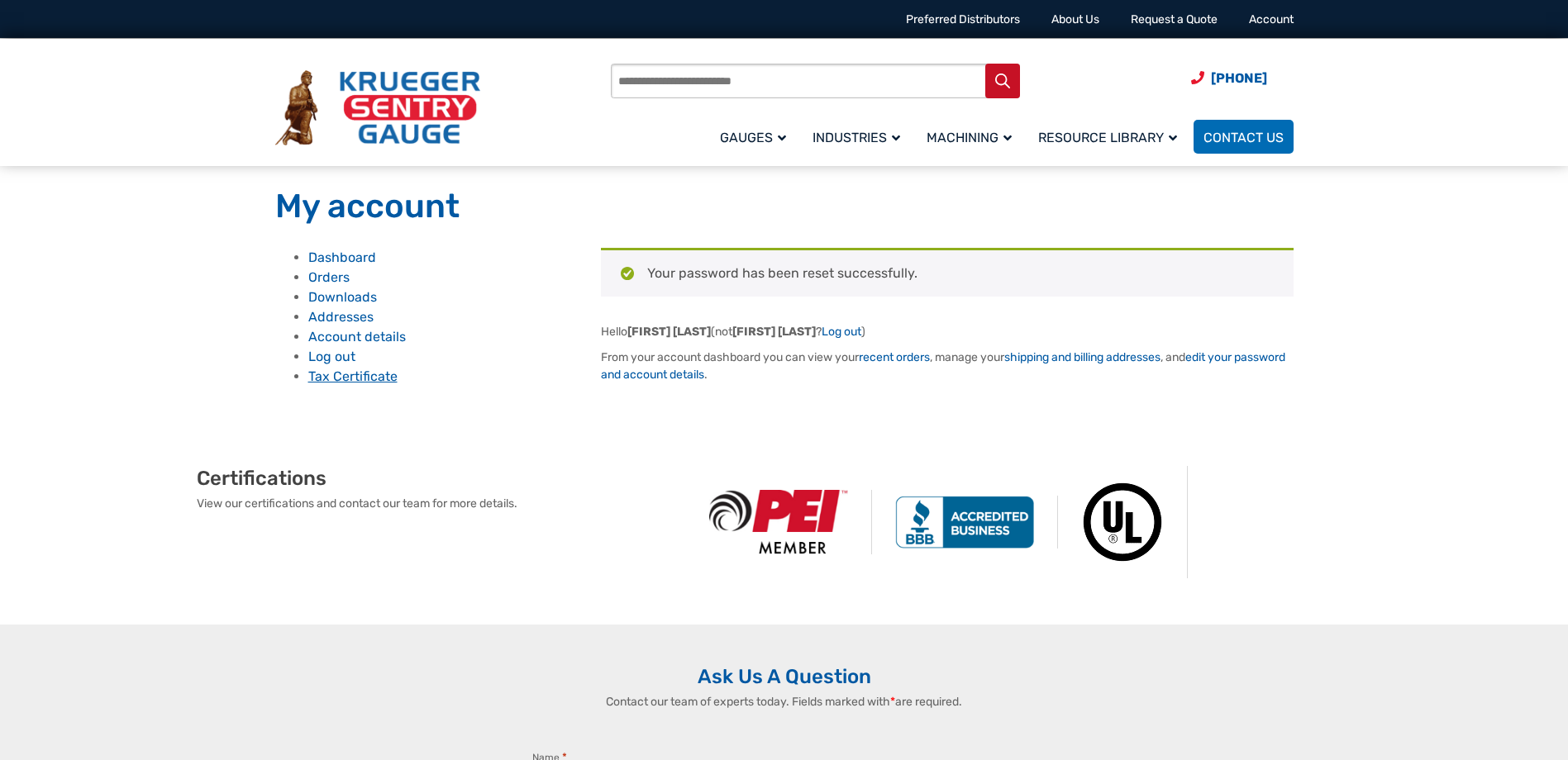 scroll, scrollTop: 0, scrollLeft: 0, axis: both 